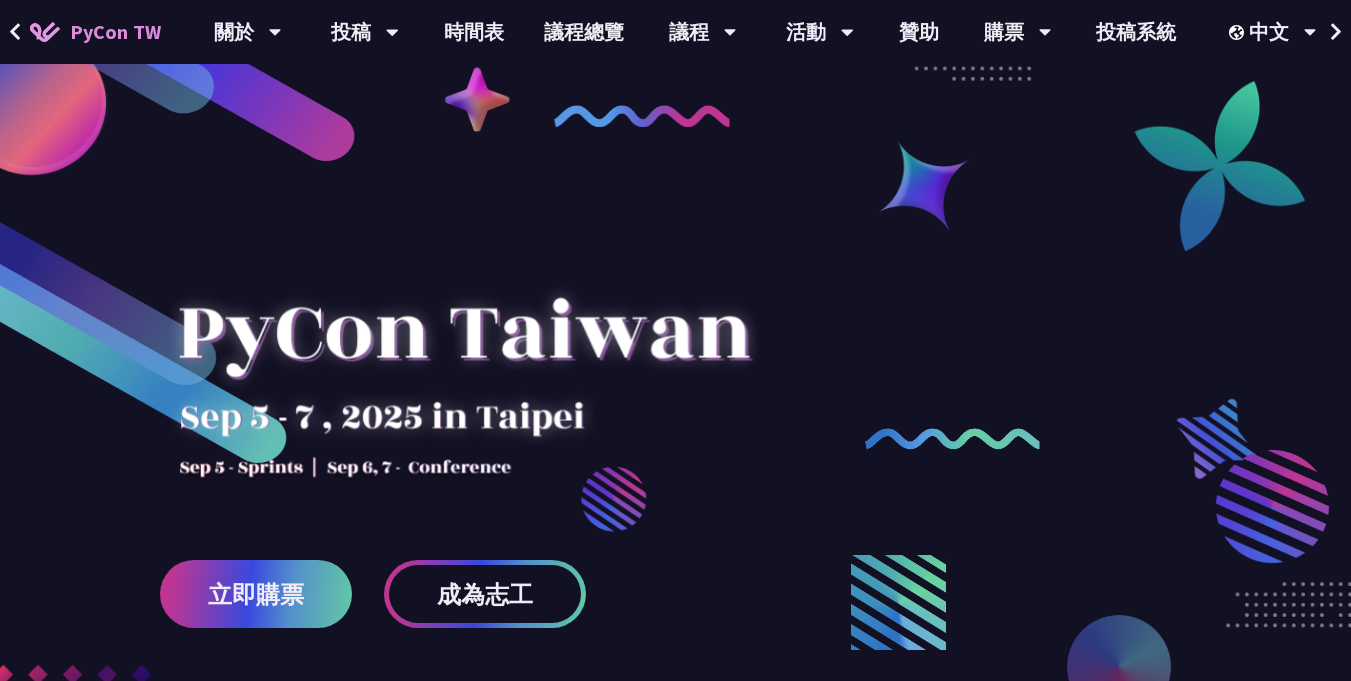 scroll, scrollTop: 0, scrollLeft: 0, axis: both 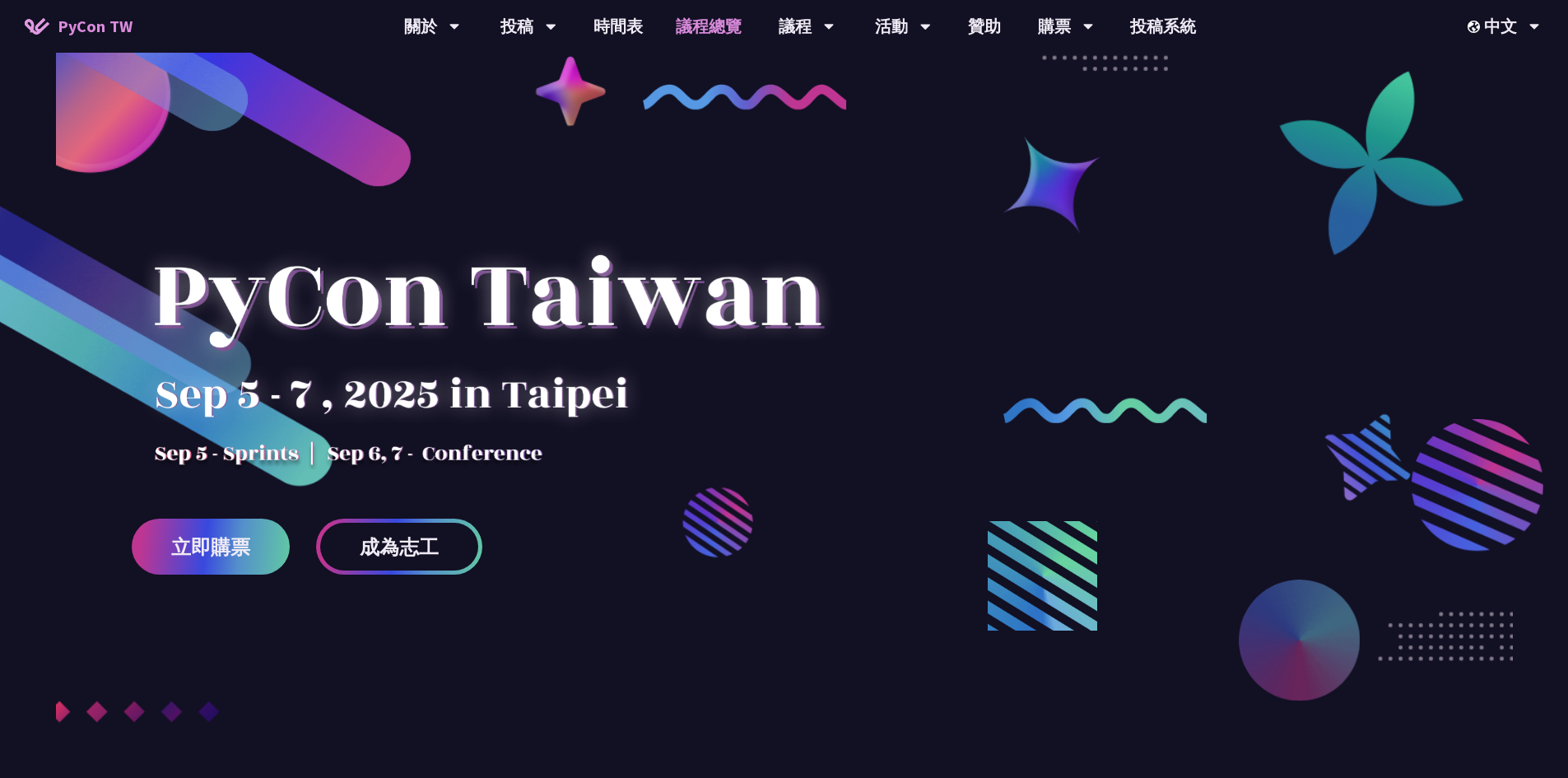 click on "議程總覽" at bounding box center (709, 26) 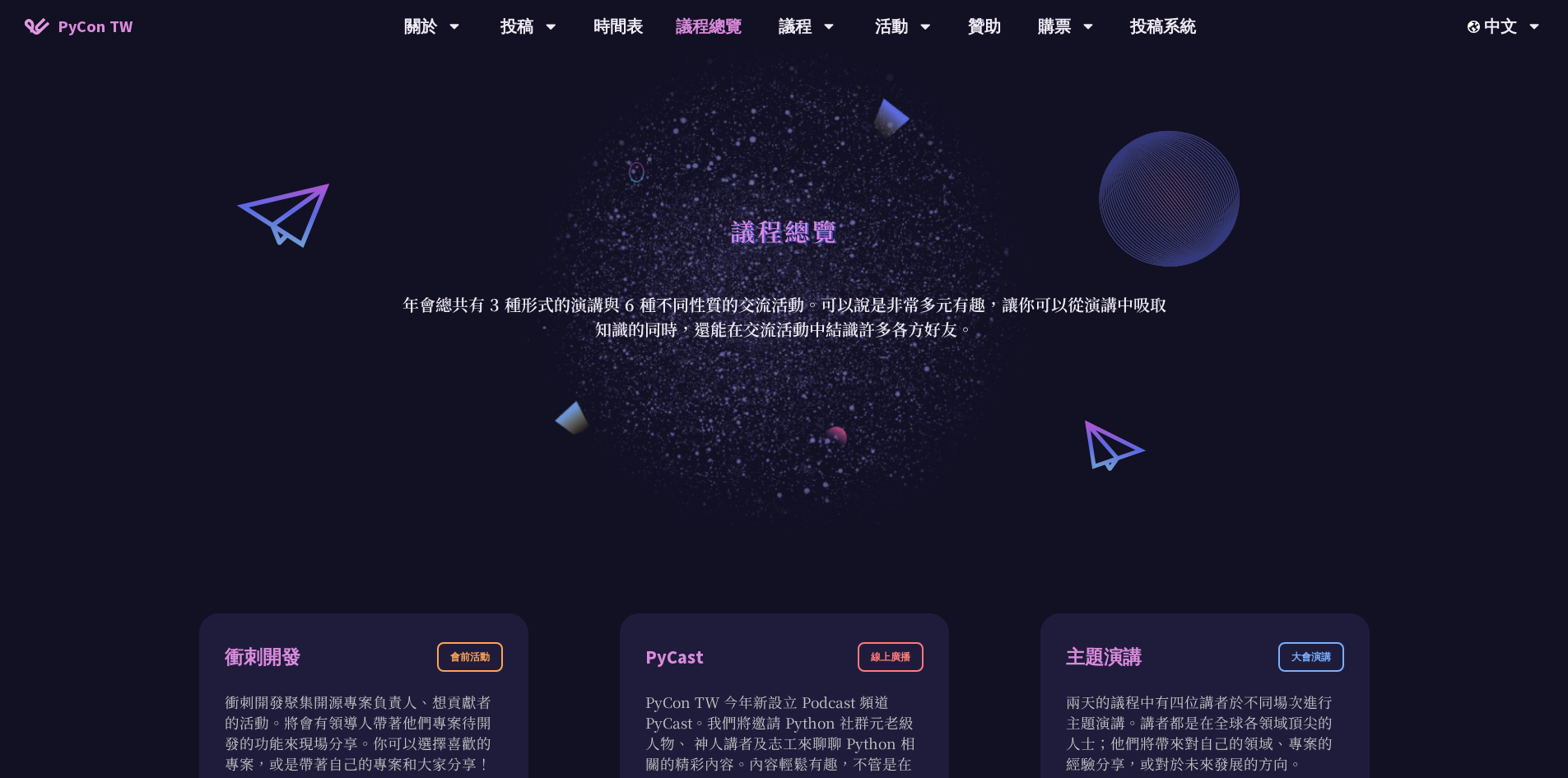 scroll, scrollTop: 0, scrollLeft: 0, axis: both 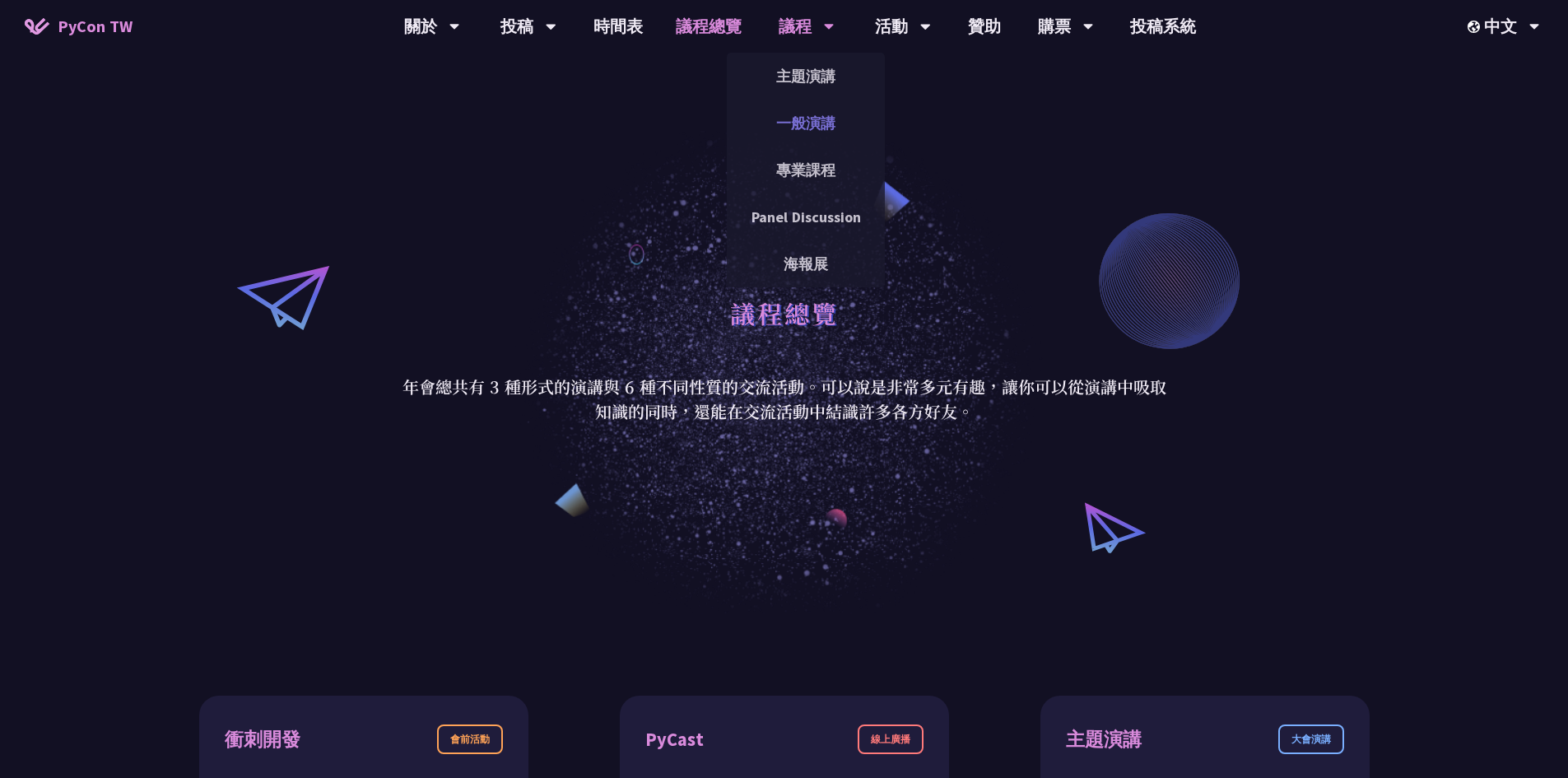 click on "一般演講" at bounding box center [806, 123] 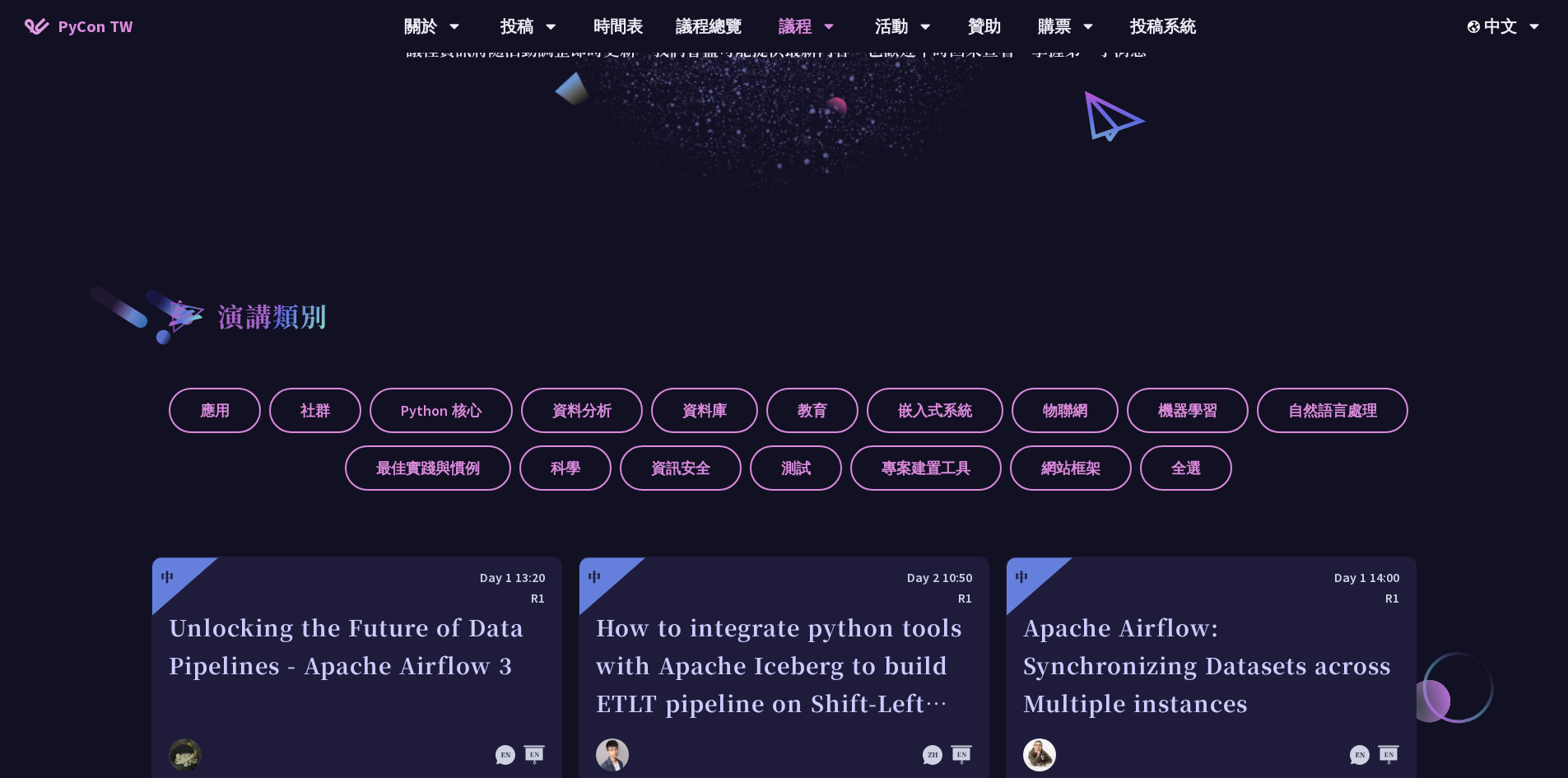 scroll, scrollTop: 659, scrollLeft: 0, axis: vertical 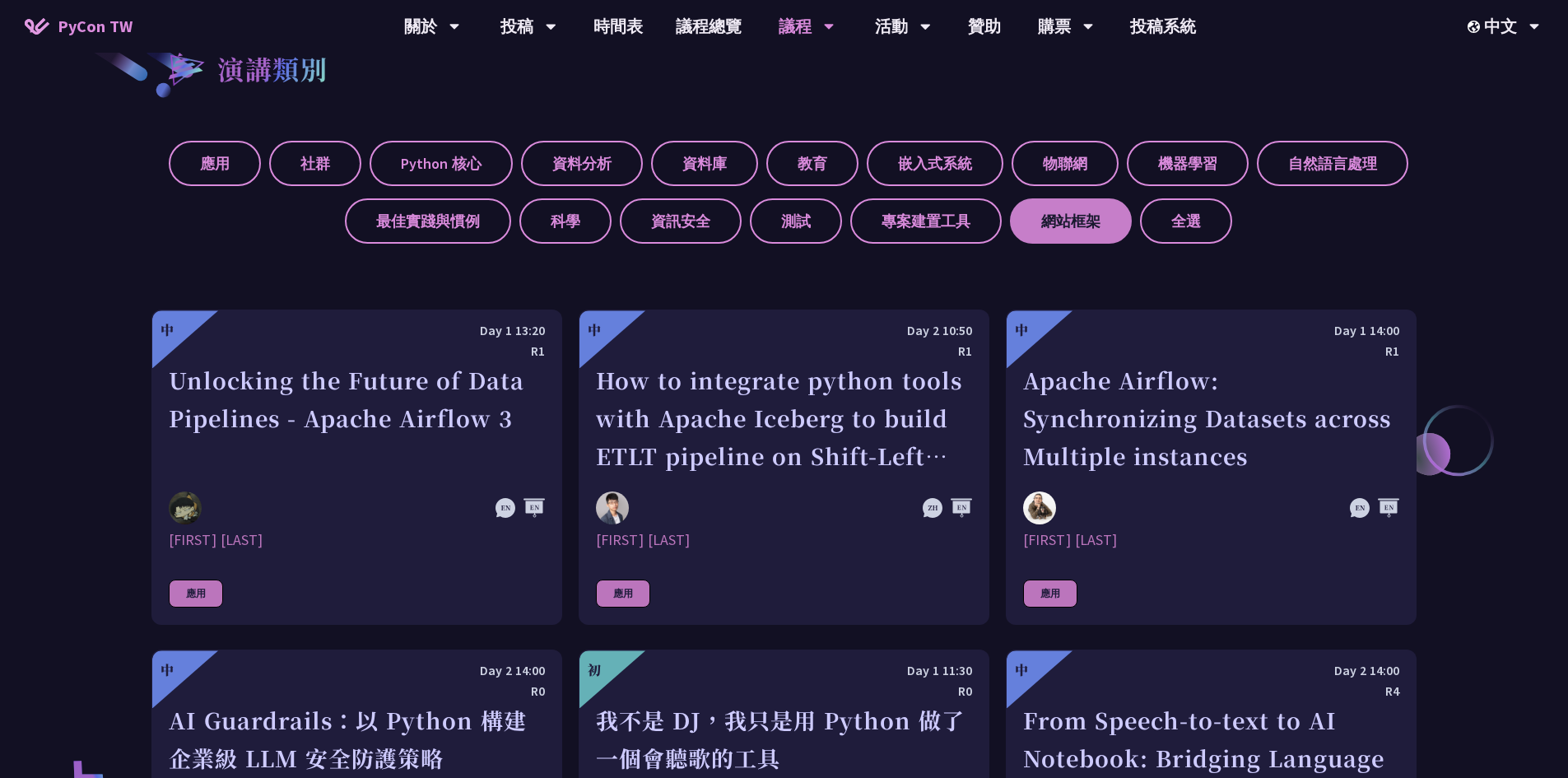 click on "網站框架" at bounding box center (1071, 221) 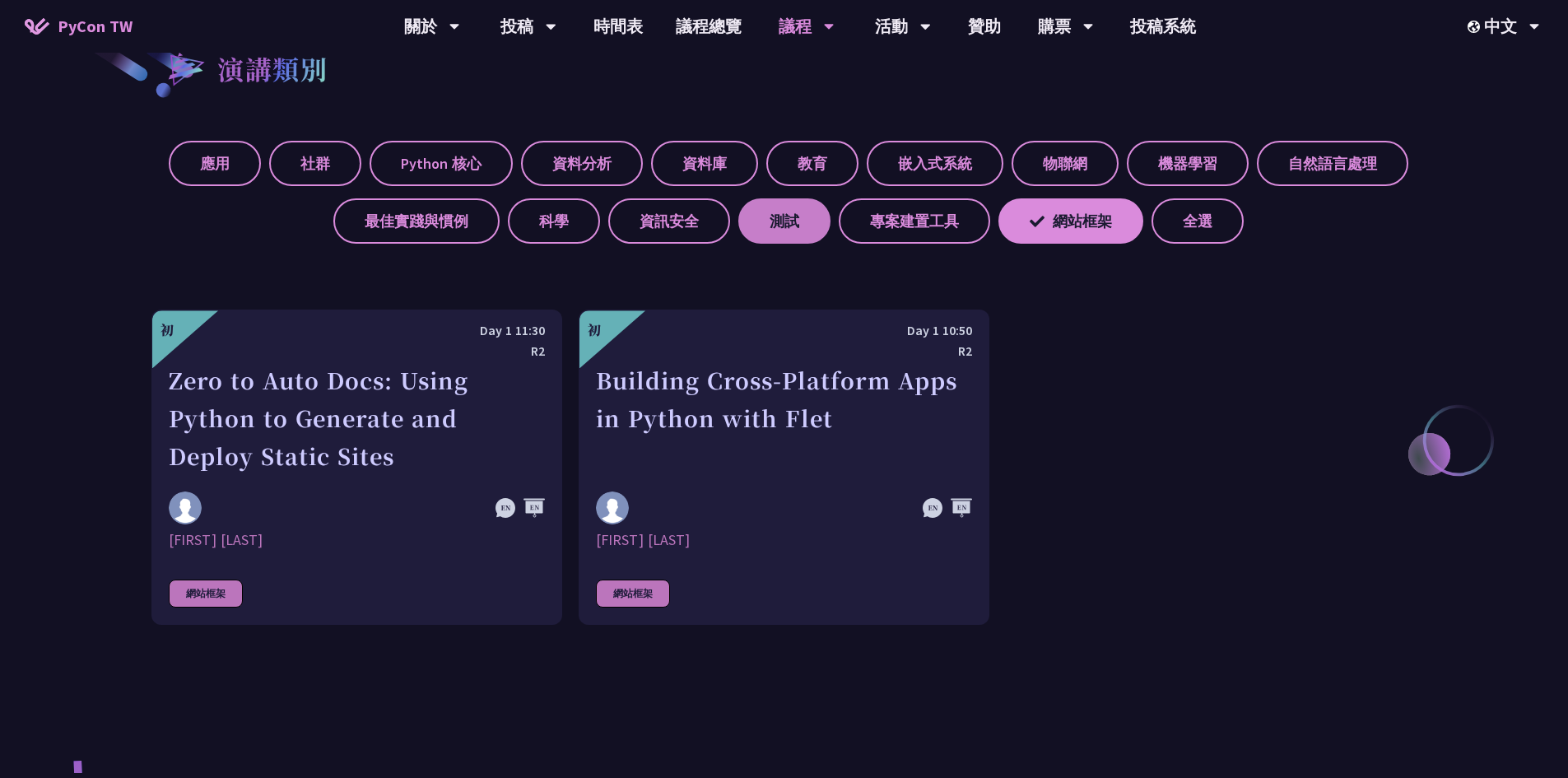 click on "測試" at bounding box center (784, 221) 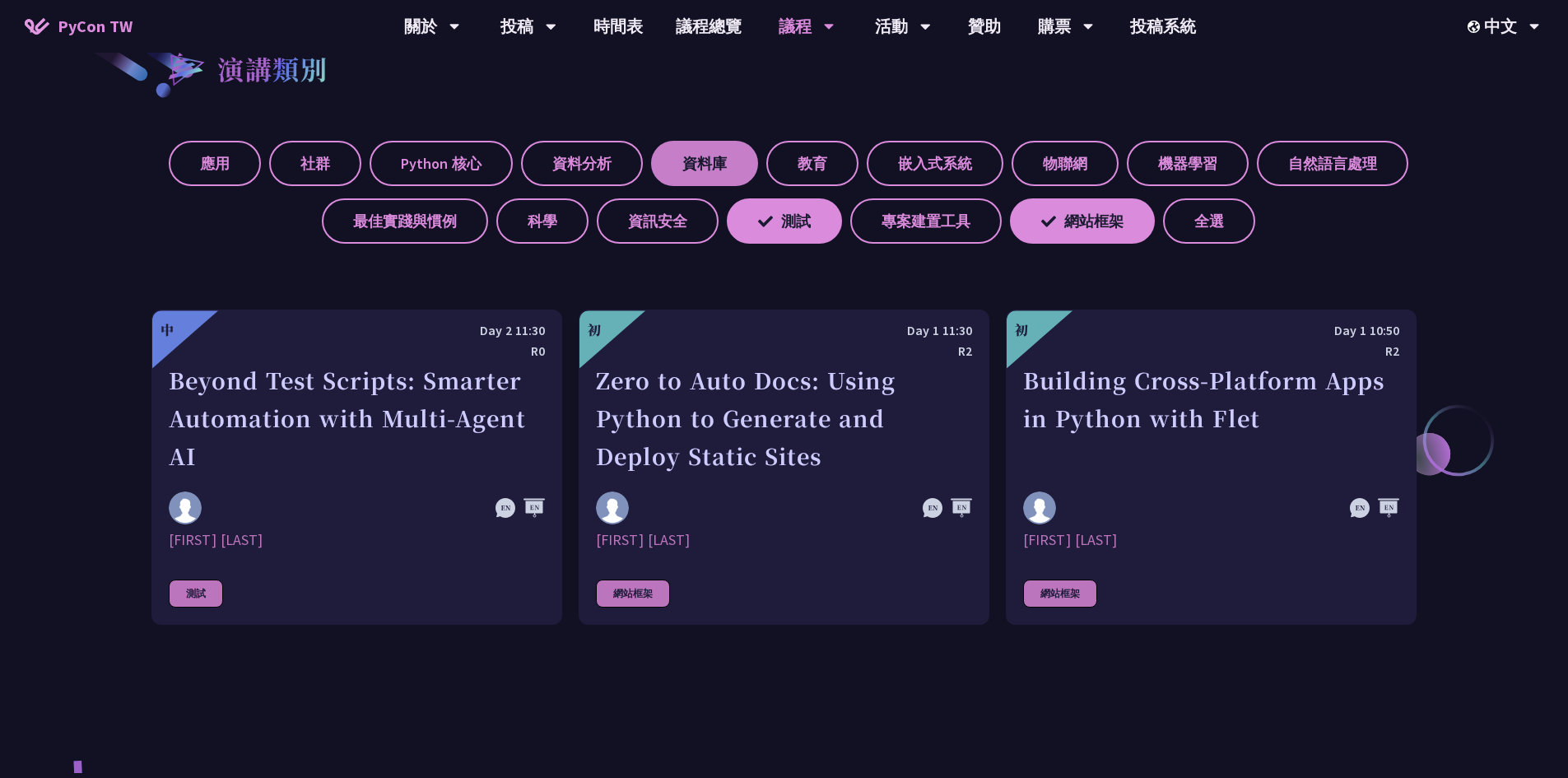 click on "資料庫" at bounding box center (705, 163) 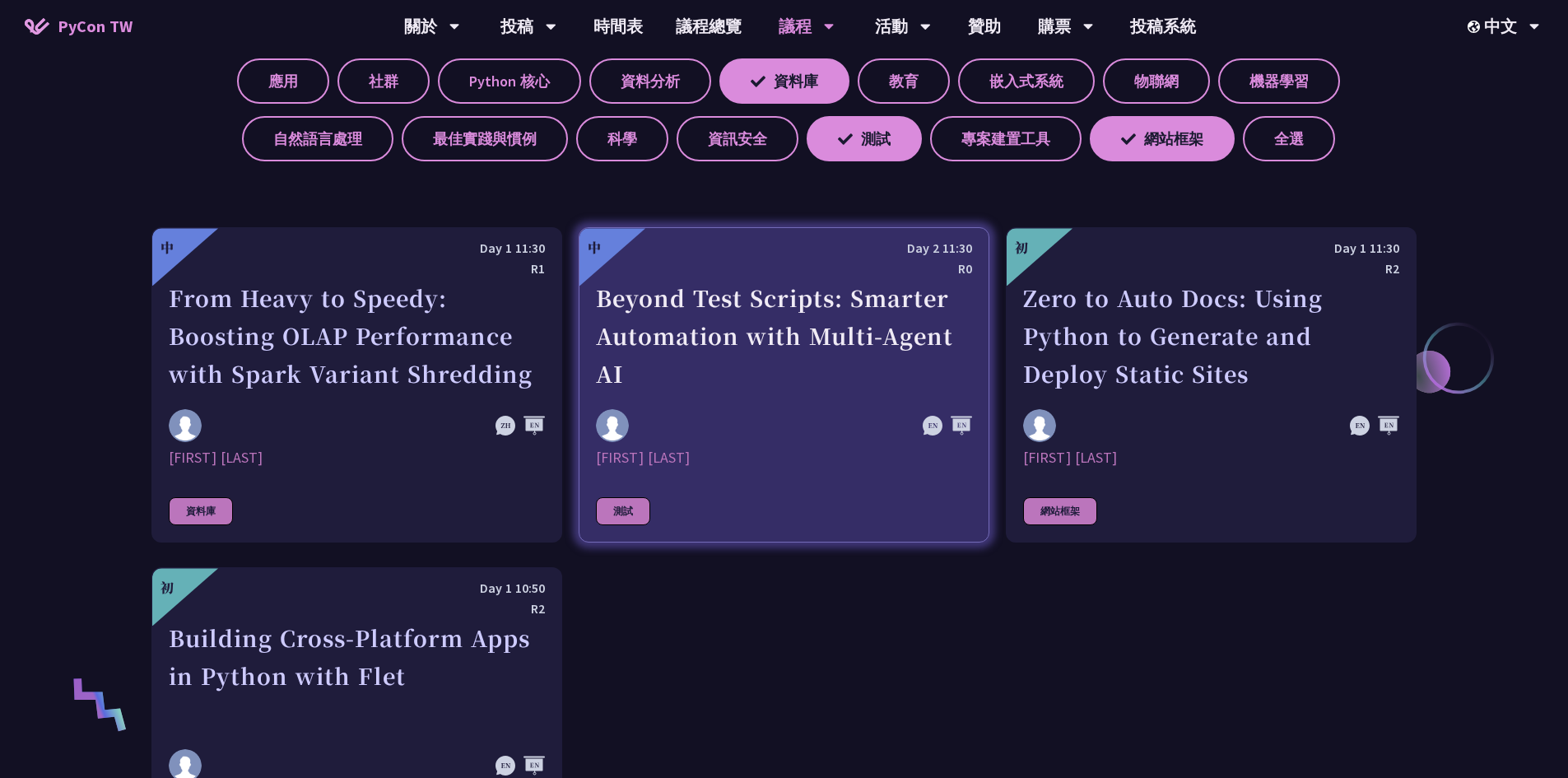 scroll, scrollTop: 494, scrollLeft: 0, axis: vertical 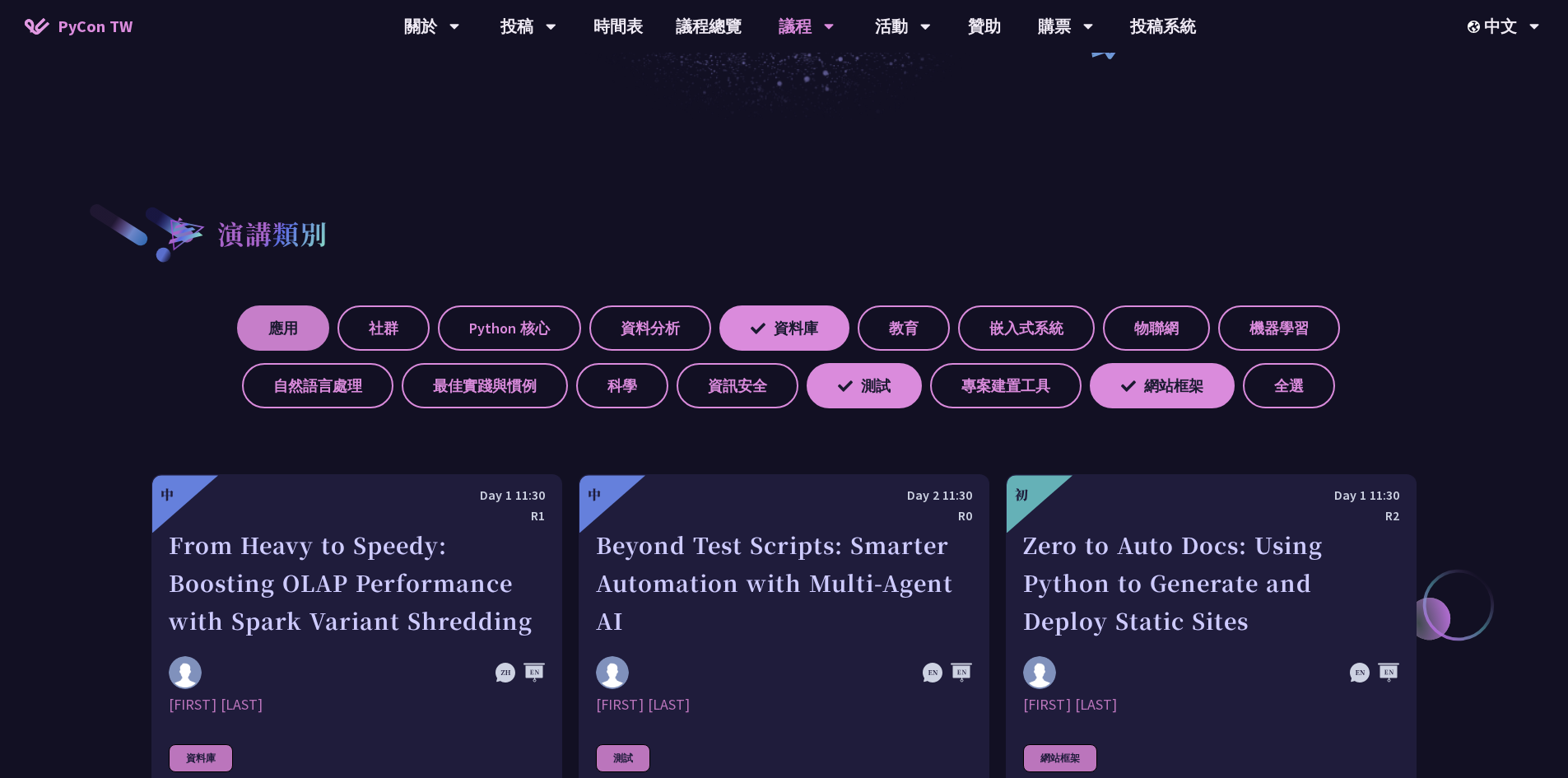 click on "應用" at bounding box center (283, 328) 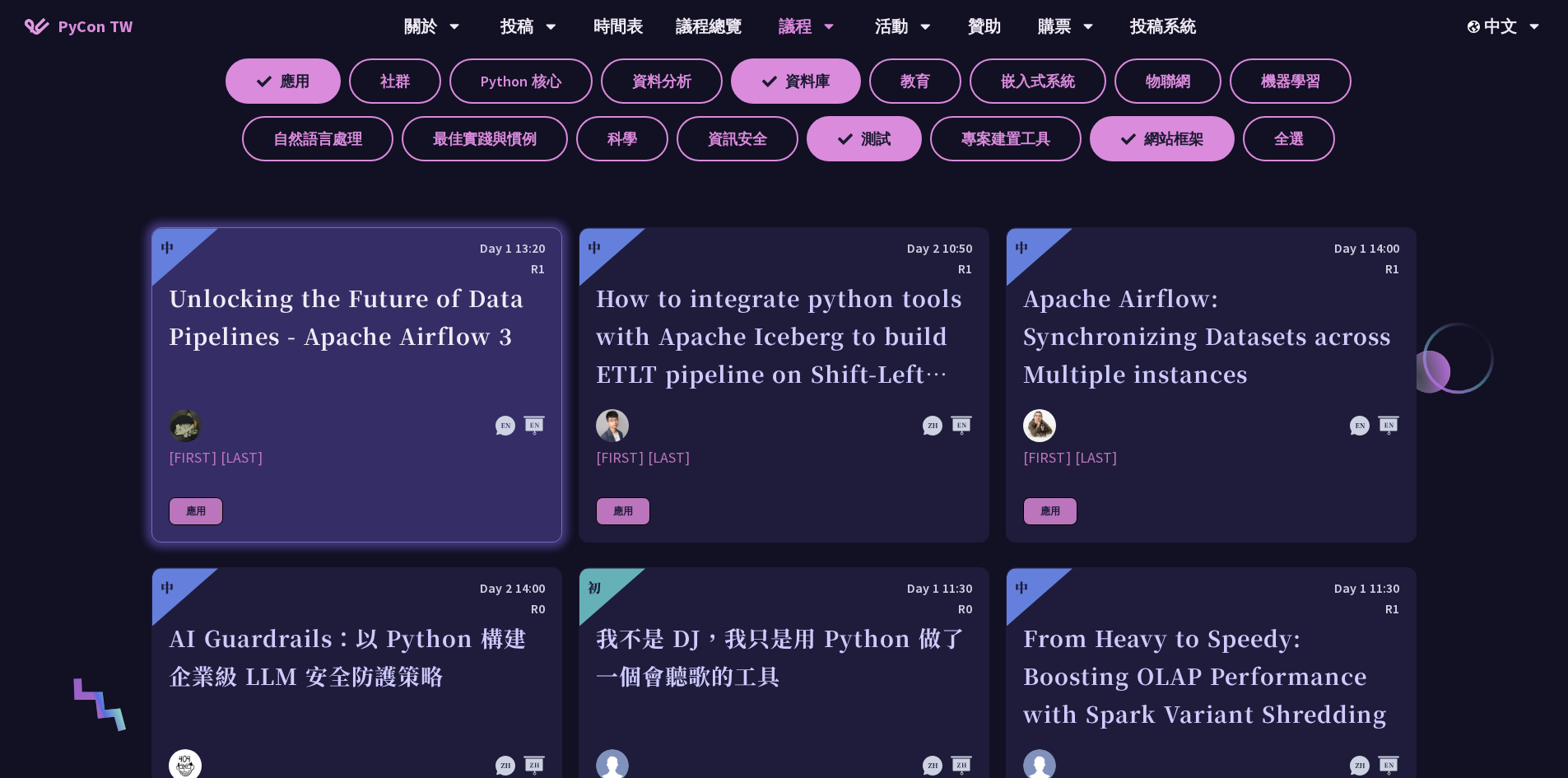 scroll, scrollTop: 988, scrollLeft: 0, axis: vertical 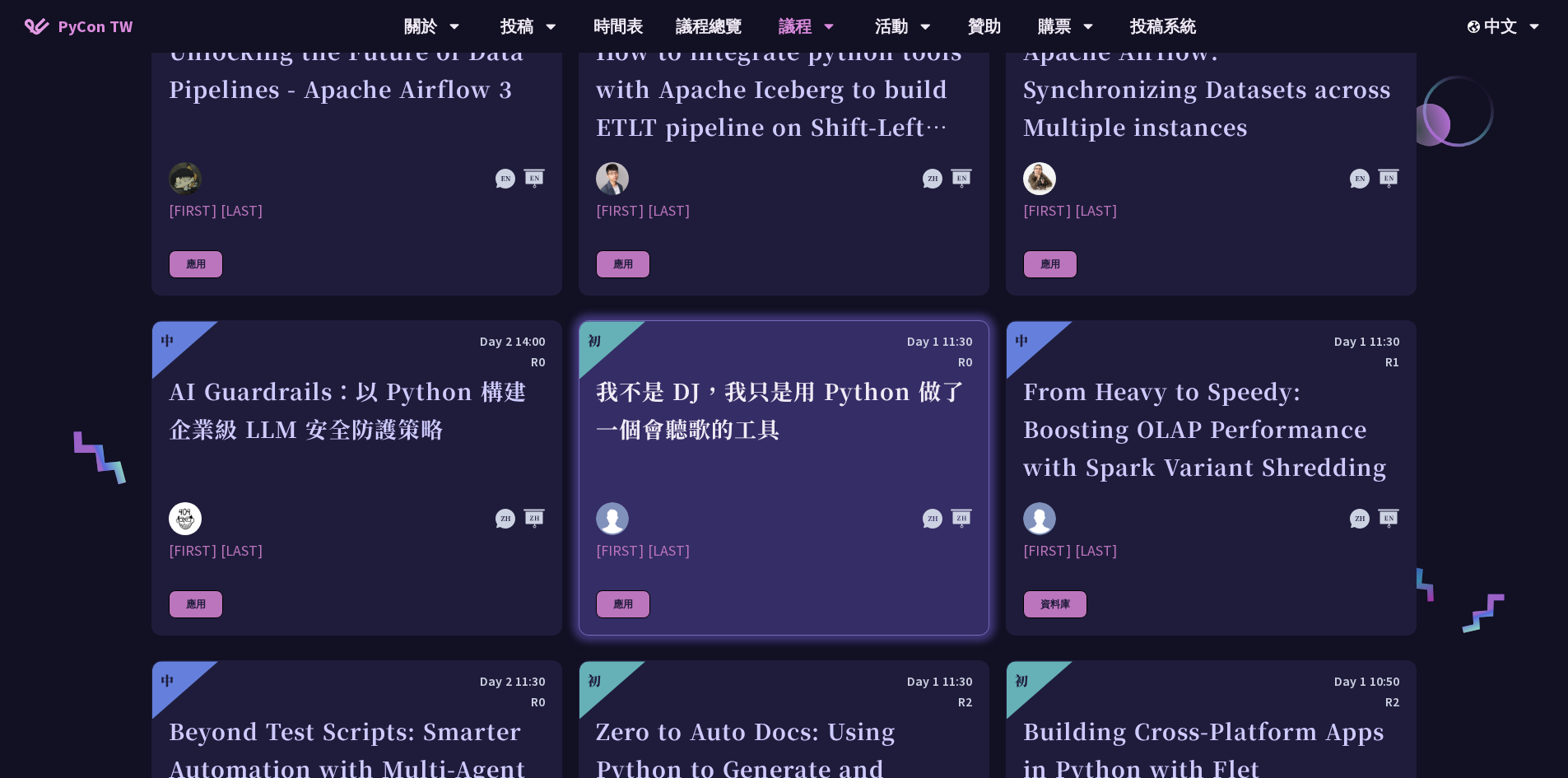 click on "我不是 DJ，我只是用 Python 做了一個會聽歌的工具" at bounding box center (784, 429) 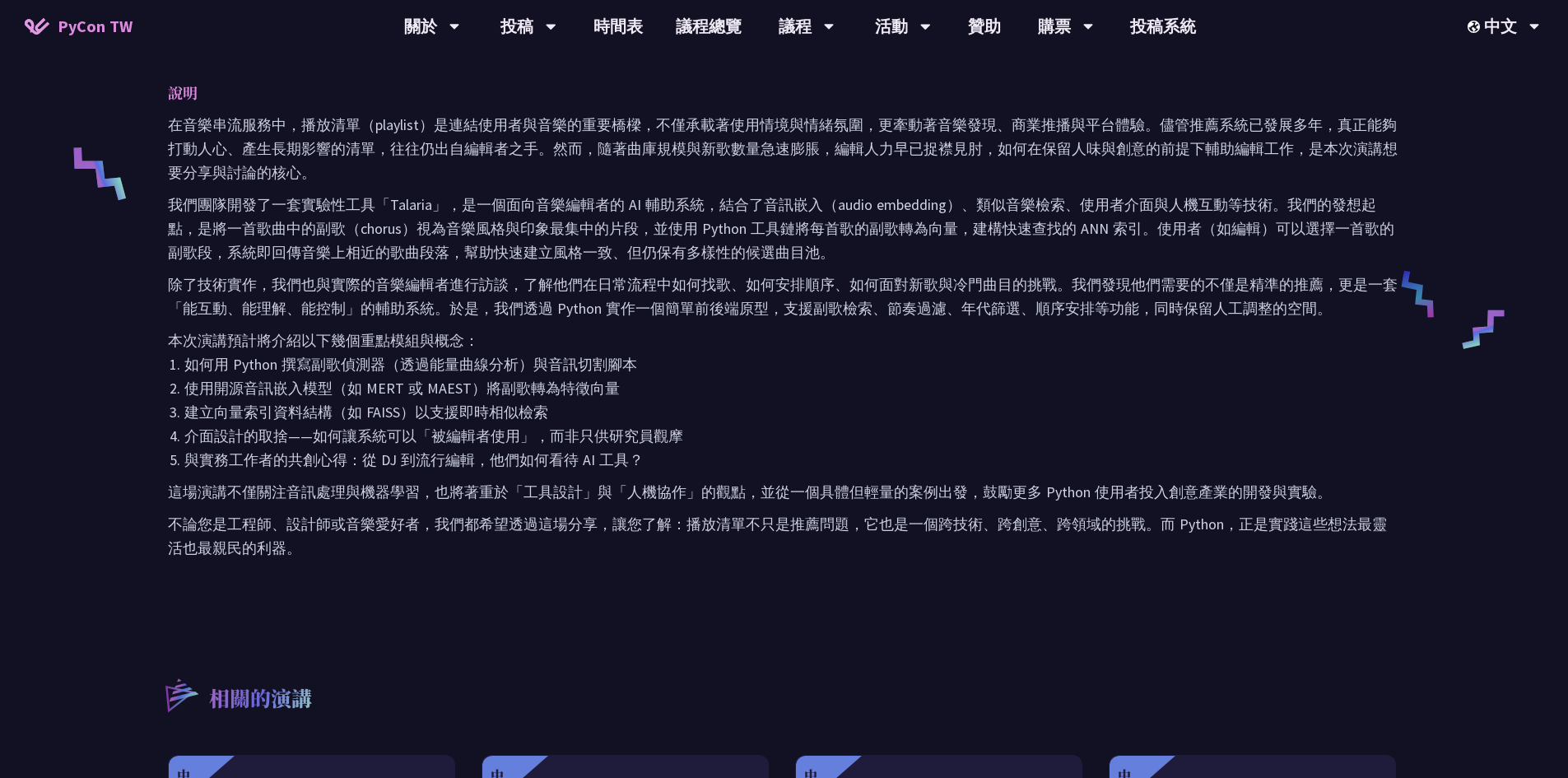scroll, scrollTop: 494, scrollLeft: 0, axis: vertical 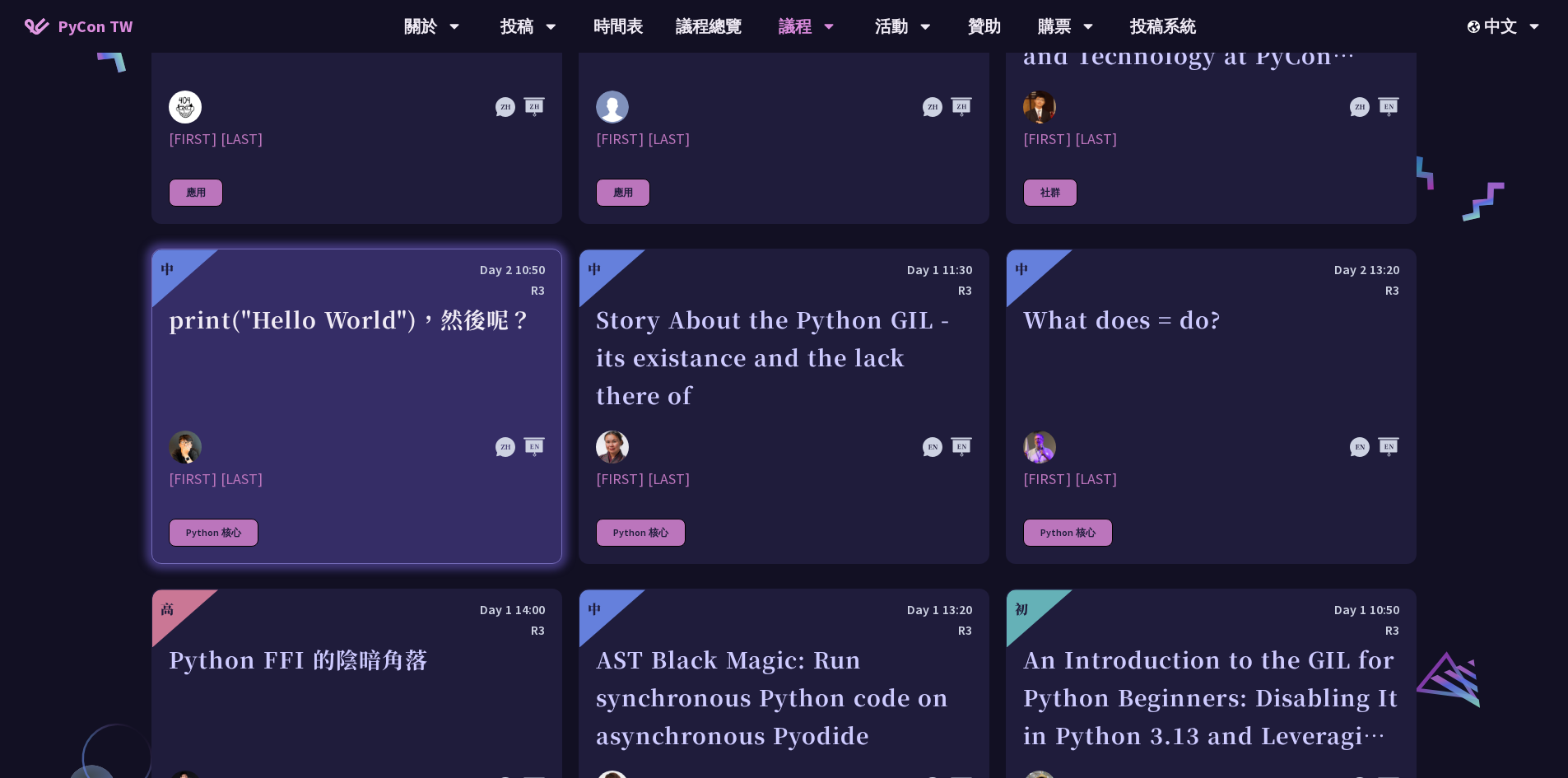 click on "print("Hello World")，然後呢？" at bounding box center [356, 357] 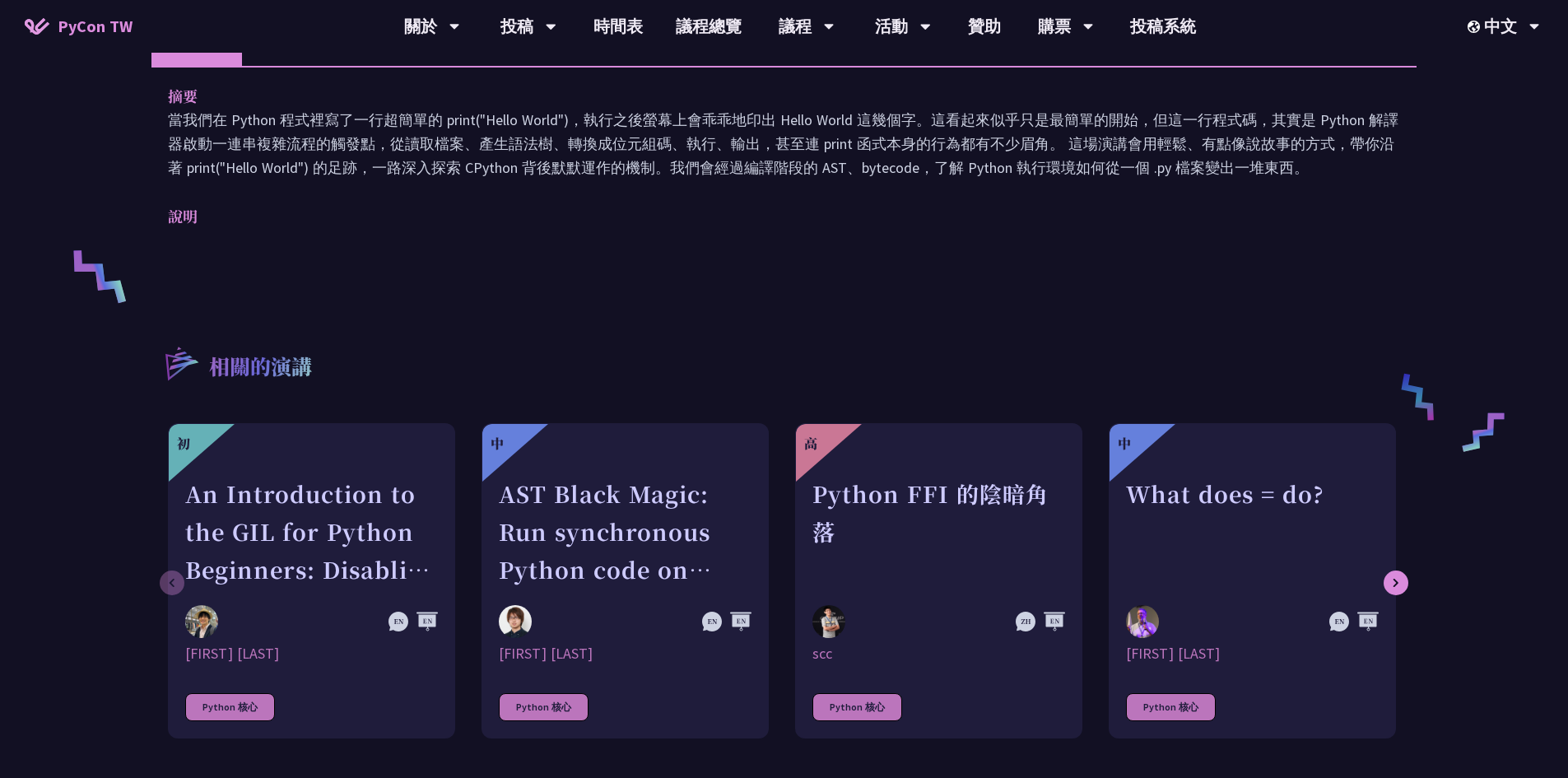 scroll, scrollTop: 592, scrollLeft: 0, axis: vertical 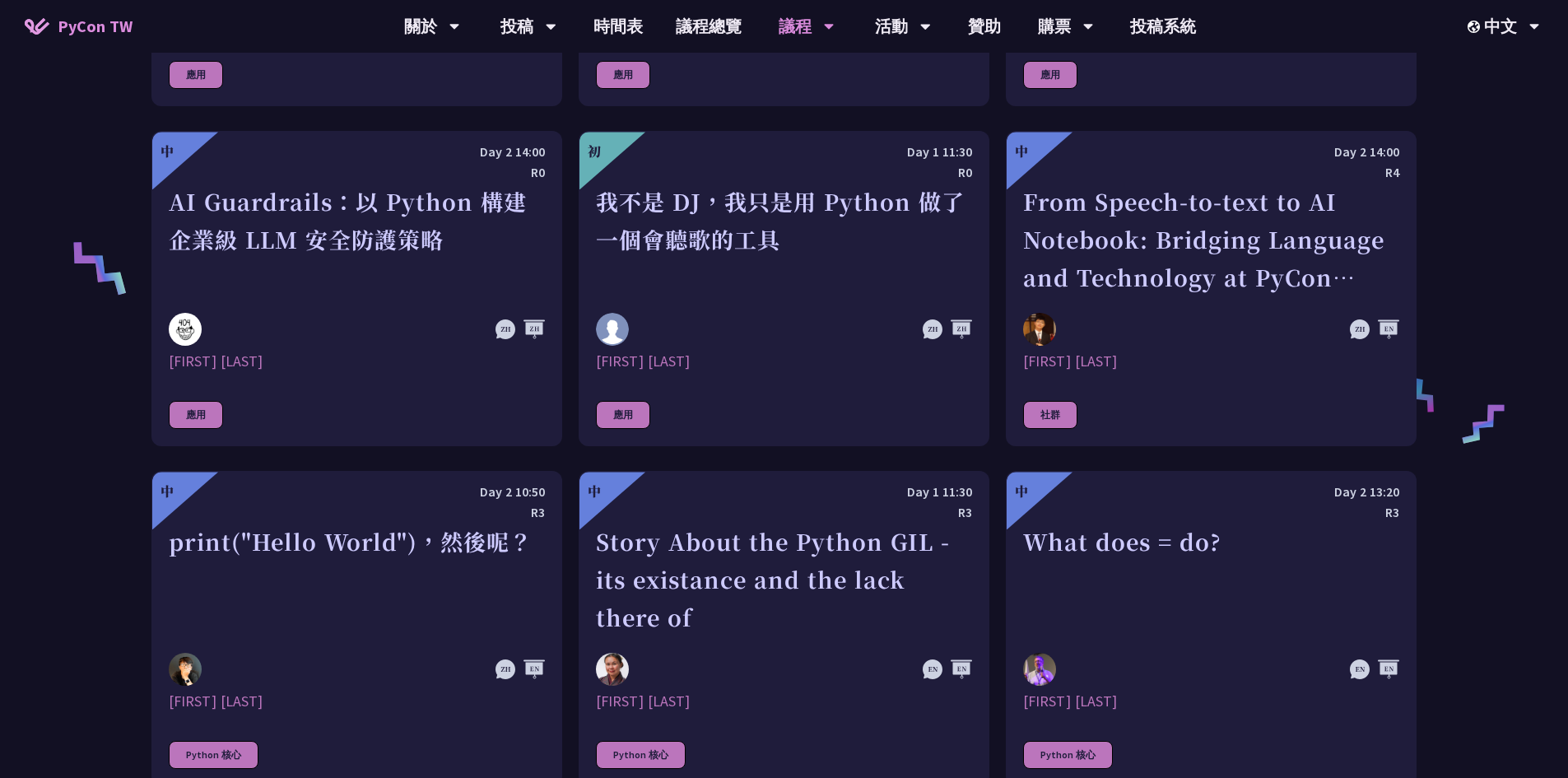 drag, startPoint x: 1567, startPoint y: 257, endPoint x: 1567, endPoint y: 299, distance: 42 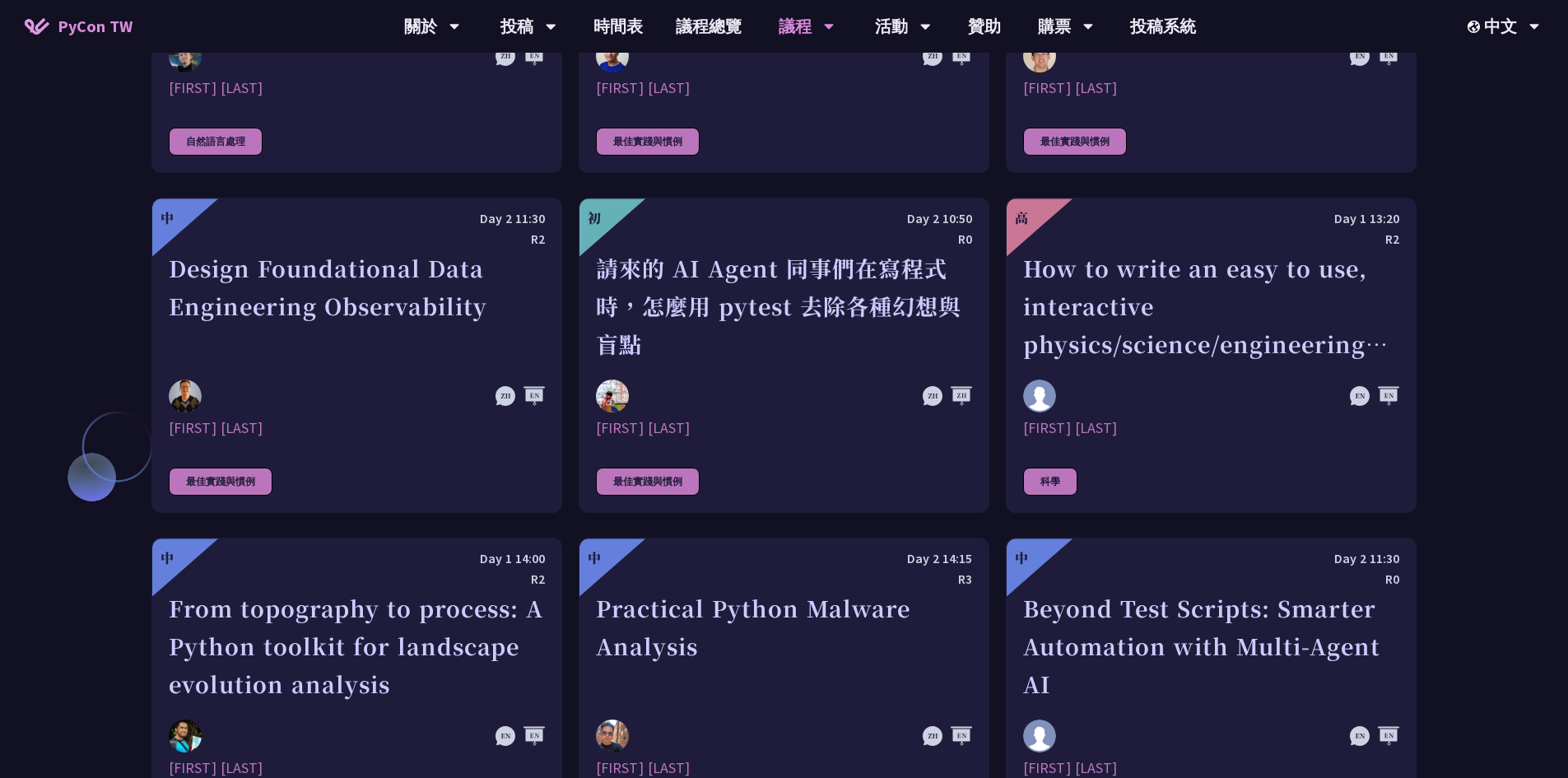 scroll, scrollTop: 3876, scrollLeft: 0, axis: vertical 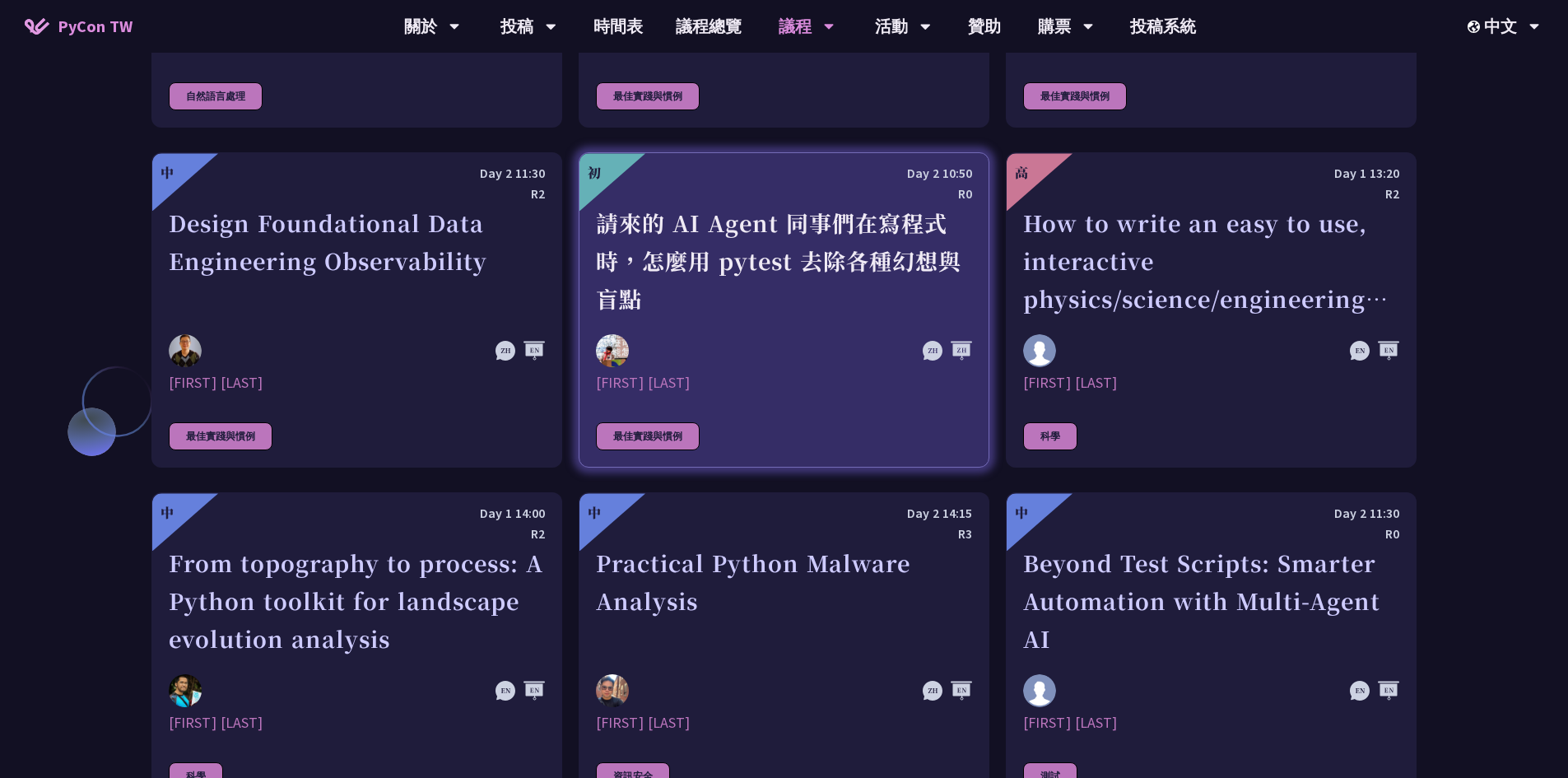 click on "請來的 AI Agent 同事們在寫程式時，怎麼用 pytest 去除各種幻想與盲點" at bounding box center (784, 261) 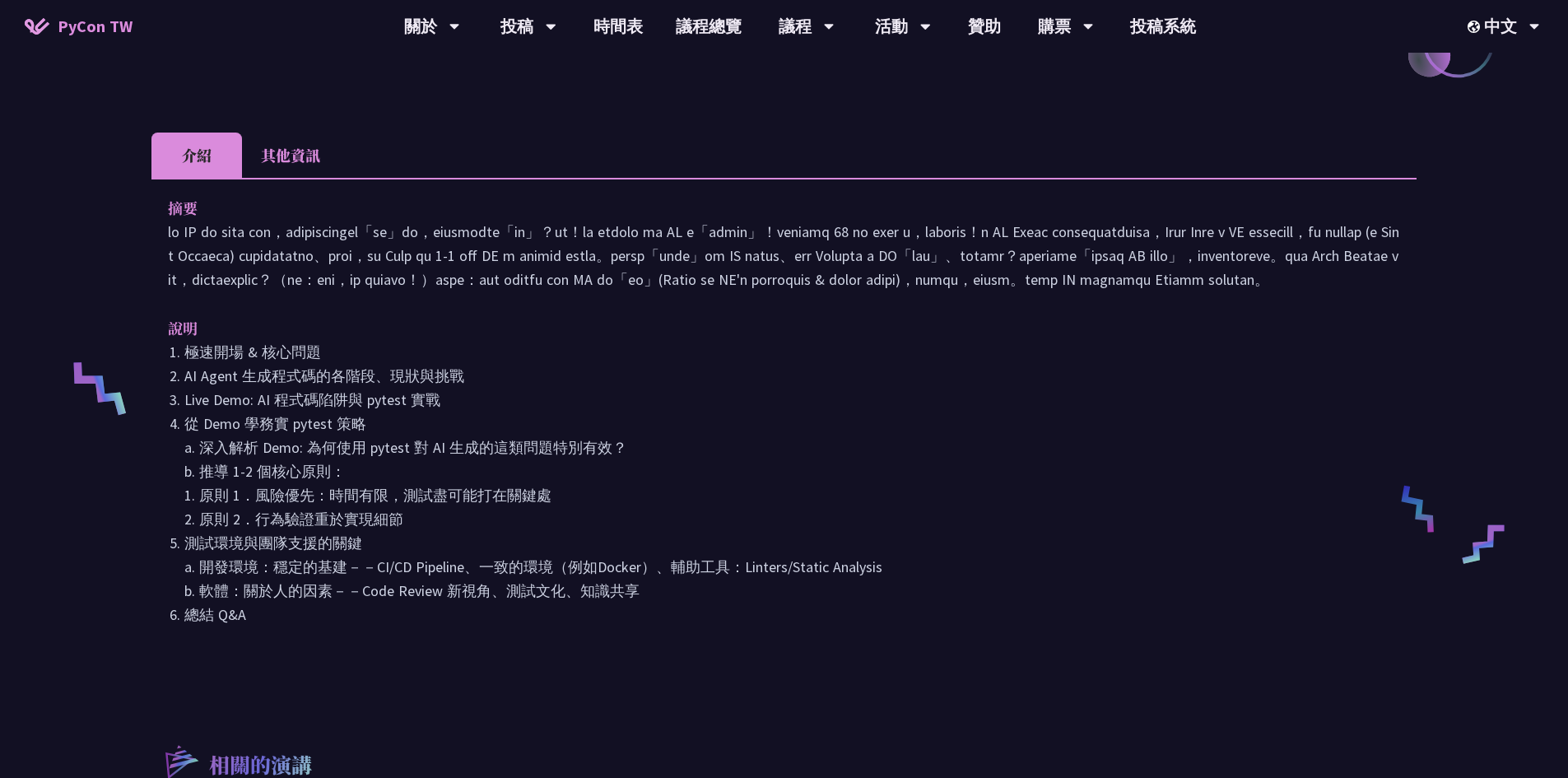 scroll, scrollTop: 449, scrollLeft: 0, axis: vertical 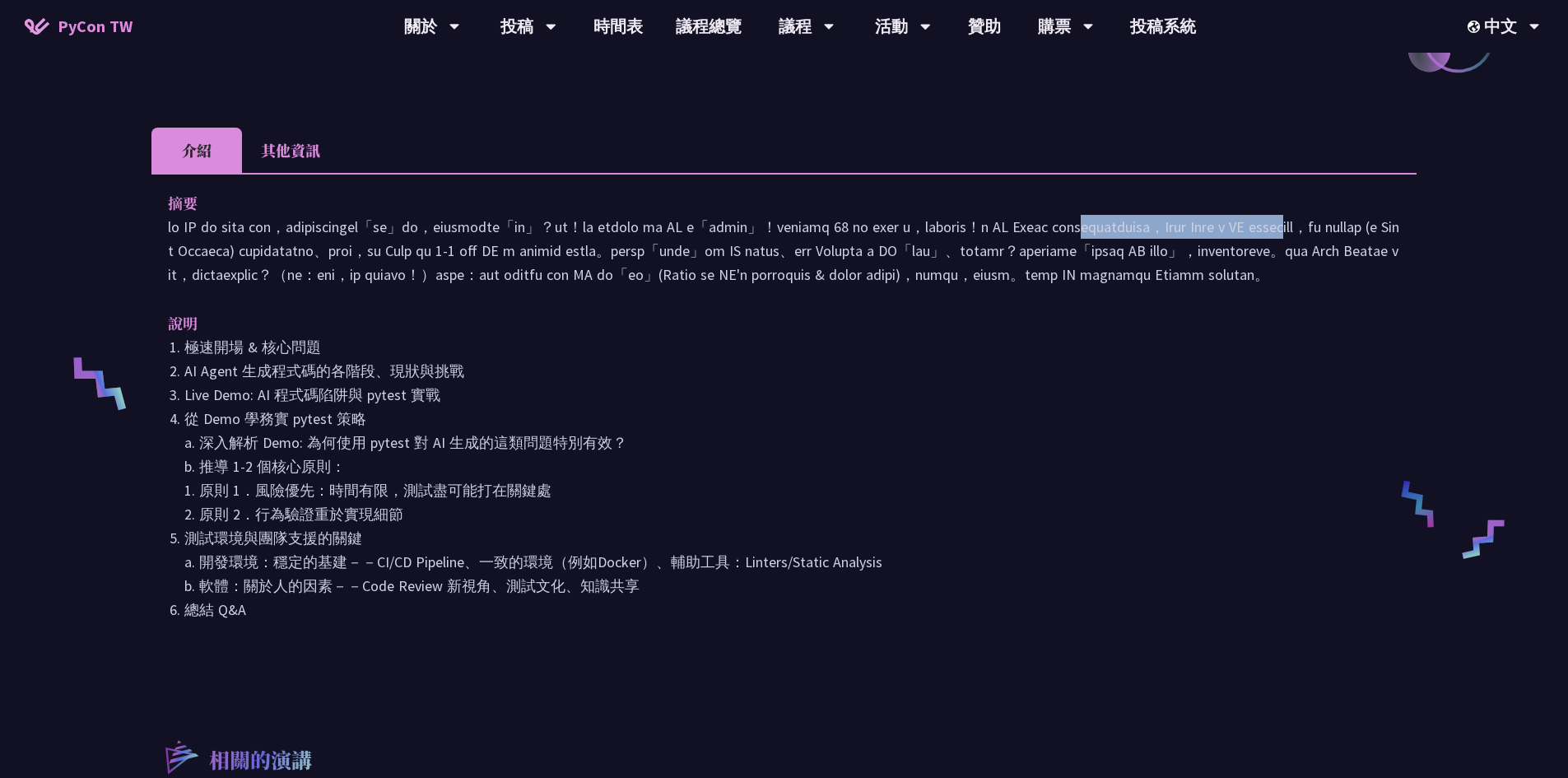 drag, startPoint x: 168, startPoint y: 227, endPoint x: 544, endPoint y: 236, distance: 376.1077 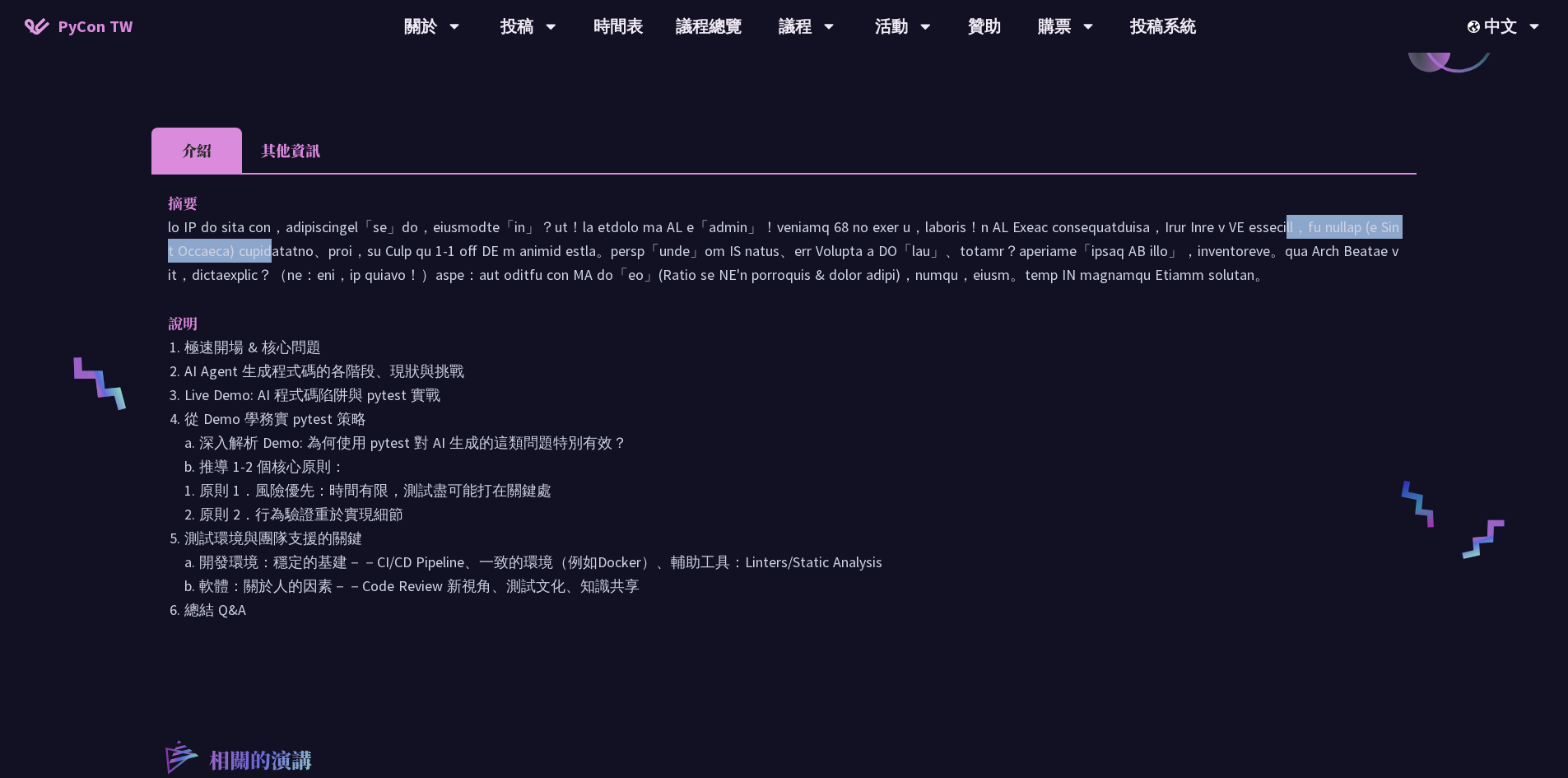 drag, startPoint x: 556, startPoint y: 231, endPoint x: 876, endPoint y: 229, distance: 320.0062 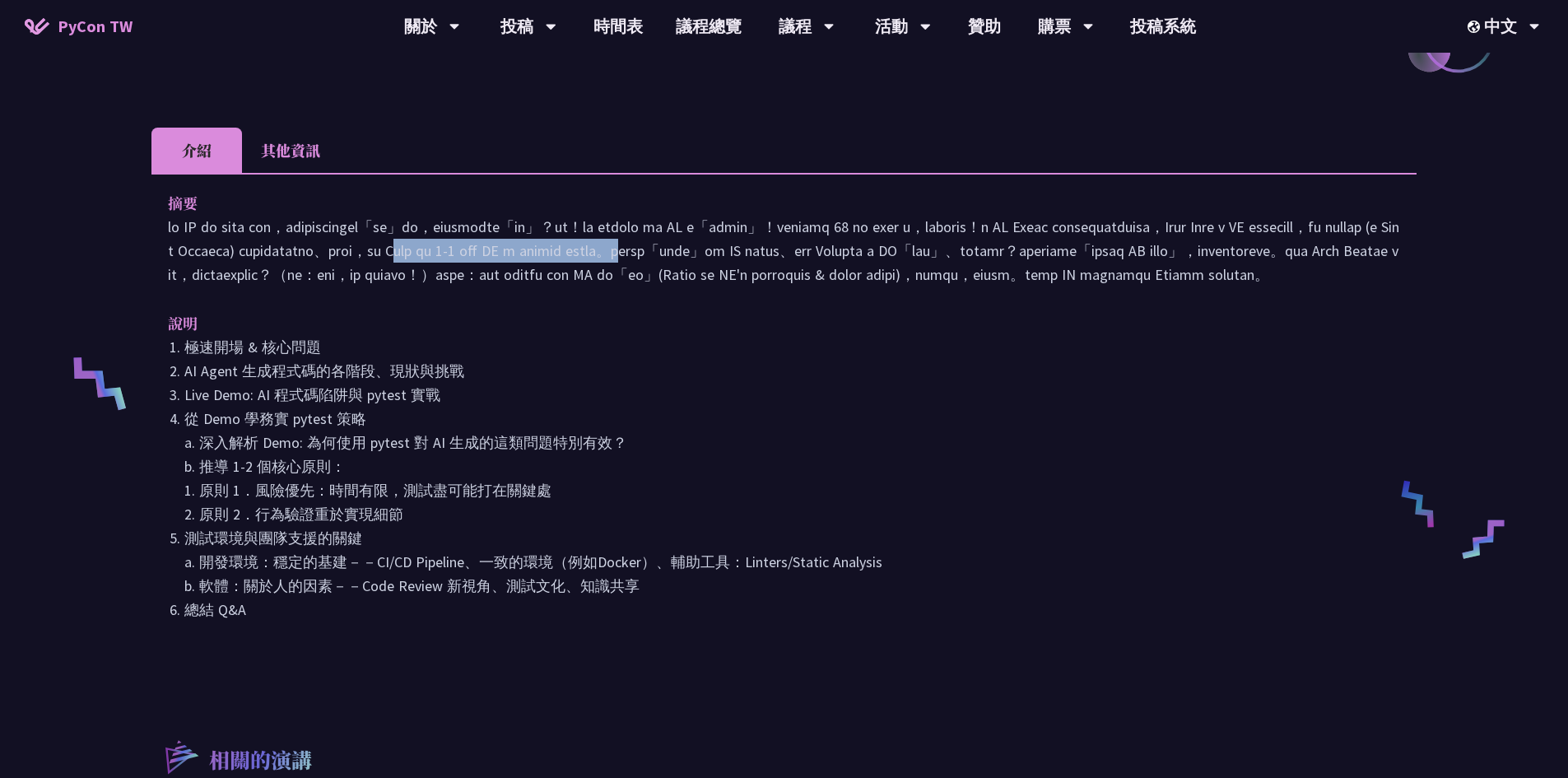 drag, startPoint x: 981, startPoint y: 234, endPoint x: 1374, endPoint y: 233, distance: 393.00127 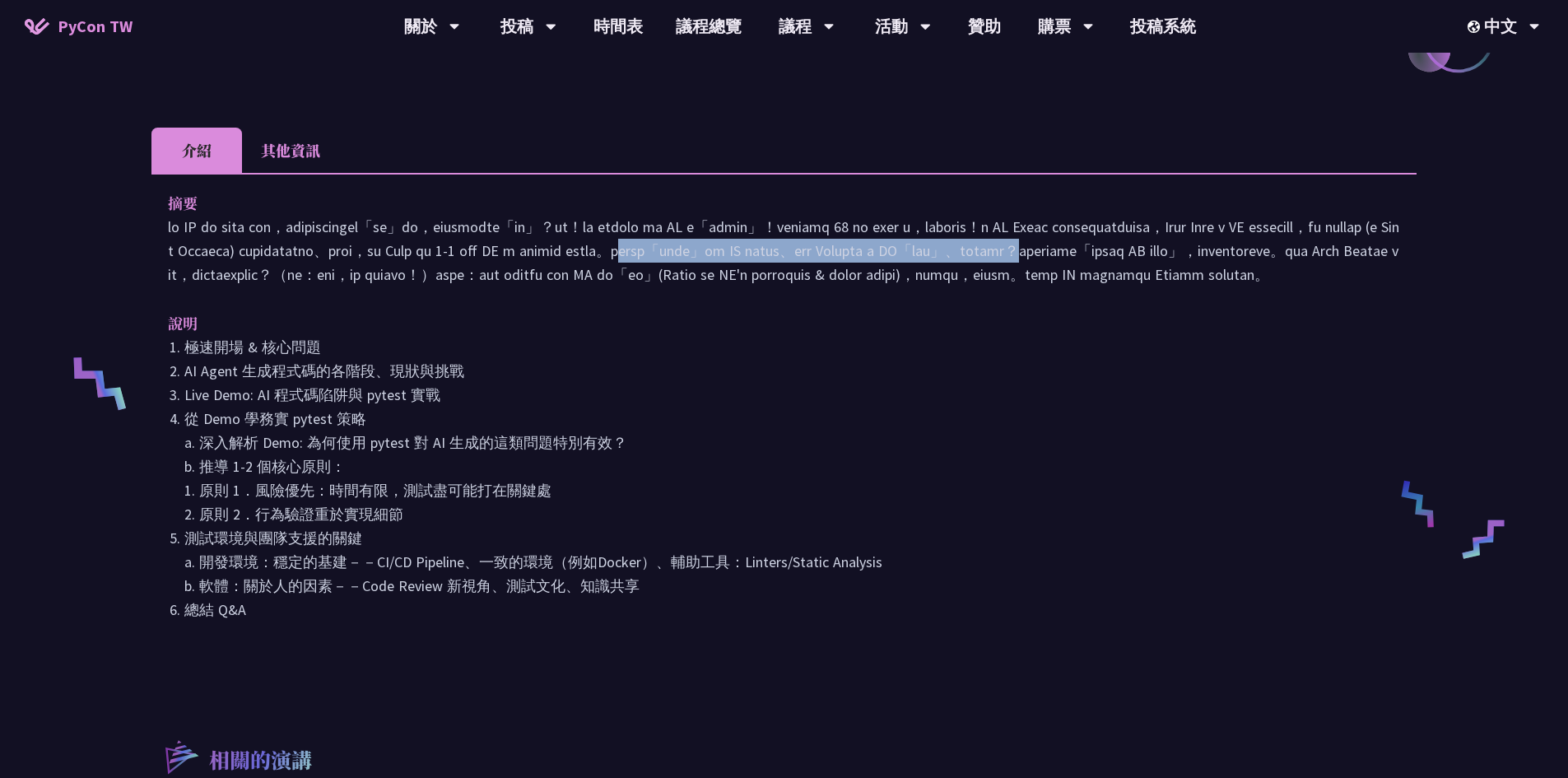 drag, startPoint x: 169, startPoint y: 258, endPoint x: 737, endPoint y: 263, distance: 568.02201 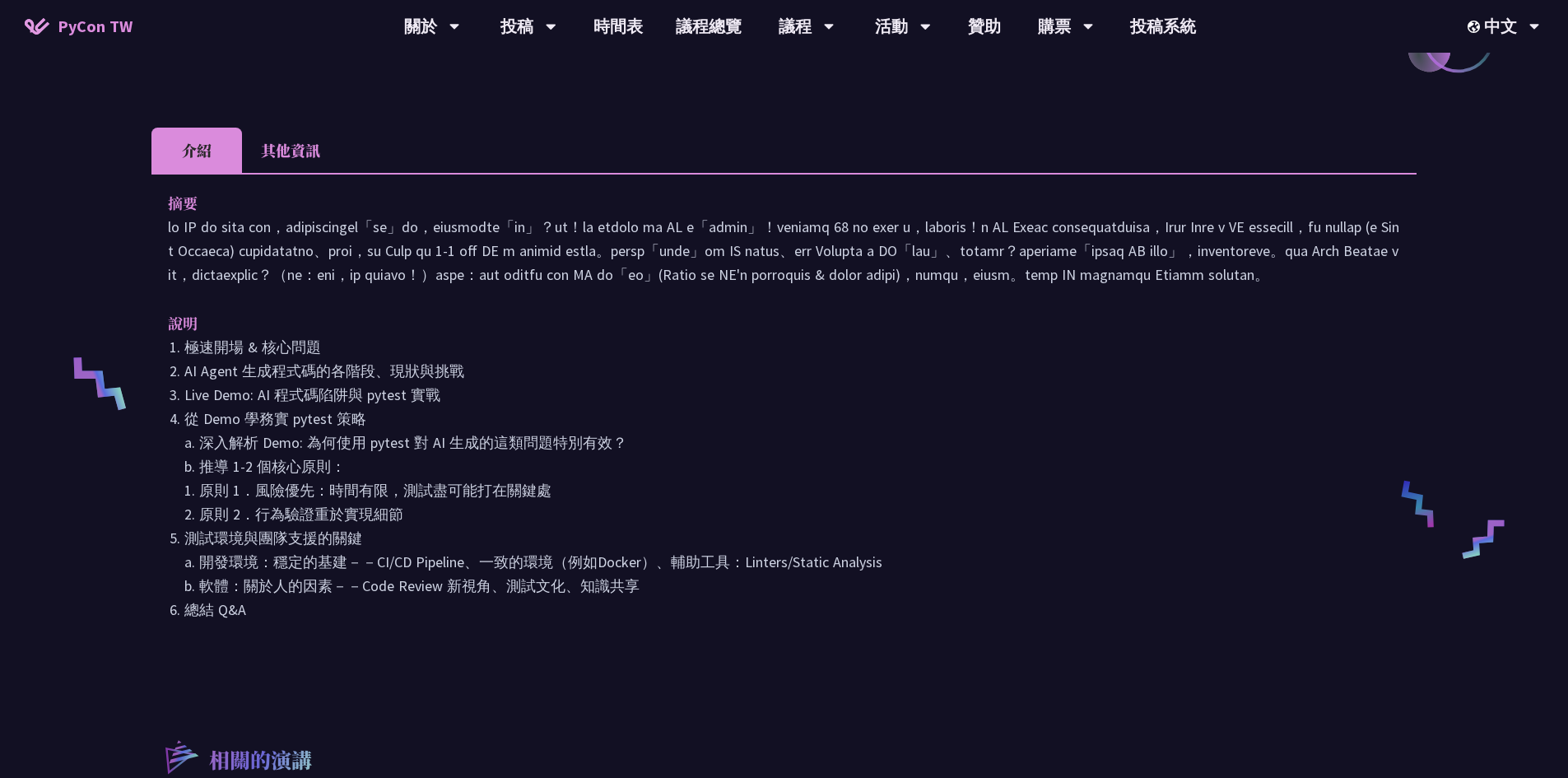 click at bounding box center [784, 250] 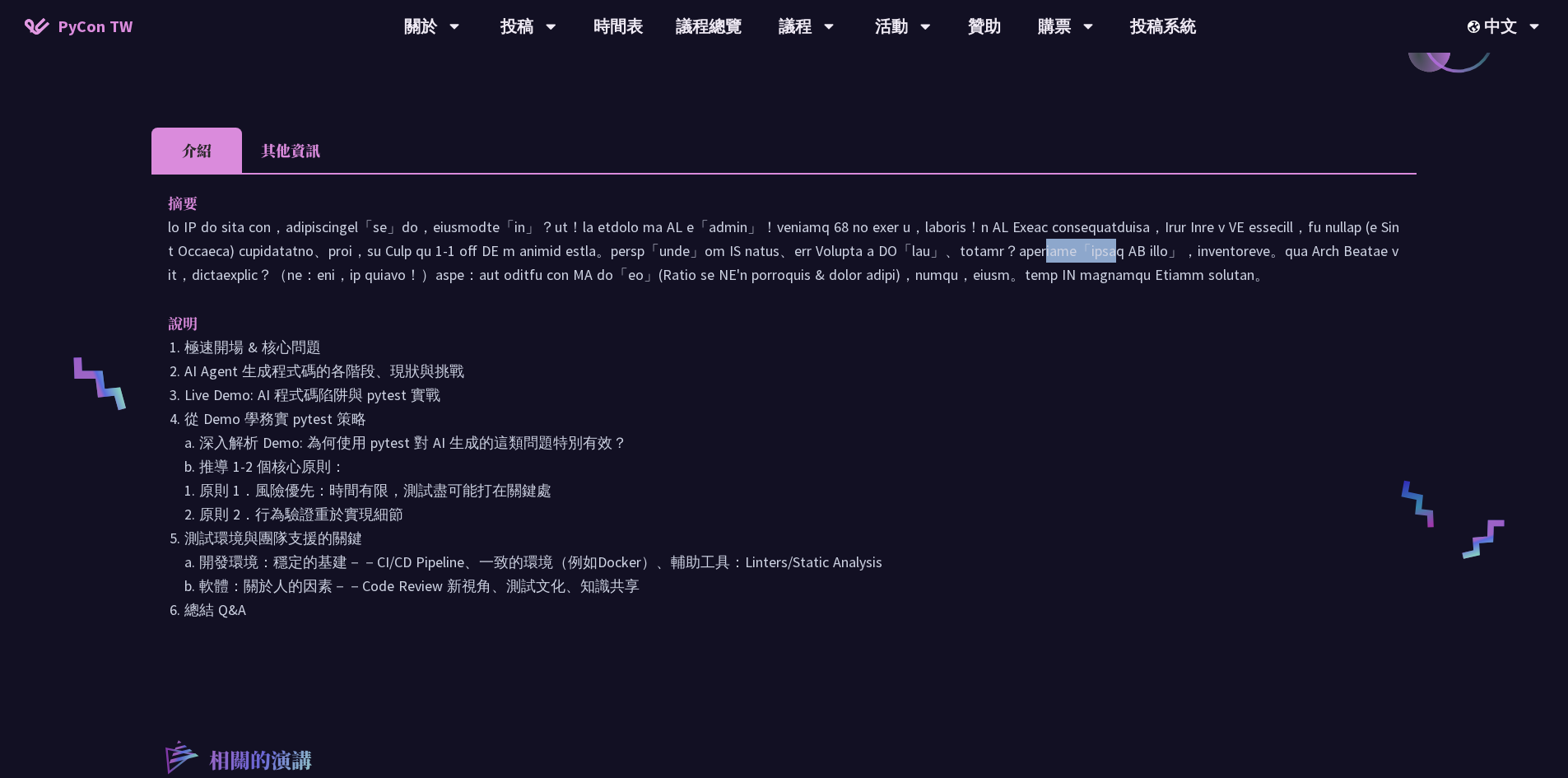 drag, startPoint x: 752, startPoint y: 257, endPoint x: 856, endPoint y: 262, distance: 104.12012 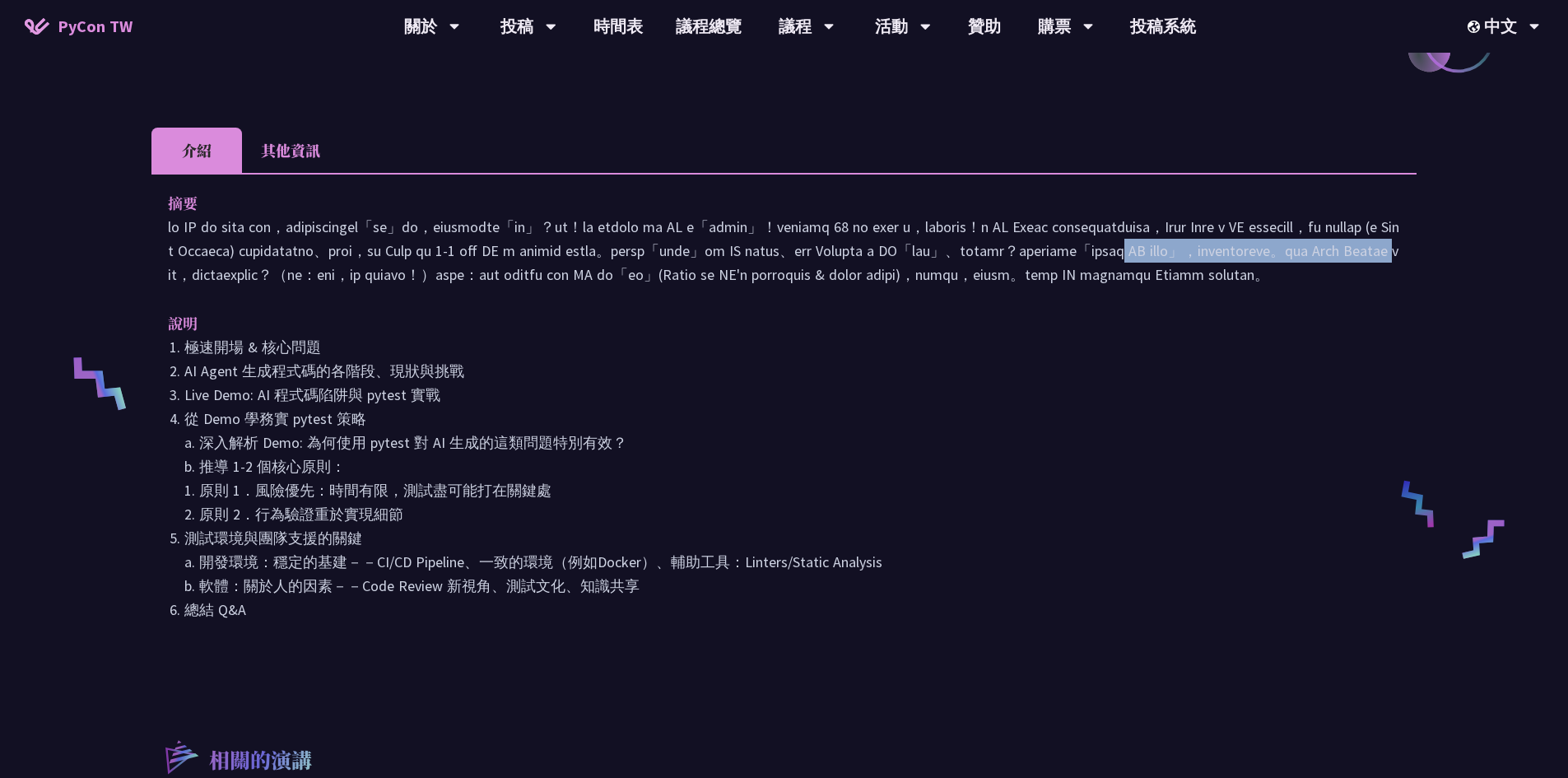 drag, startPoint x: 872, startPoint y: 255, endPoint x: 1392, endPoint y: 263, distance: 520.0615 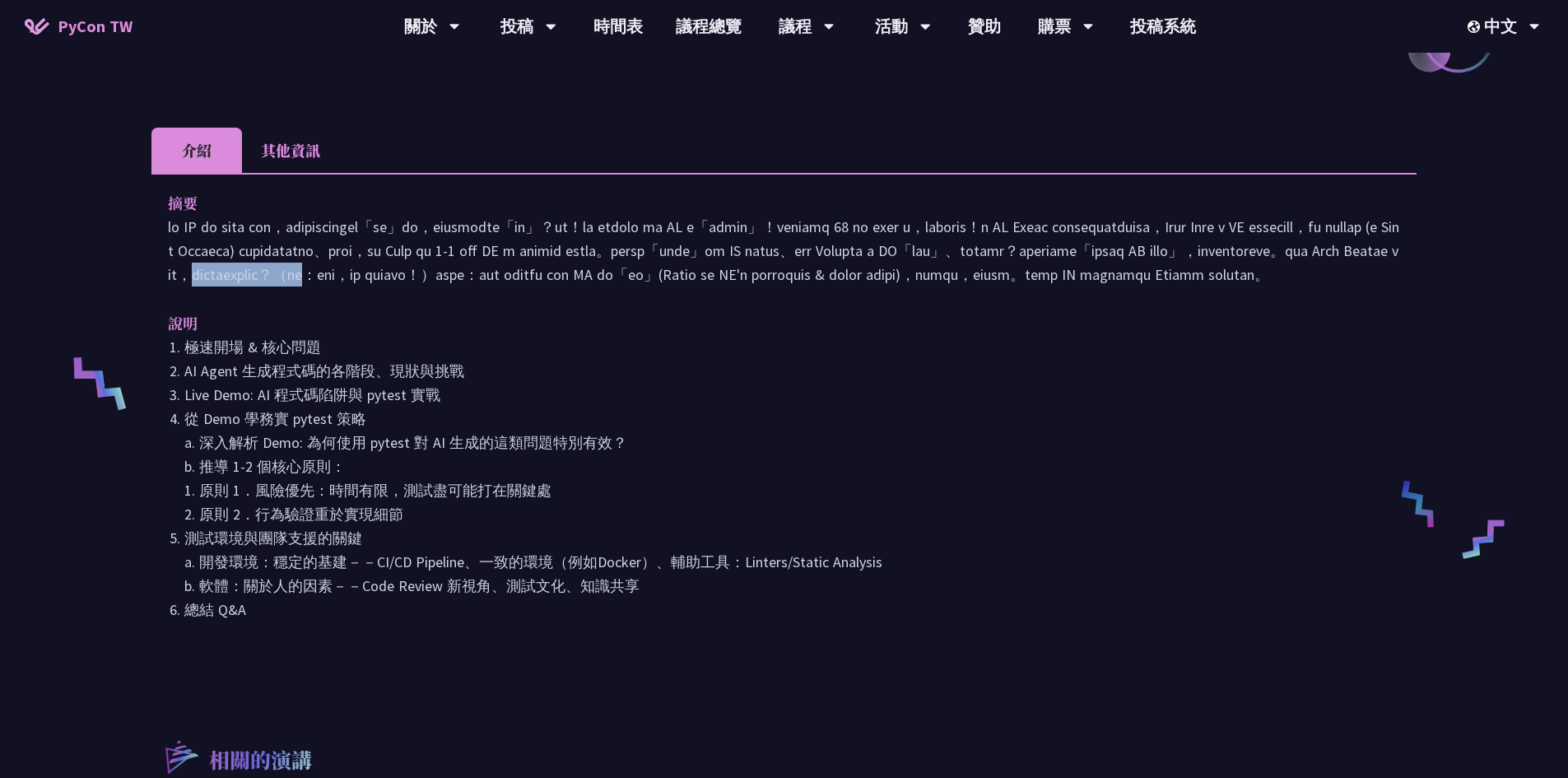 drag, startPoint x: 234, startPoint y: 275, endPoint x: 365, endPoint y: 286, distance: 131.46102 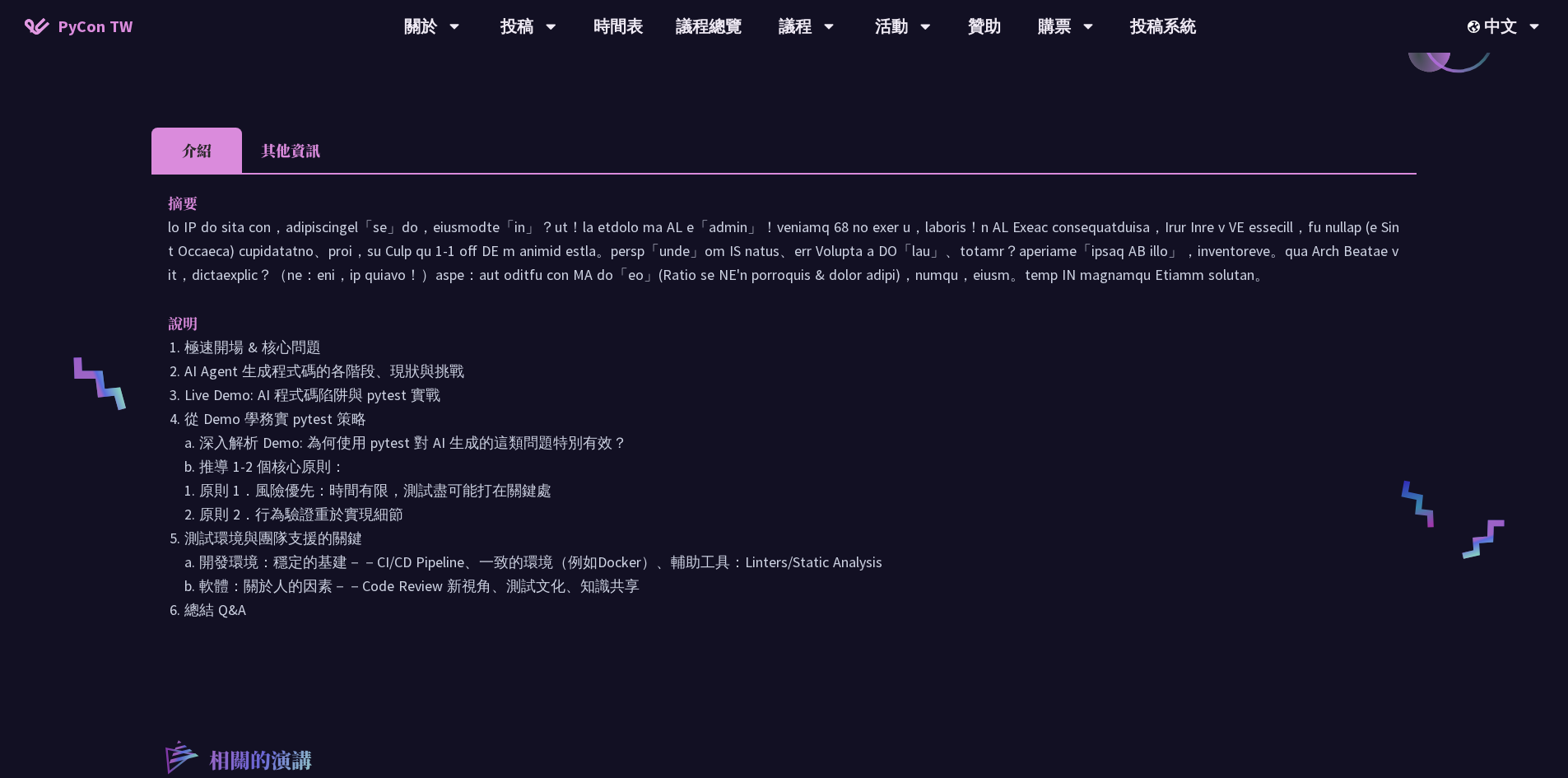 click on "摘要
說明
極速開場 & 核心問題
AI Agent 生成程式碼的各階段、現狀與挑戰
Live Demo: AI 程式碼陷阱與 pytest 實戰
從 Demo 學務實 pytest 策略
a. 深入解析 Demo: 為何使用 pytest 對 AI 生成的這類問題特別有效？
b. 推導 1-2 個核心原則：
1. 原則 1．風險優先：時間有限，測試盡可能打在關鍵處
2. 原則 2．行為驗證重於實現細節
測試環境與團隊支援的關鍵
a. 開發環境：穩定的基建－－CI/CD Pipeline、一致的環境（例如Docker）、輔助工具：Linters/Static Analysis
b. 軟體：關於人的因素－－Code Review 新視角、測試文化、知識共享
總結 Q&A
Slides" at bounding box center [784, 417] 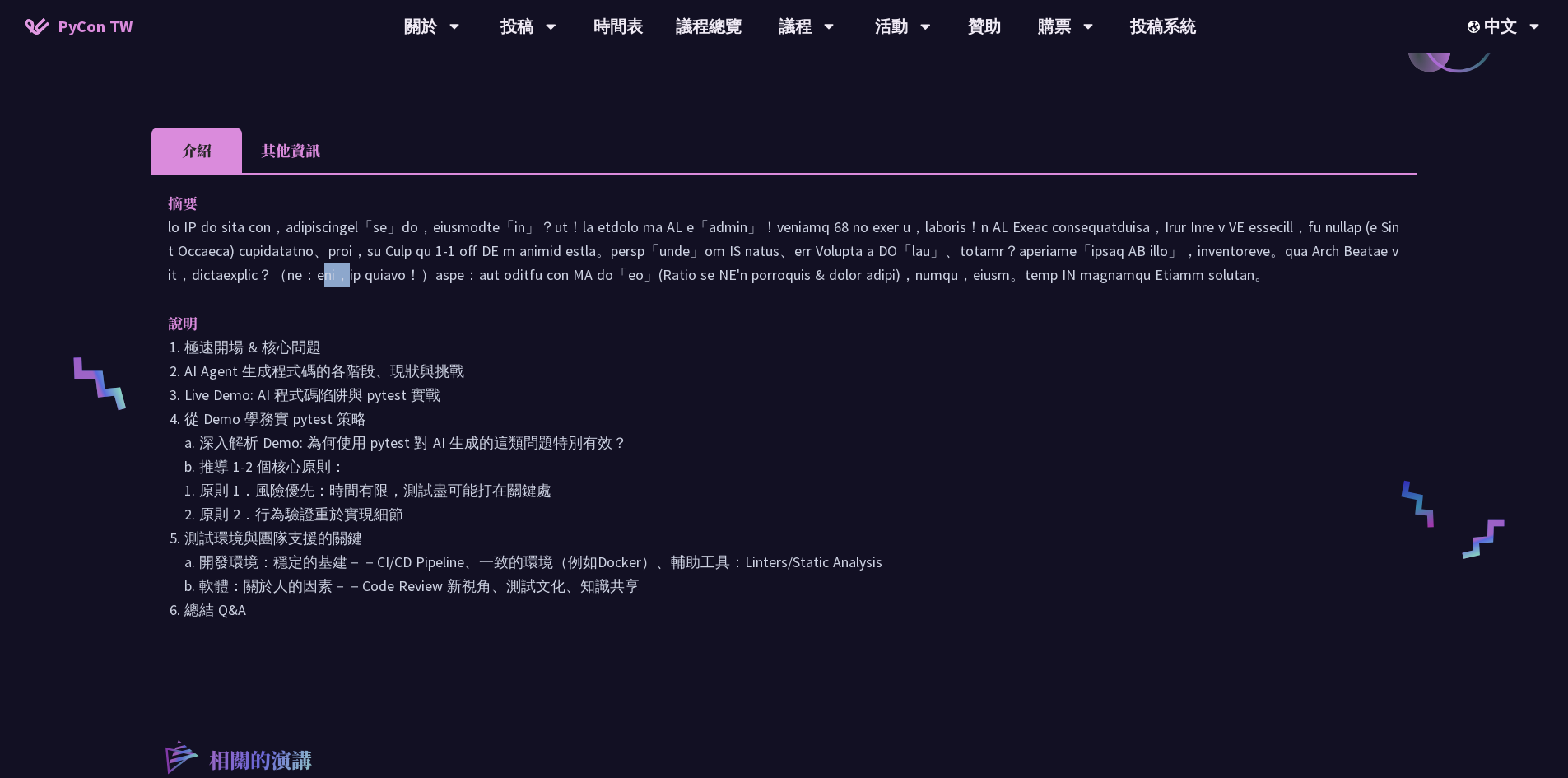 drag, startPoint x: 375, startPoint y: 277, endPoint x: 417, endPoint y: 277, distance: 42 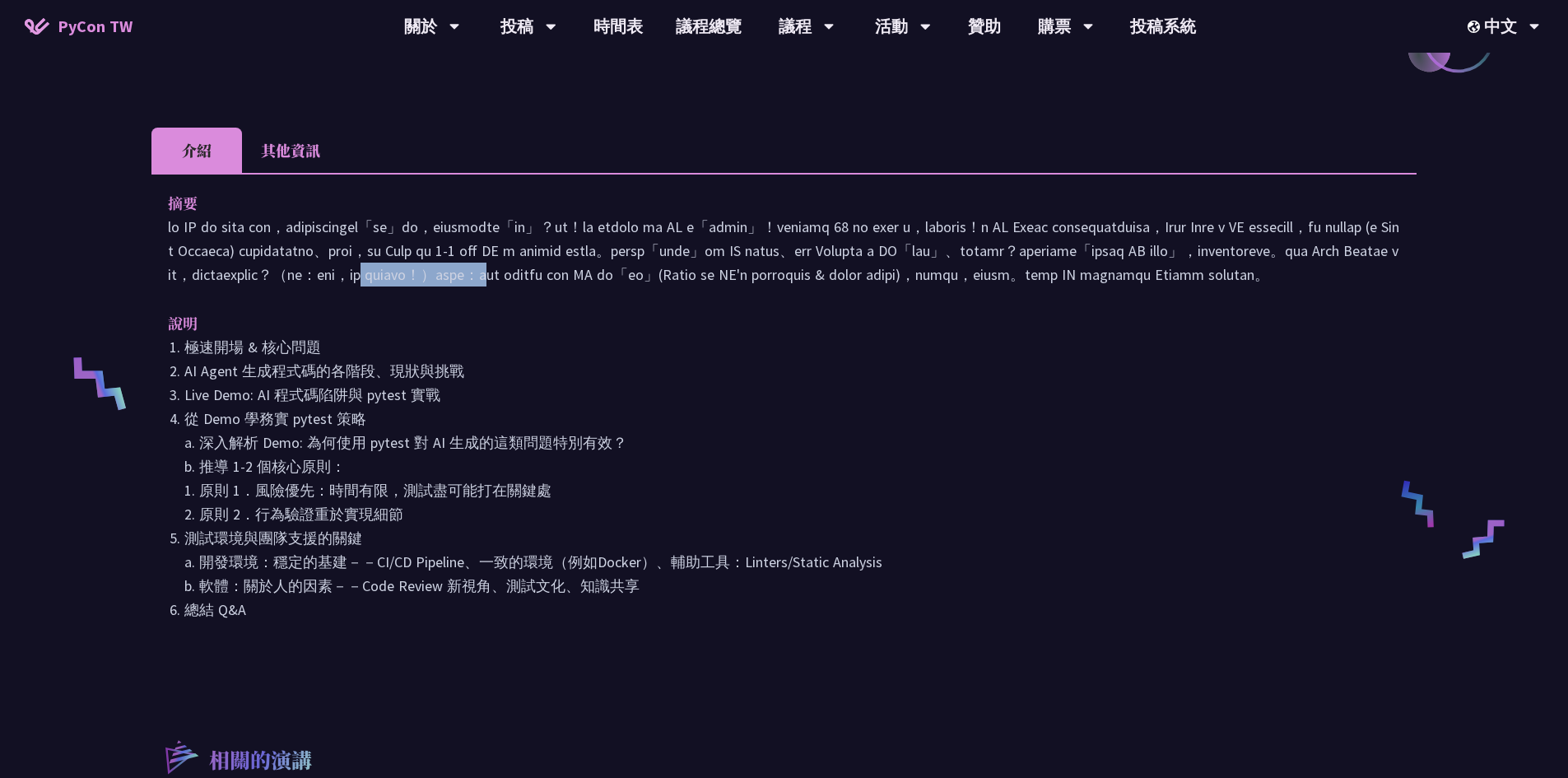 drag, startPoint x: 443, startPoint y: 277, endPoint x: 676, endPoint y: 289, distance: 233.30881 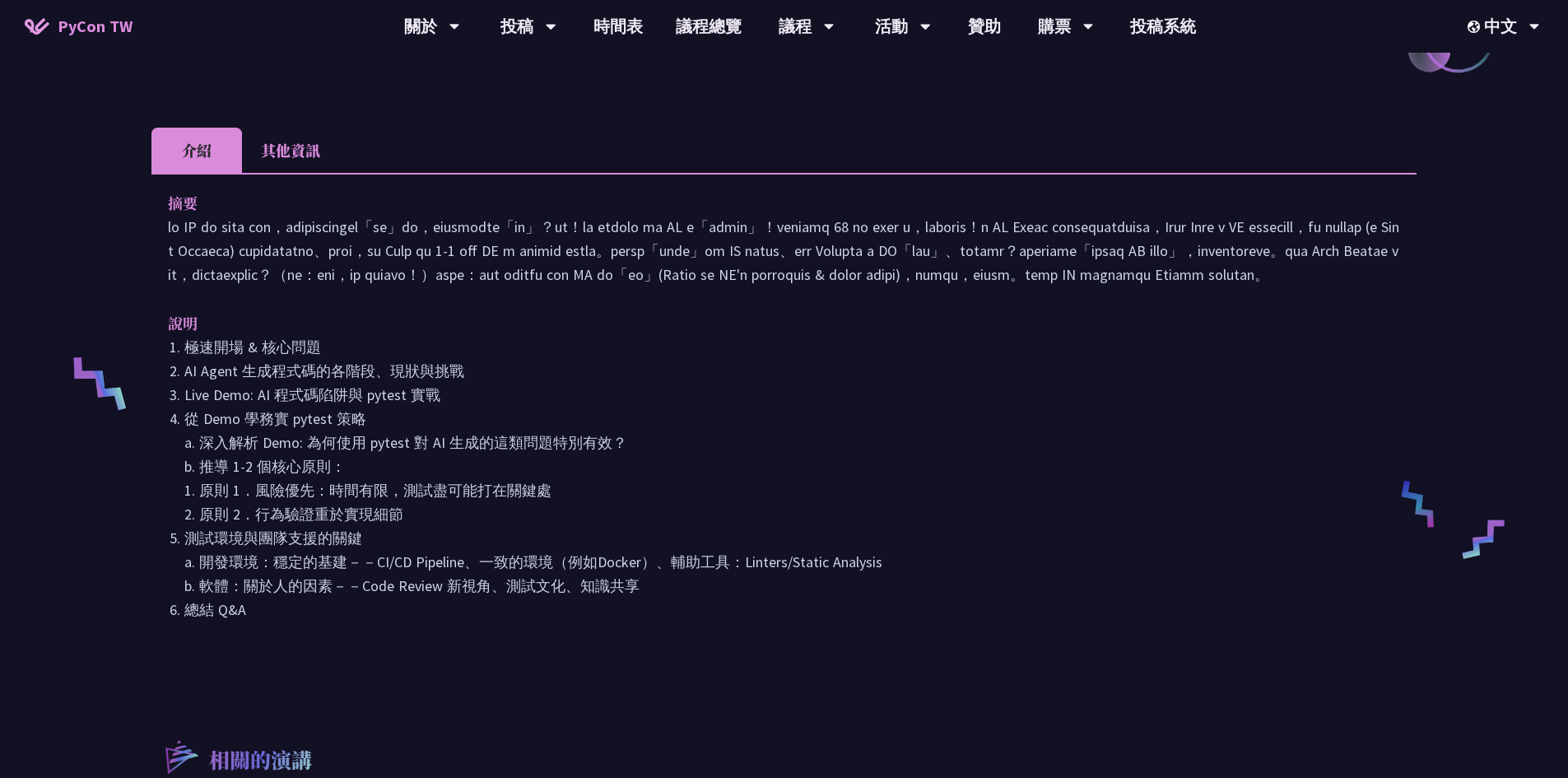 click on "說明" at bounding box center [767, 323] 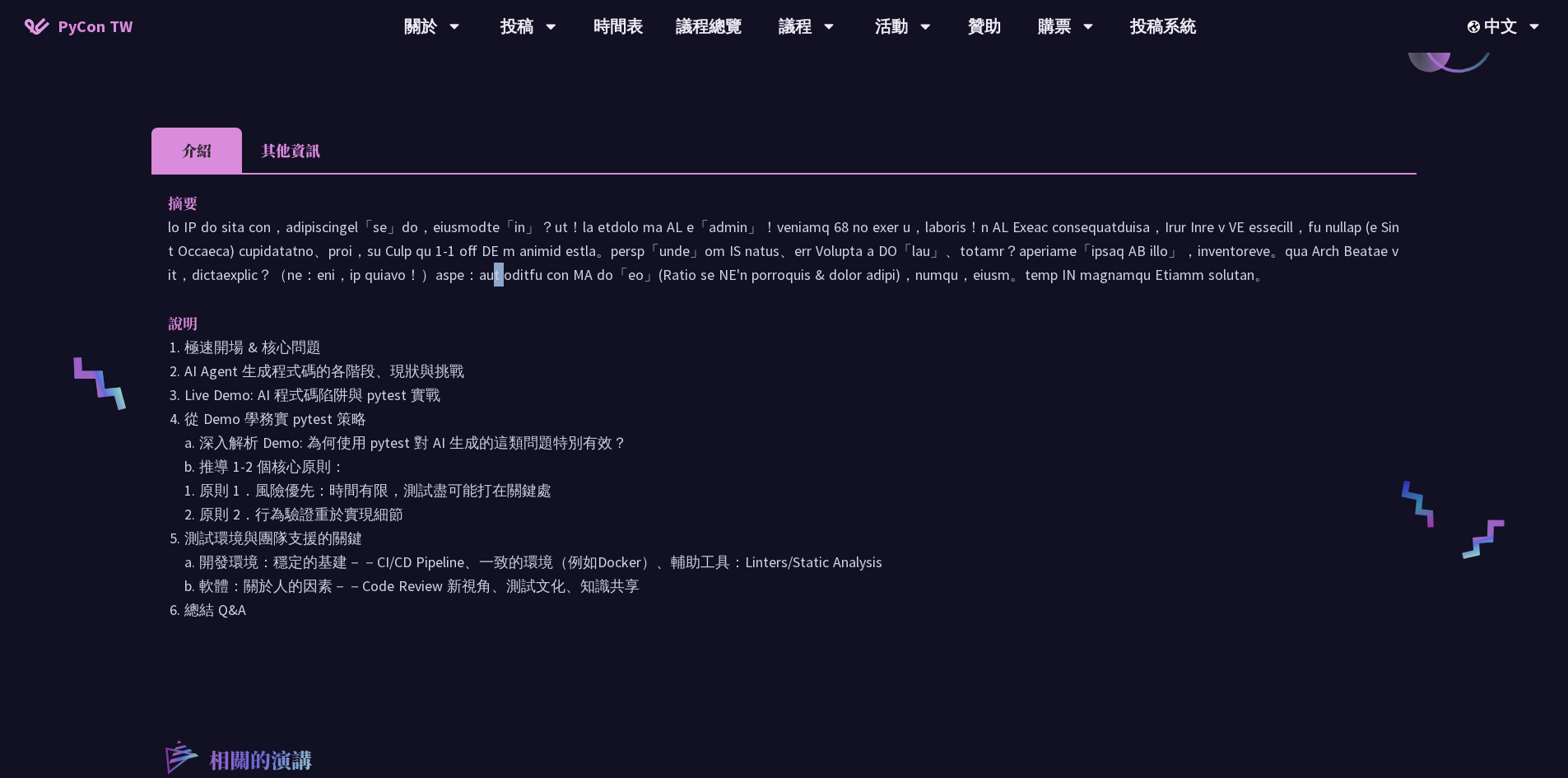 drag, startPoint x: 679, startPoint y: 278, endPoint x: 723, endPoint y: 279, distance: 44.011362 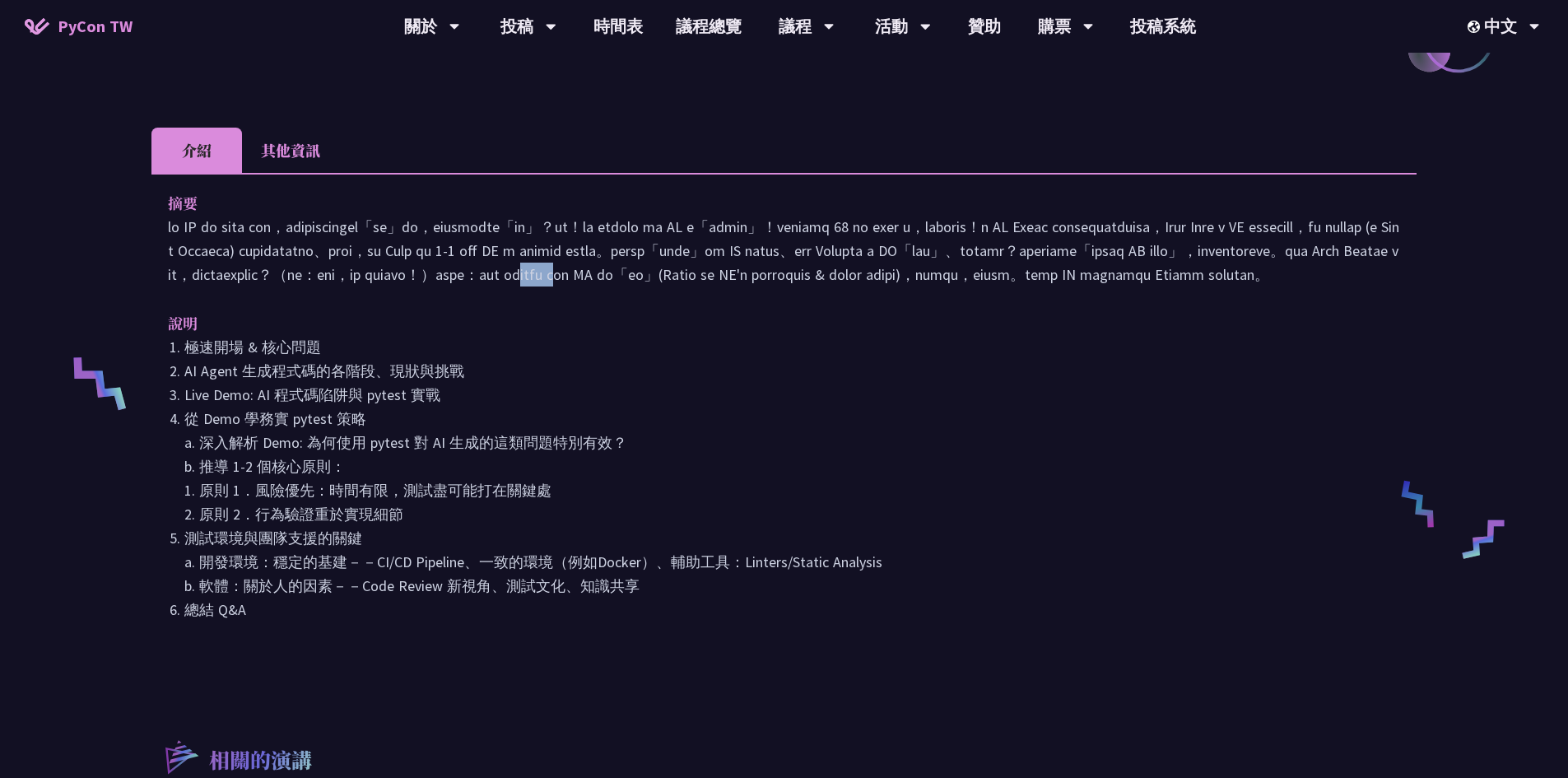 drag, startPoint x: 742, startPoint y: 277, endPoint x: 790, endPoint y: 283, distance: 48.373546 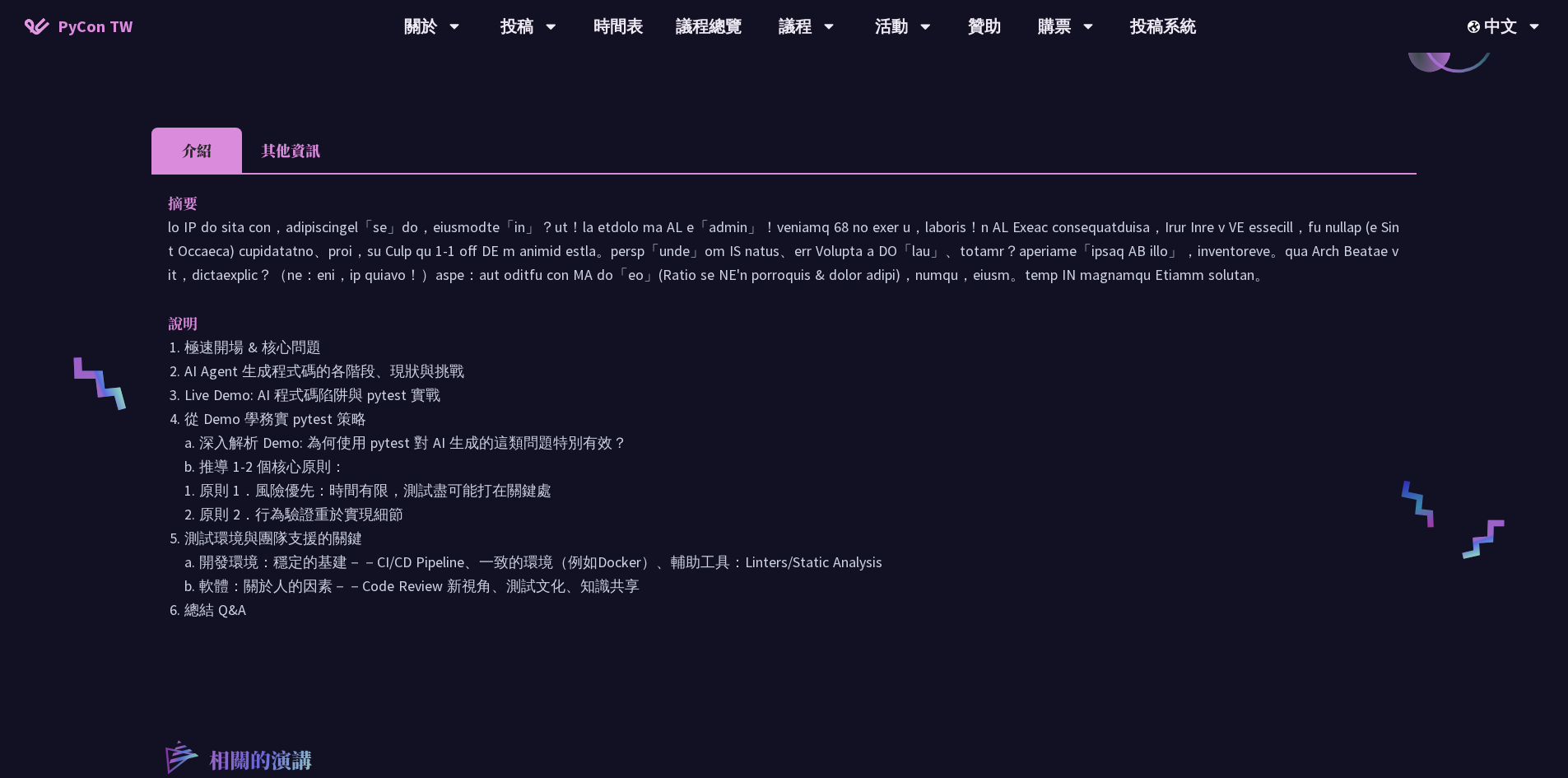 click at bounding box center [784, 250] 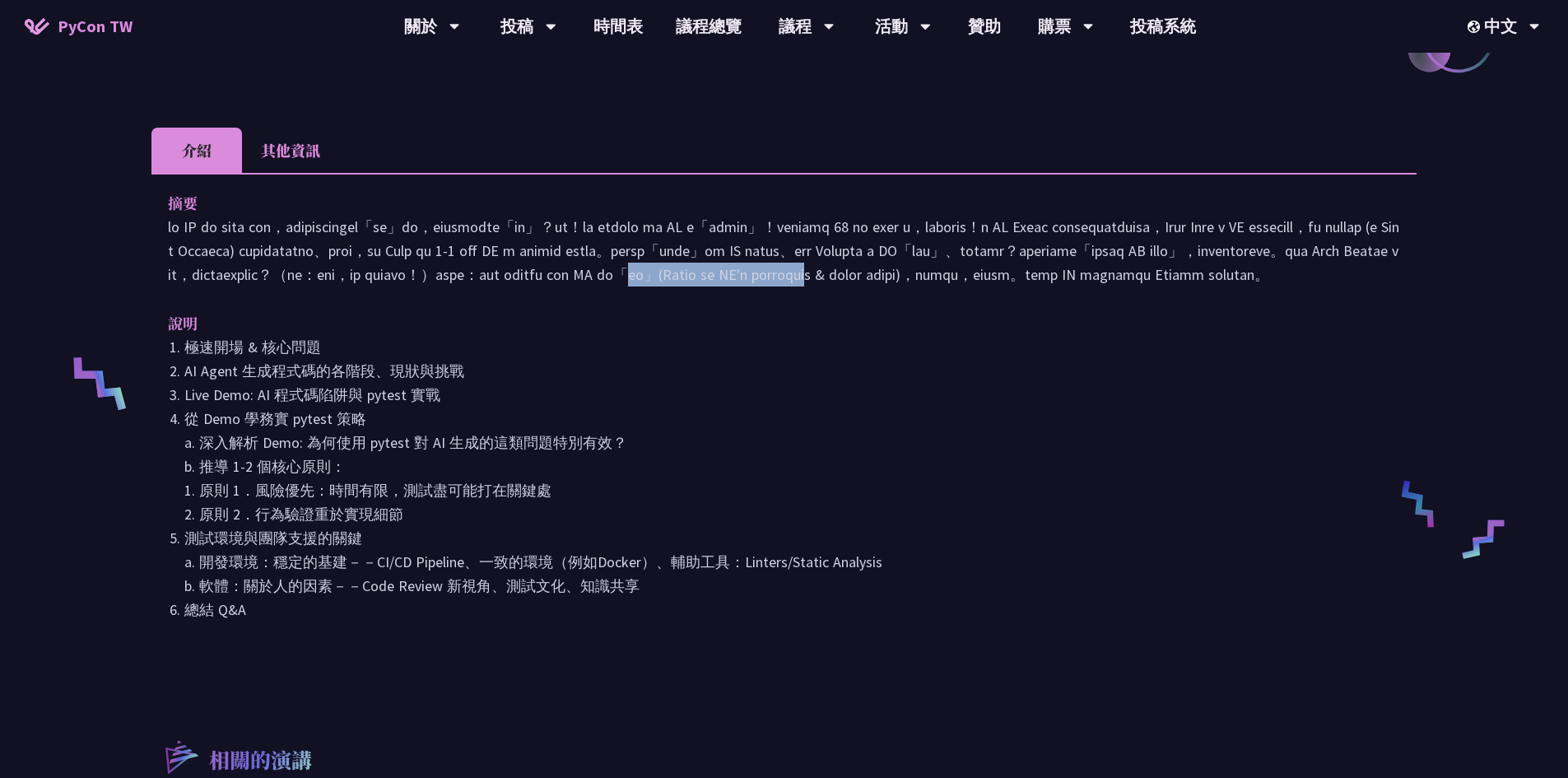 drag, startPoint x: 900, startPoint y: 270, endPoint x: 639, endPoint y: 296, distance: 262.29182 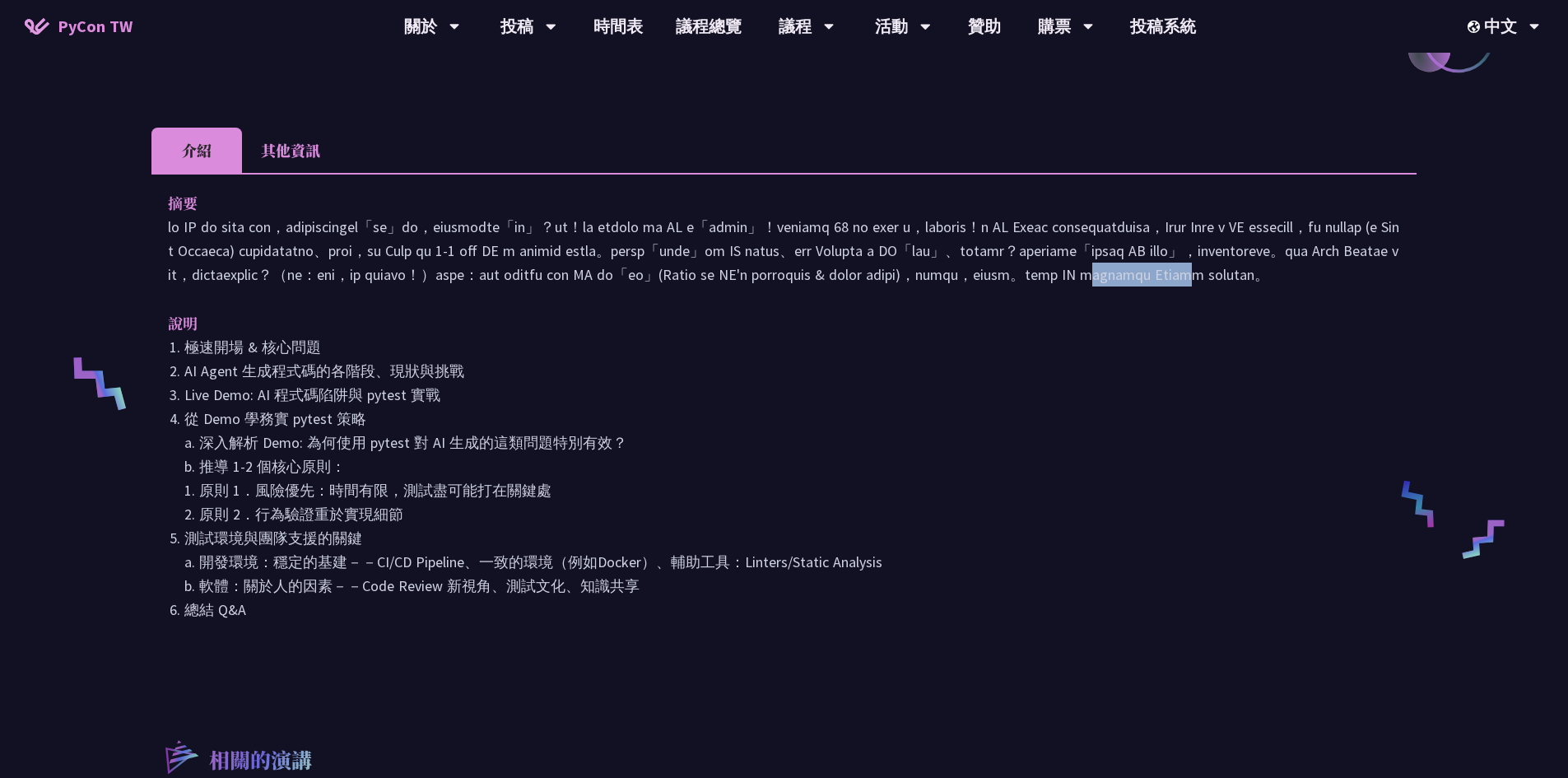 drag, startPoint x: 277, startPoint y: 303, endPoint x: 397, endPoint y: 309, distance: 120.14991 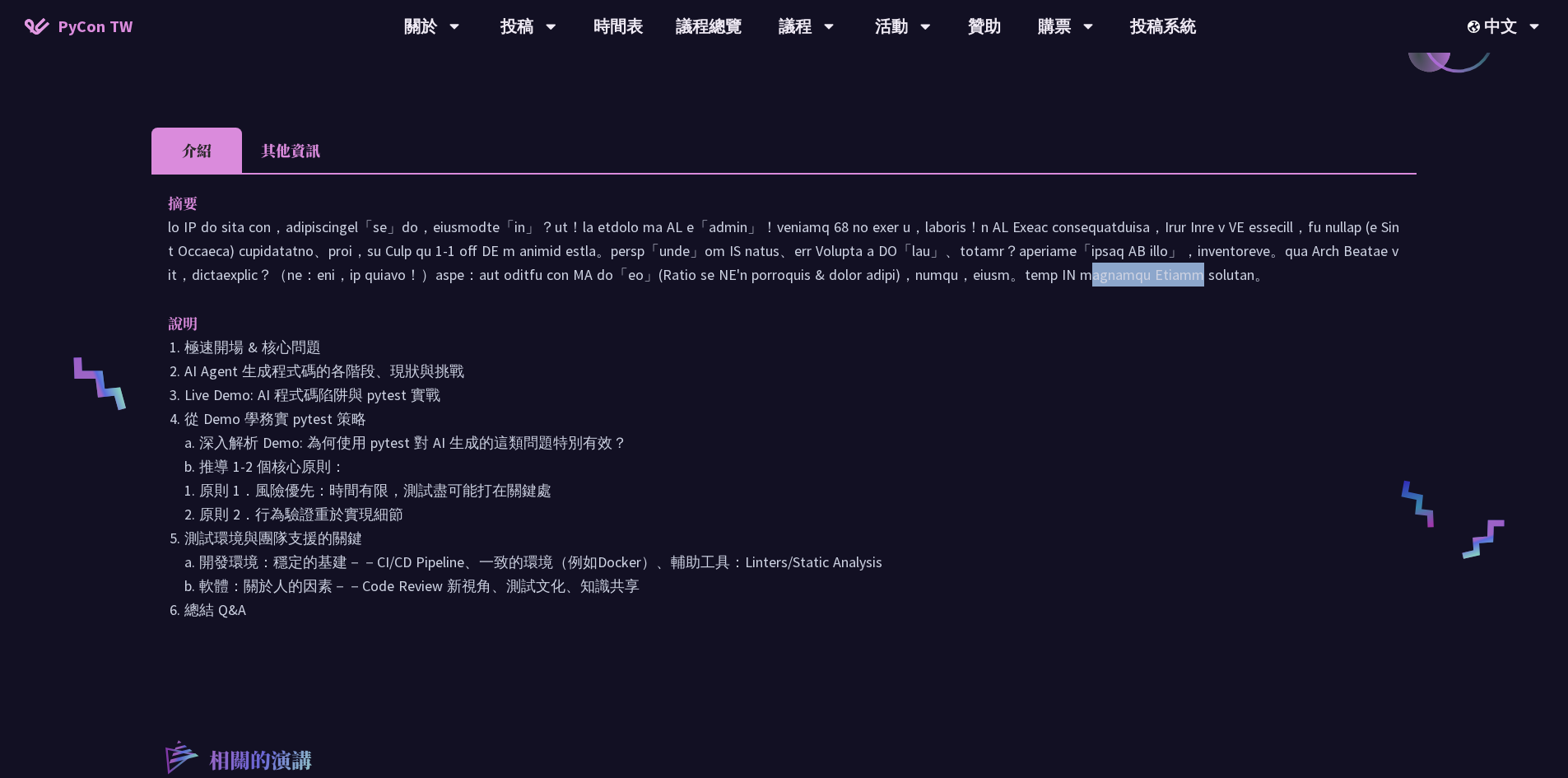 scroll, scrollTop: 531, scrollLeft: 0, axis: vertical 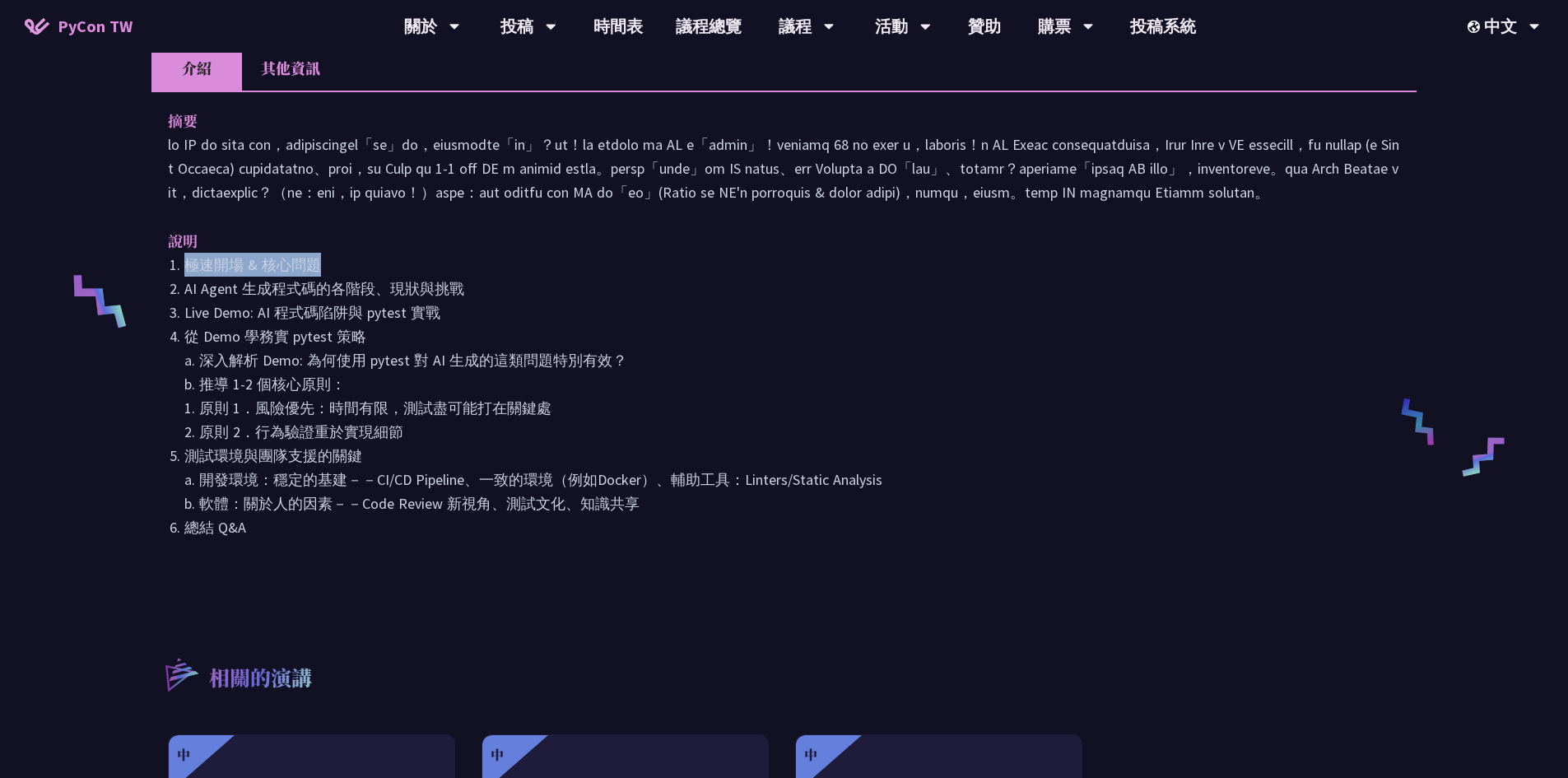 drag, startPoint x: 185, startPoint y: 288, endPoint x: 321, endPoint y: 291, distance: 136.03308 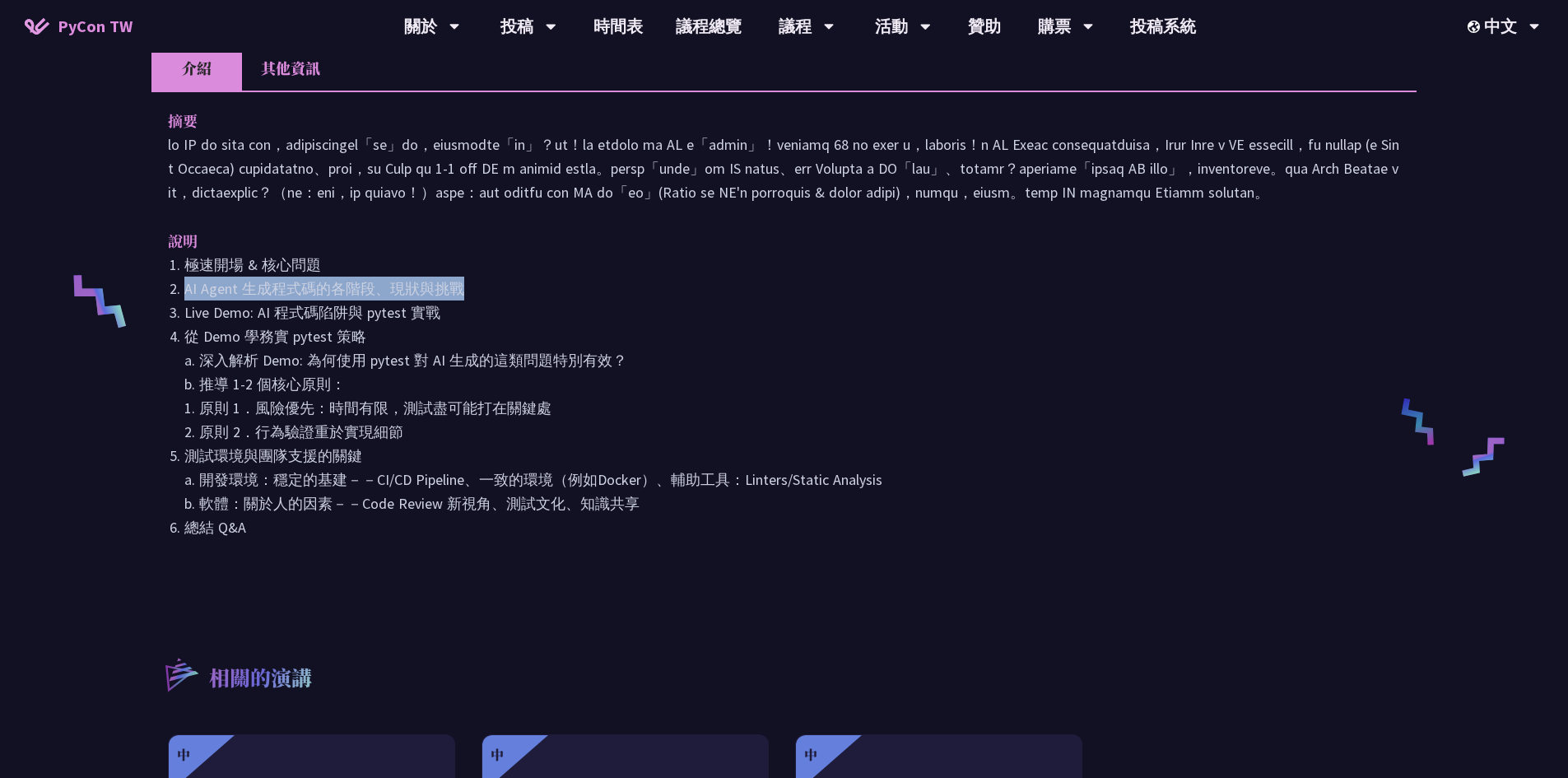 drag, startPoint x: 174, startPoint y: 314, endPoint x: 466, endPoint y: 324, distance: 292.17118 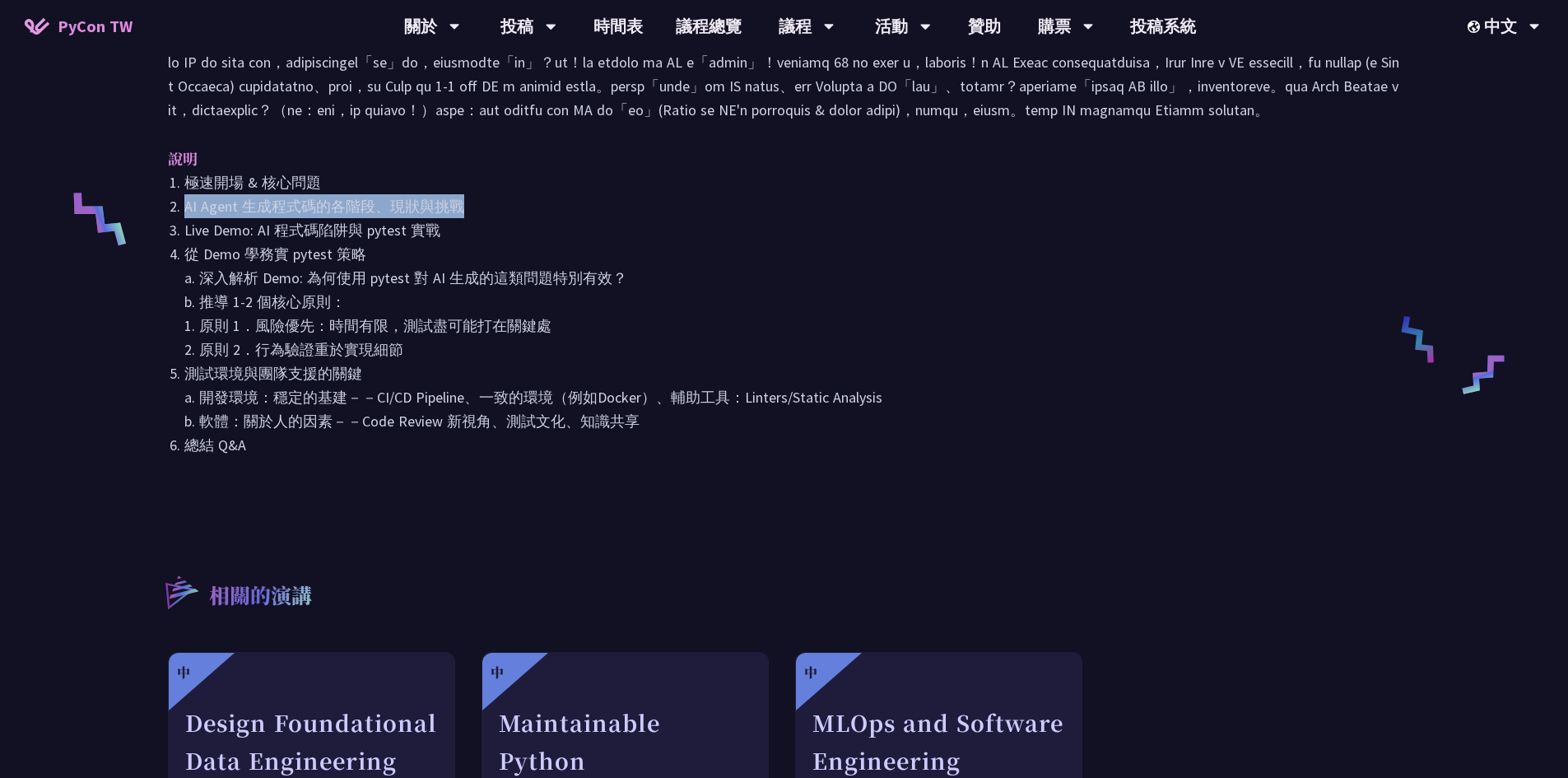 scroll, scrollTop: 778, scrollLeft: 0, axis: vertical 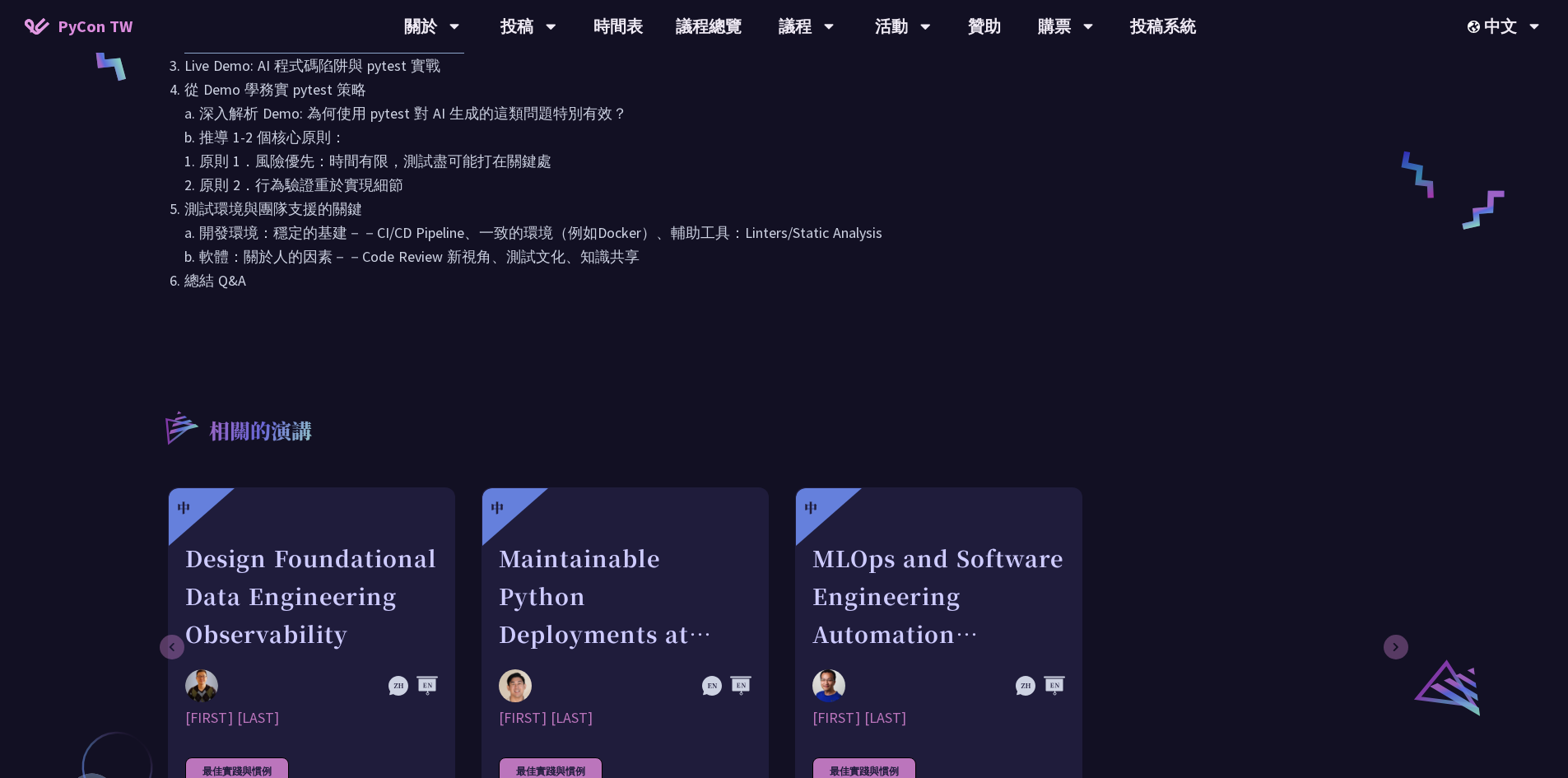 drag, startPoint x: 199, startPoint y: 142, endPoint x: 711, endPoint y: 145, distance: 512.00879 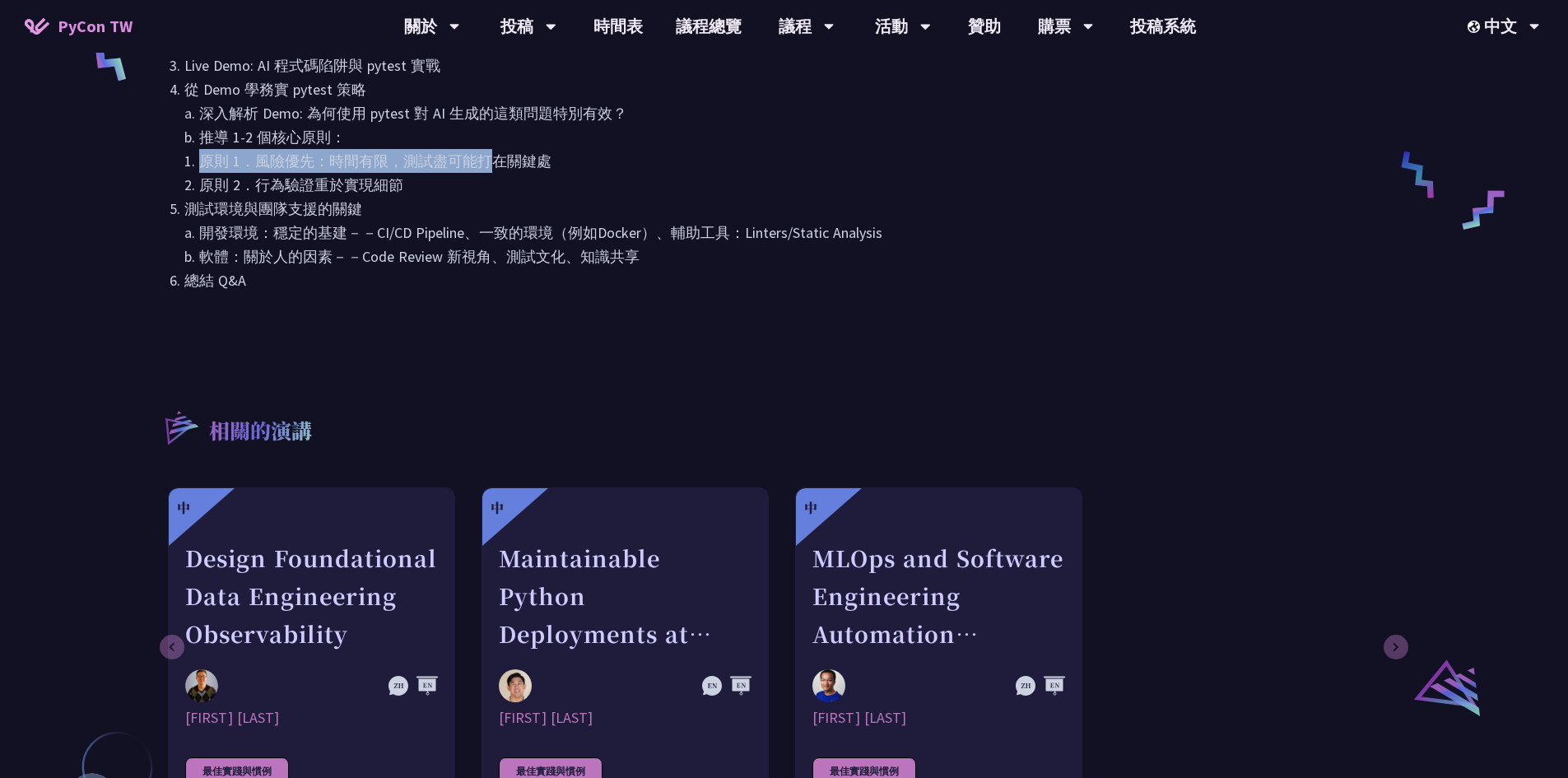 drag, startPoint x: 195, startPoint y: 188, endPoint x: 505, endPoint y: 200, distance: 310.23217 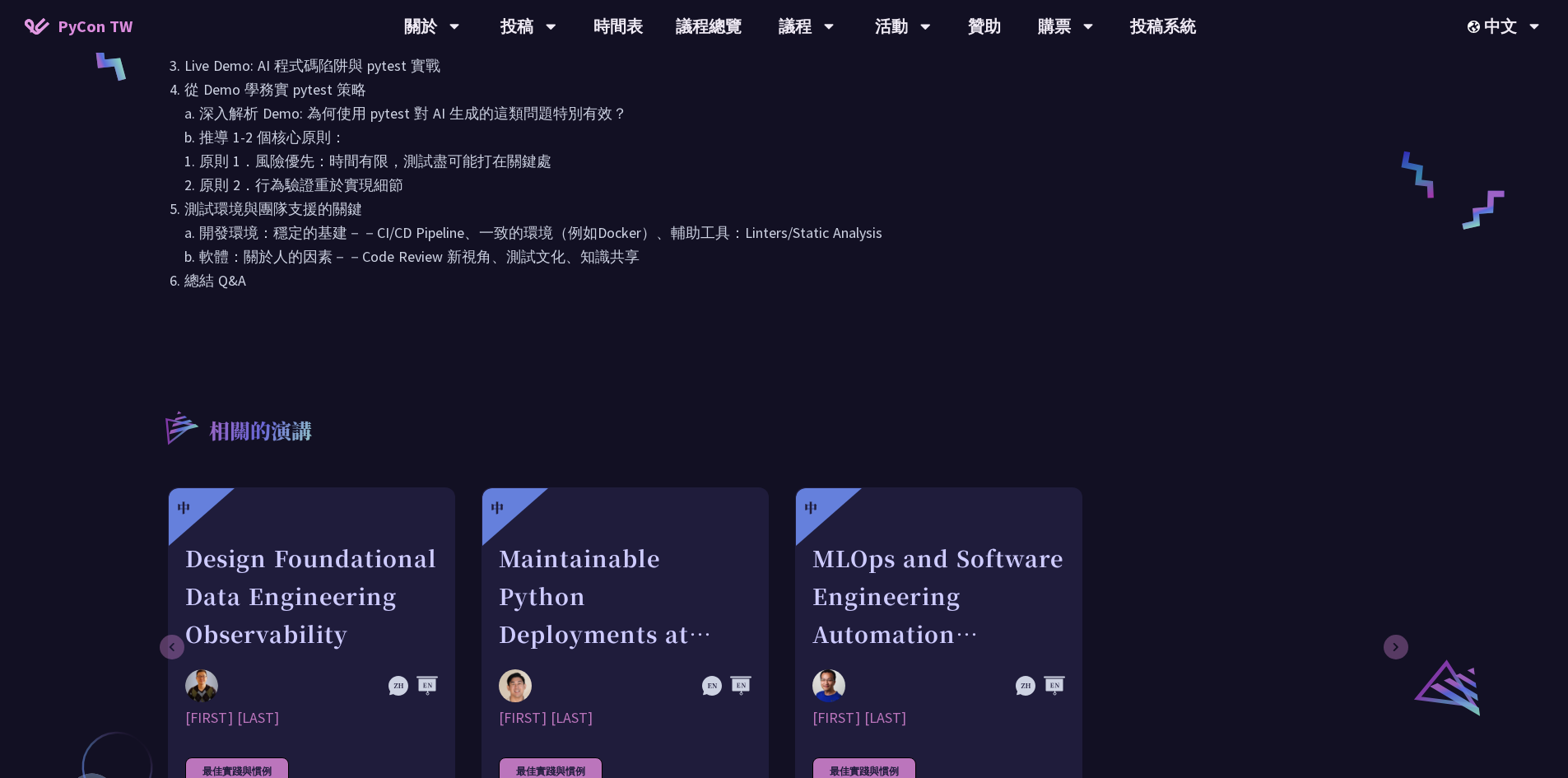 click on "測試環境與團隊支援的關鍵
a. 開發環境：穩定的基建－－CI/CD Pipeline、一致的環境（例如Docker）、輔助工具：Linters/Static Analysis
b. 軟體：關於人的因素－－Code Review 新視角、測試文化、知識共享" at bounding box center [792, 232] 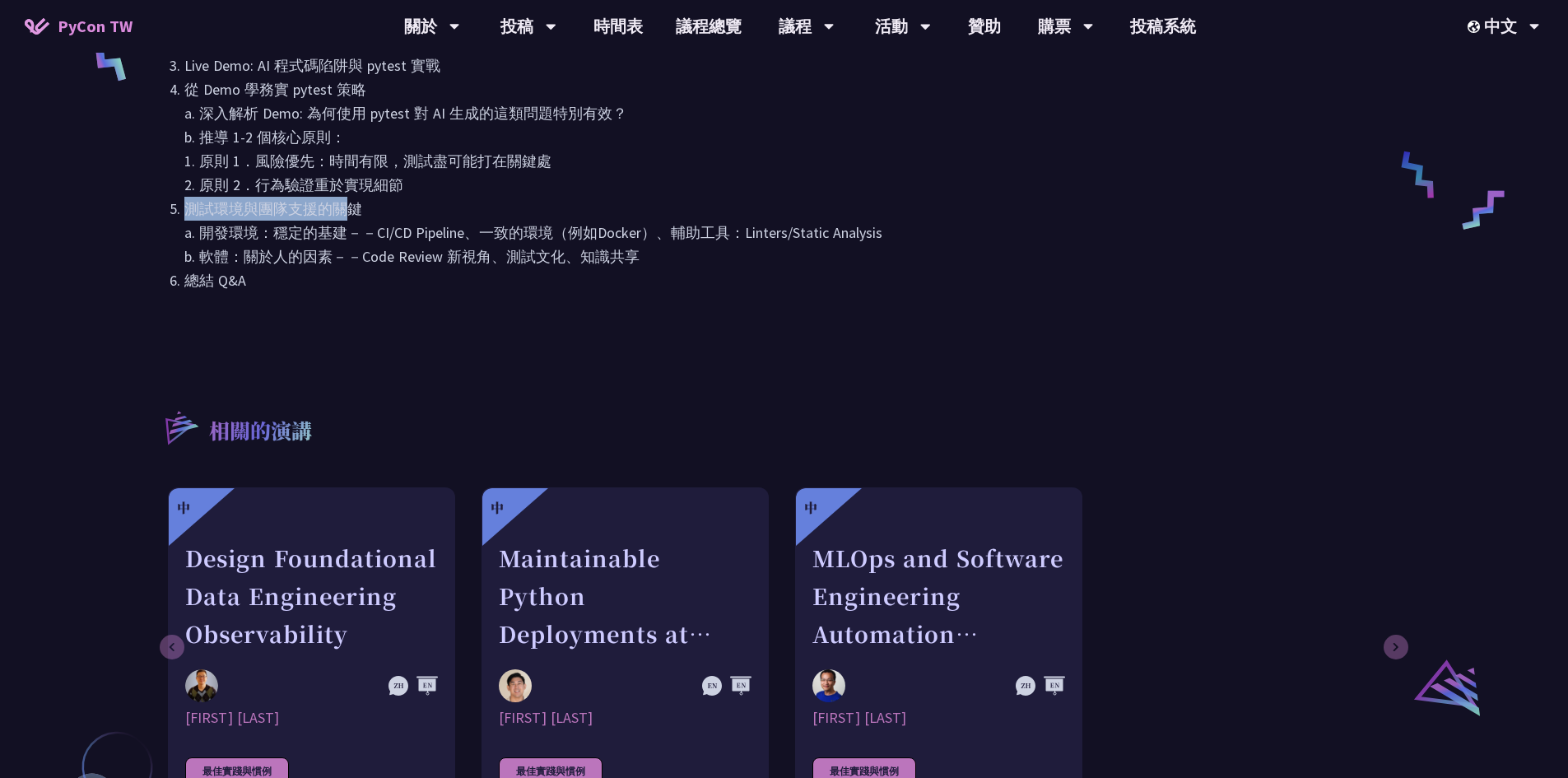 drag, startPoint x: 180, startPoint y: 232, endPoint x: 348, endPoint y: 231, distance: 168.00298 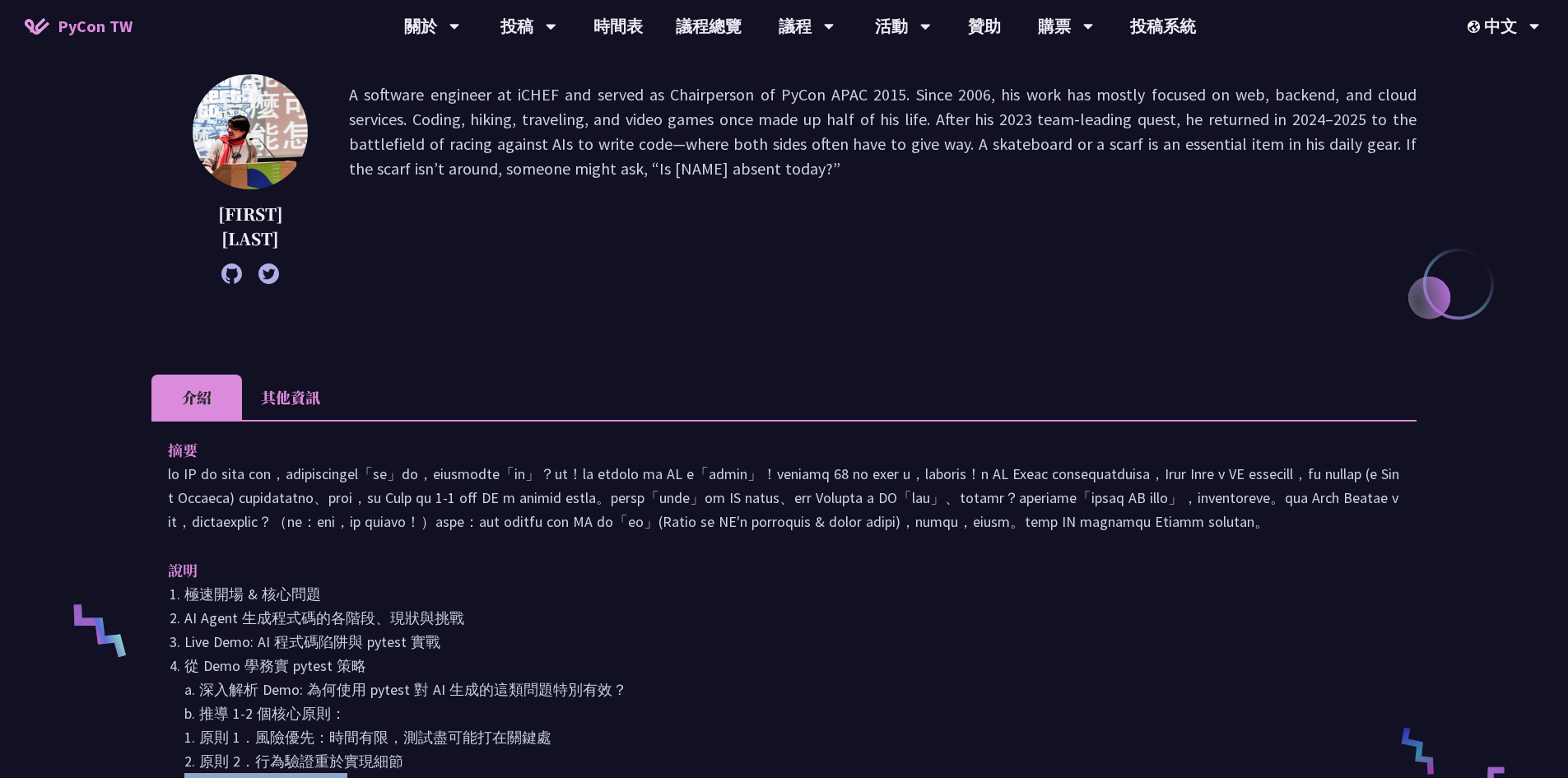 scroll, scrollTop: 37, scrollLeft: 0, axis: vertical 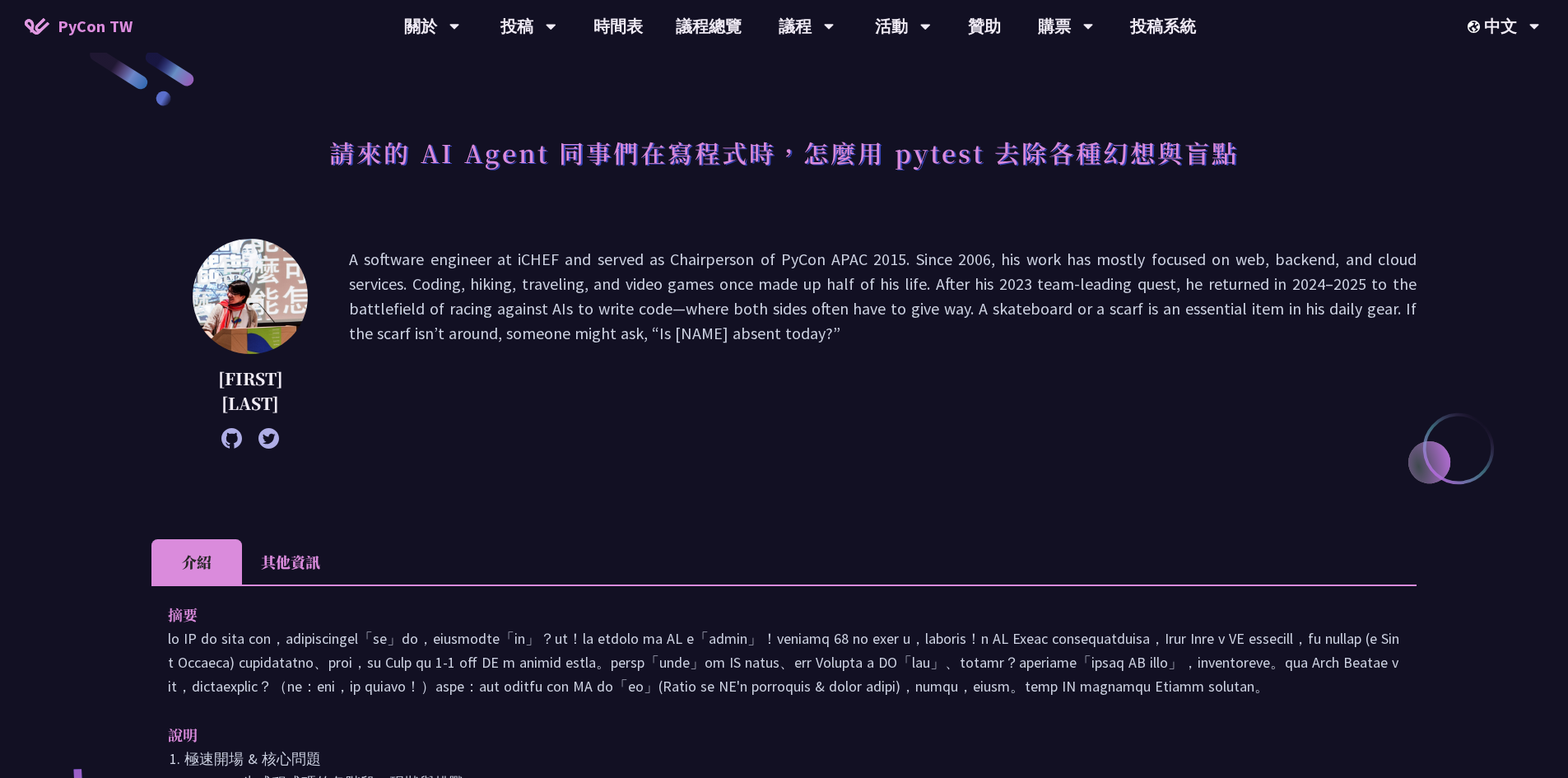 click on "其他資訊" at bounding box center [291, 561] 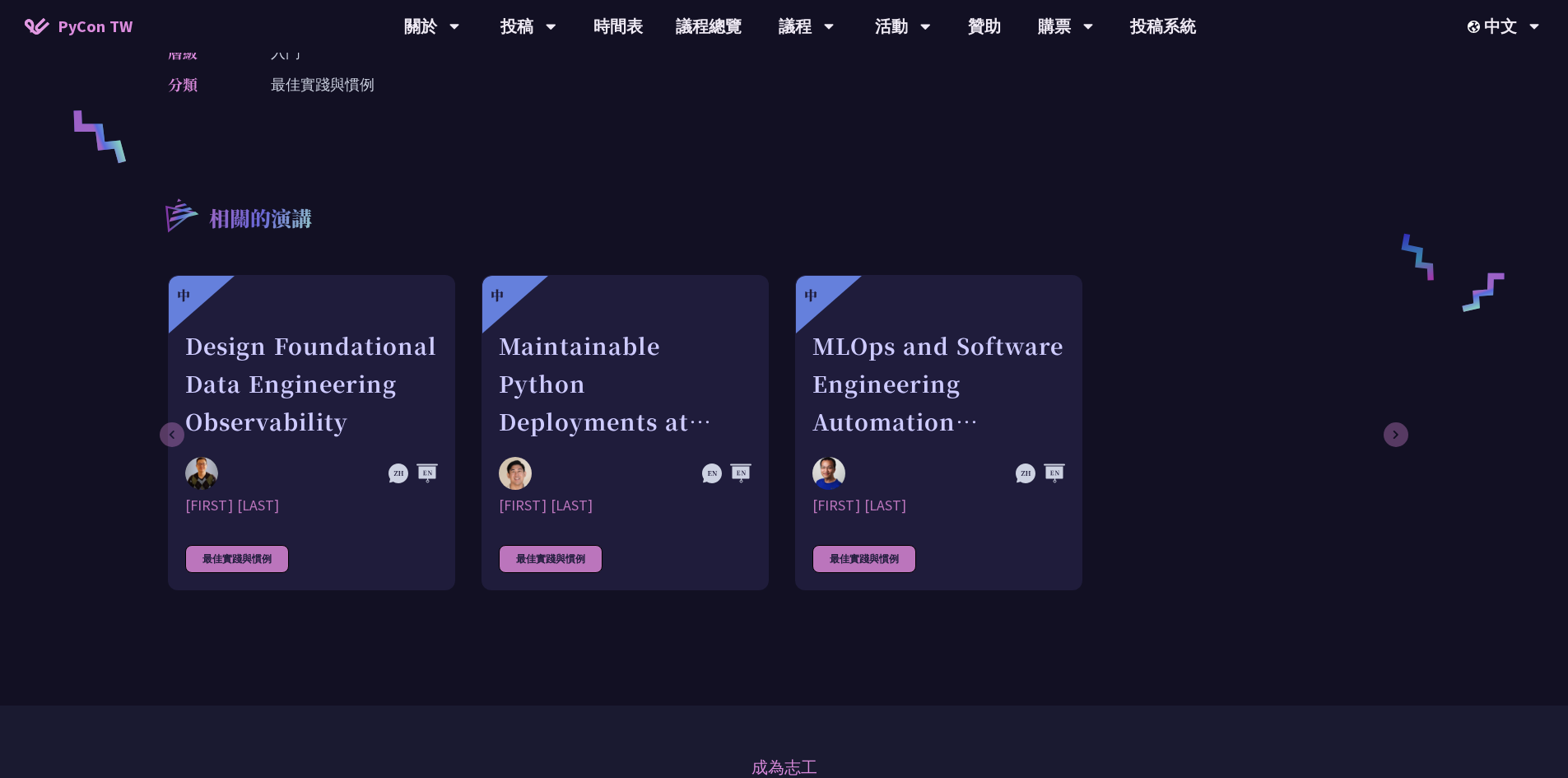 scroll, scrollTop: 778, scrollLeft: 0, axis: vertical 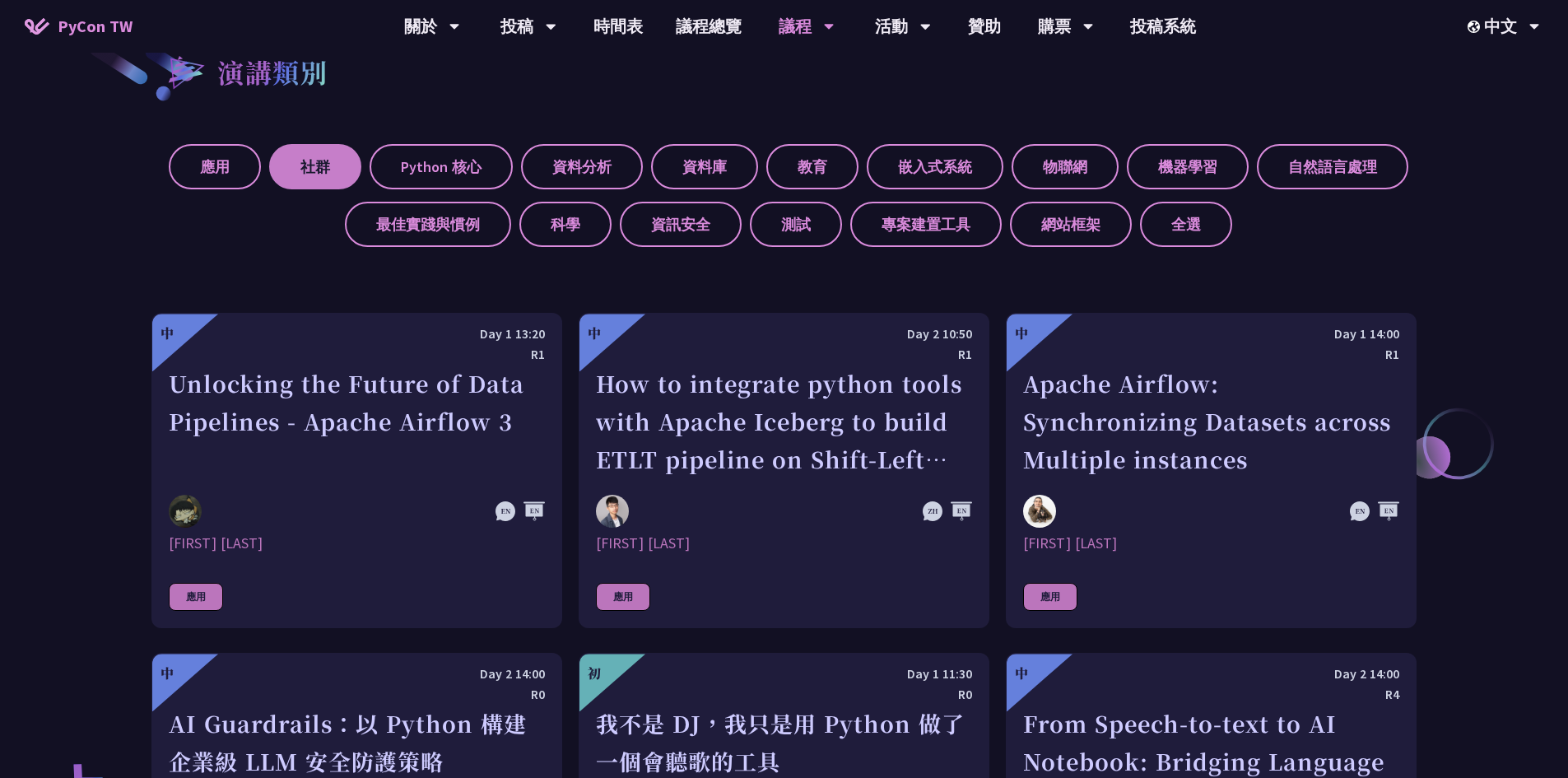 click on "社群" at bounding box center [315, 166] 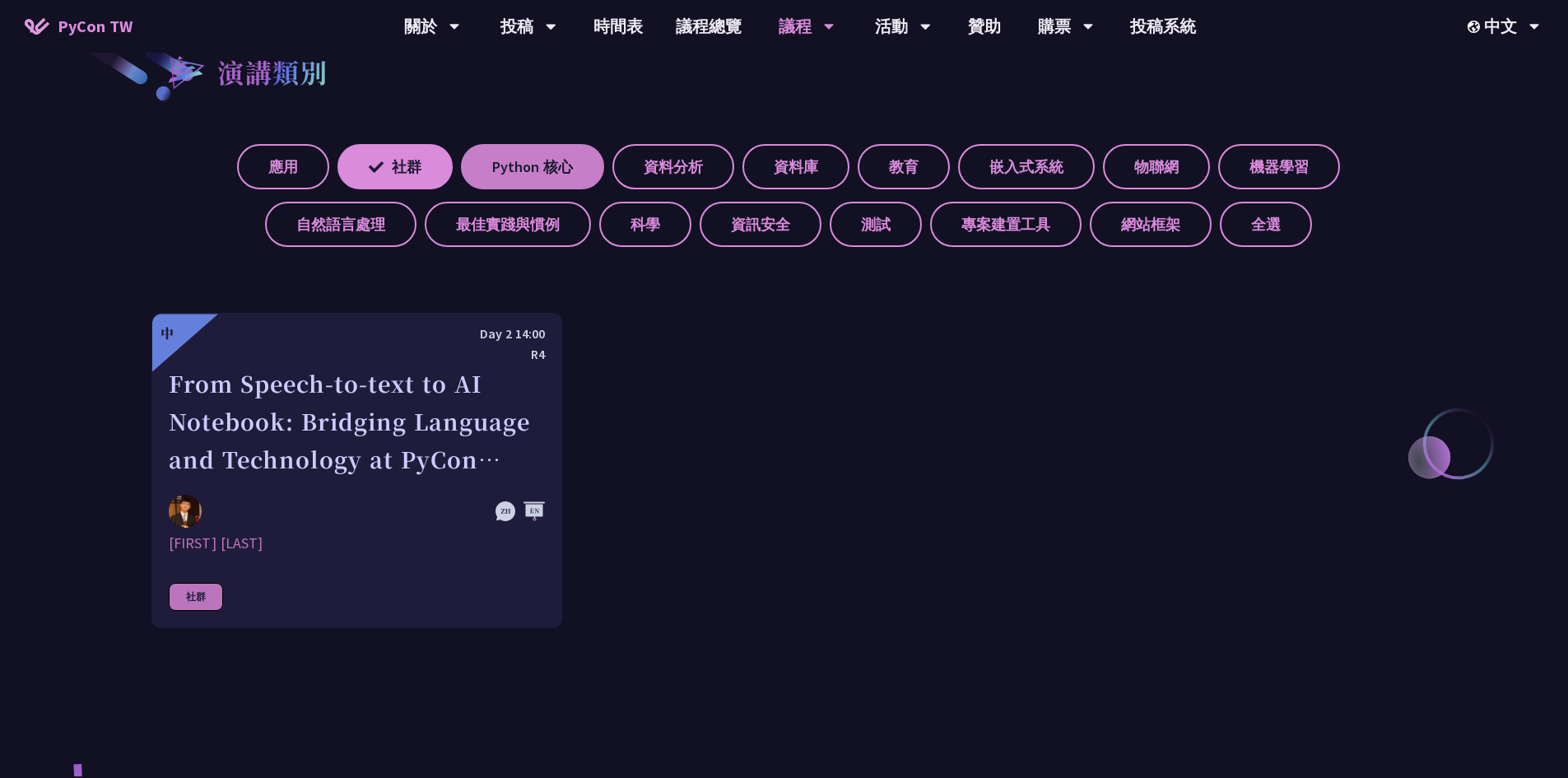 click on "Python 核心" at bounding box center (533, 166) 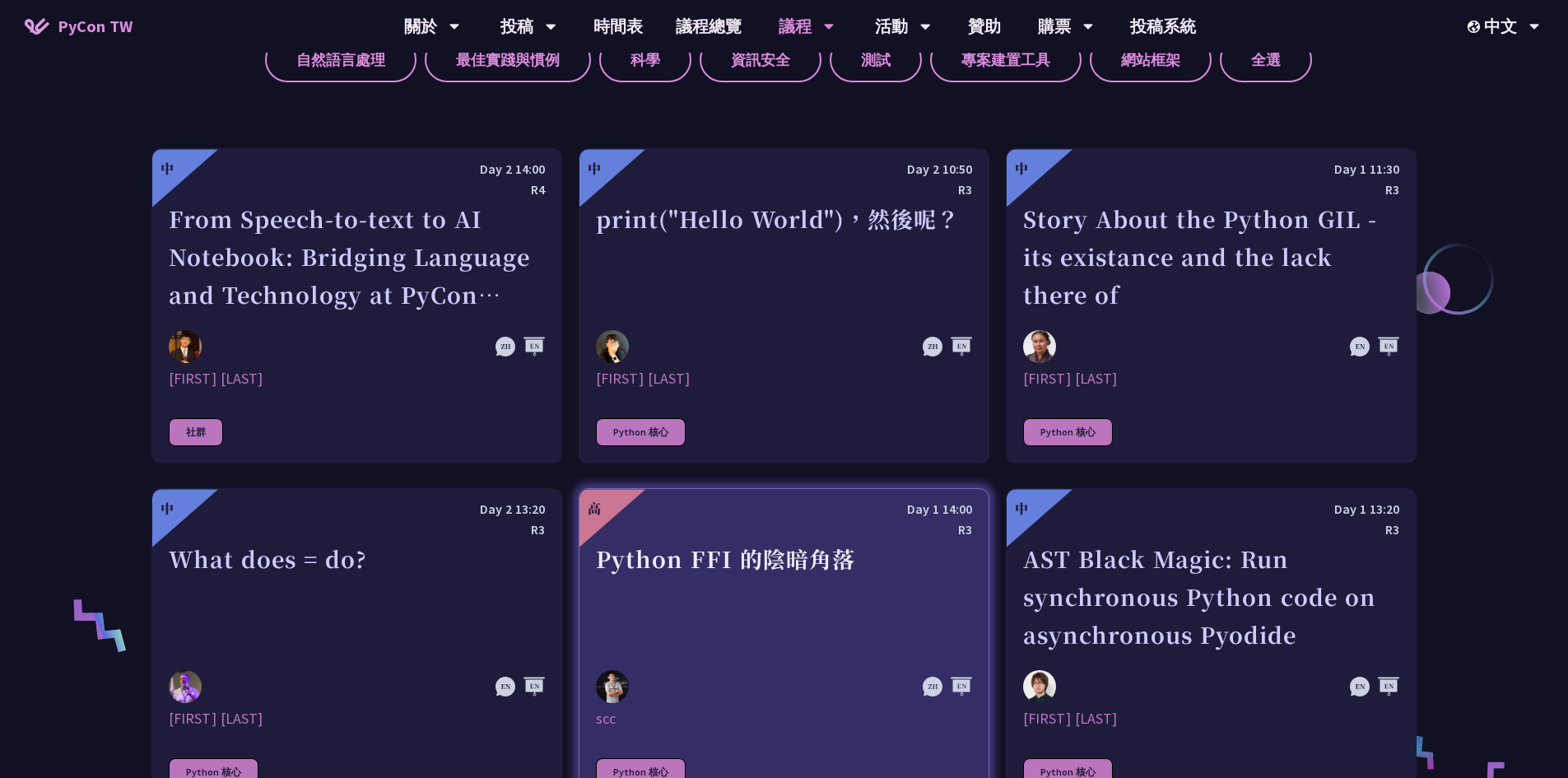 scroll, scrollTop: 655, scrollLeft: 0, axis: vertical 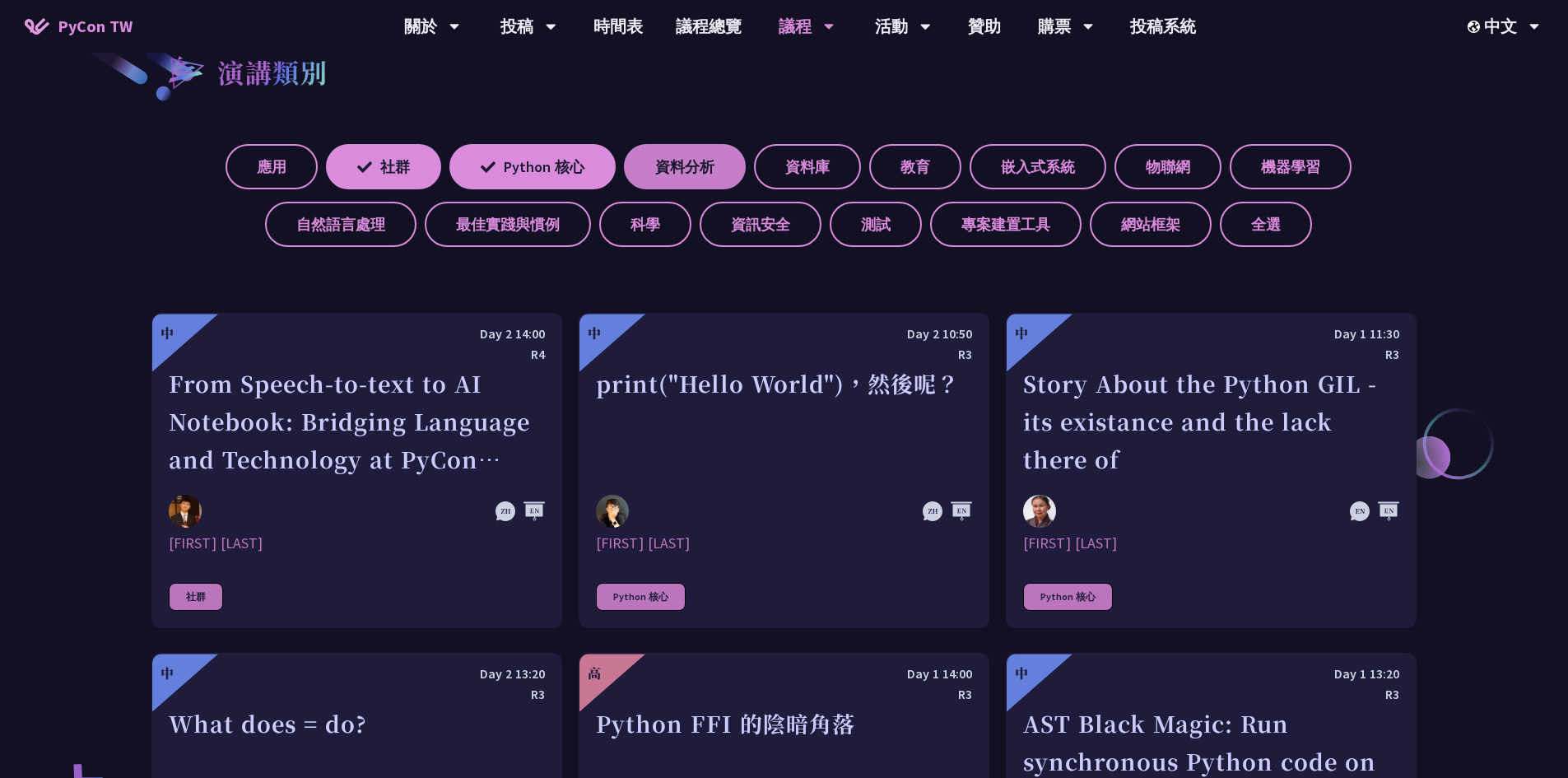 click on "資料分析" at bounding box center (685, 166) 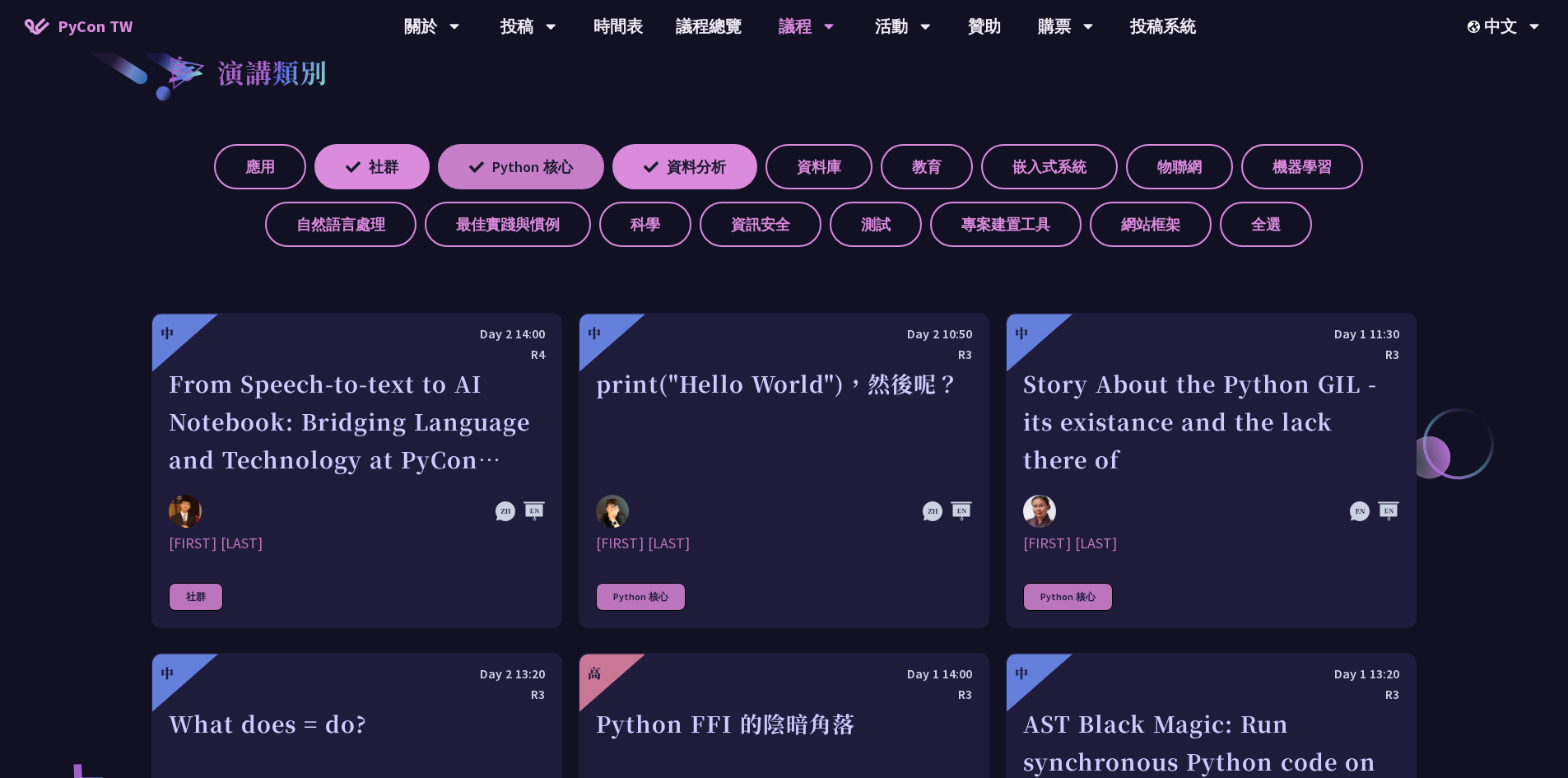 click on "Python 核心" at bounding box center (521, 166) 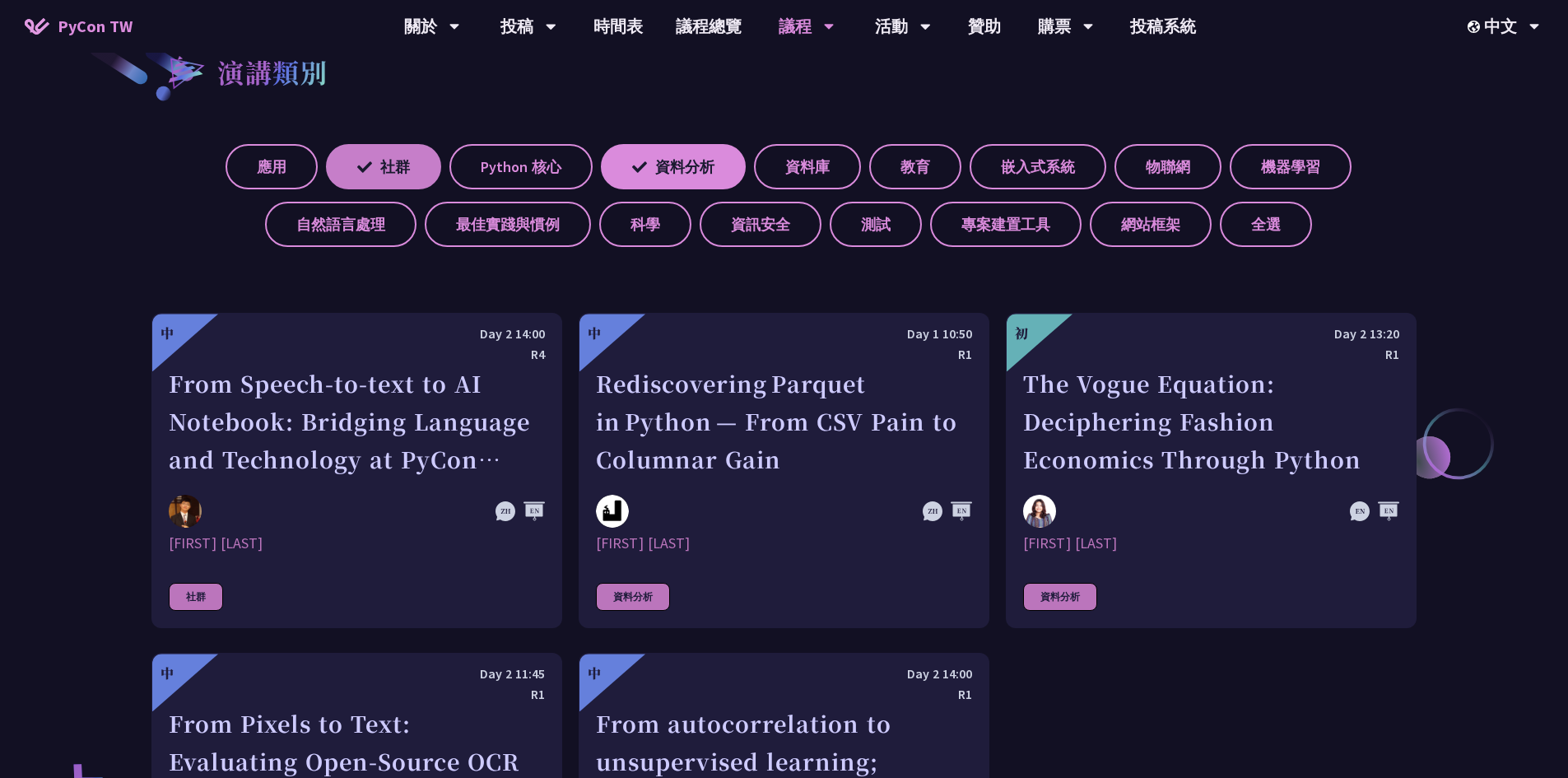click on "社群" at bounding box center (384, 166) 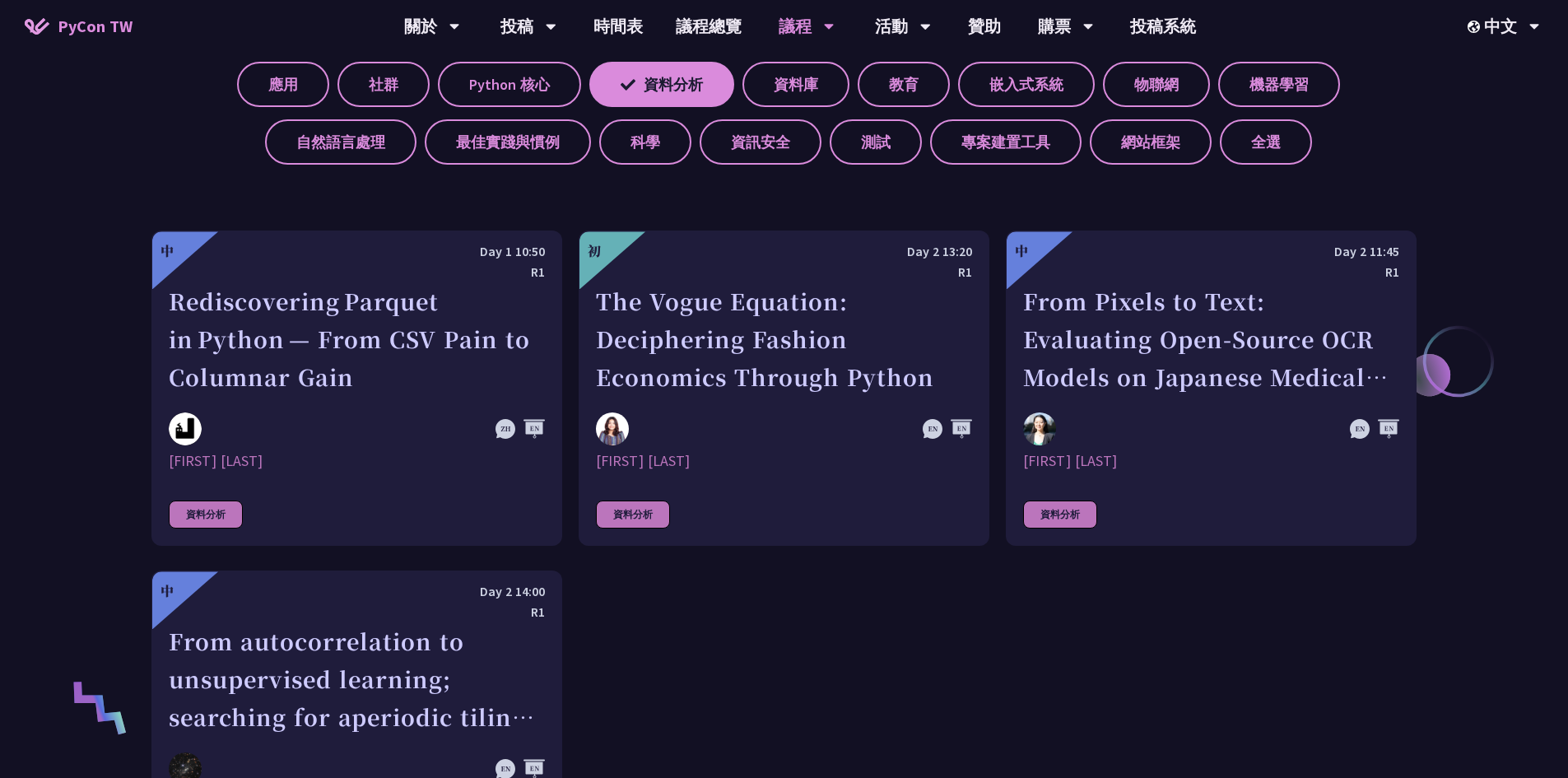 scroll, scrollTop: 573, scrollLeft: 0, axis: vertical 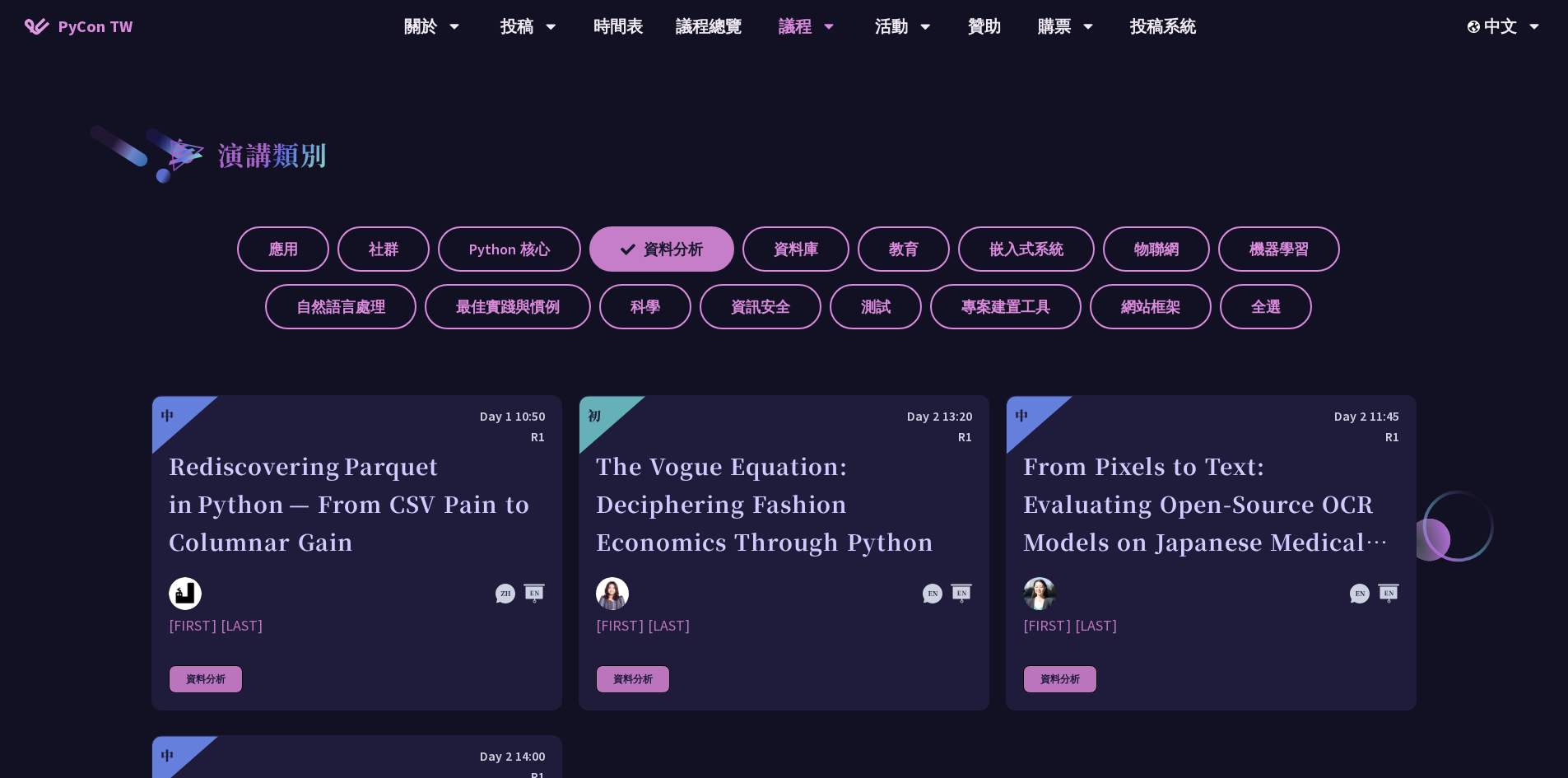 click on "資料分析" at bounding box center [662, 249] 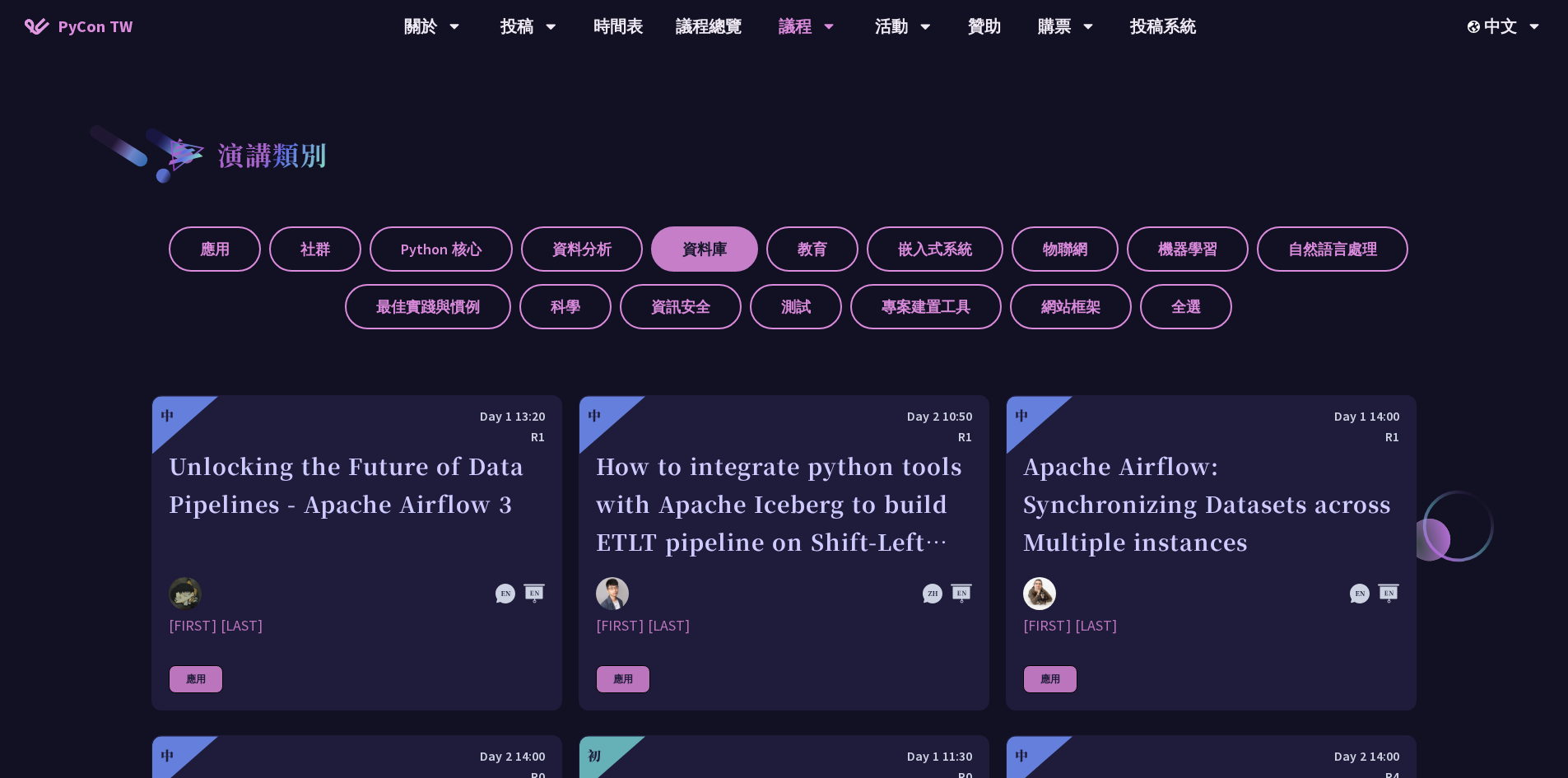 click on "資料庫" at bounding box center [705, 249] 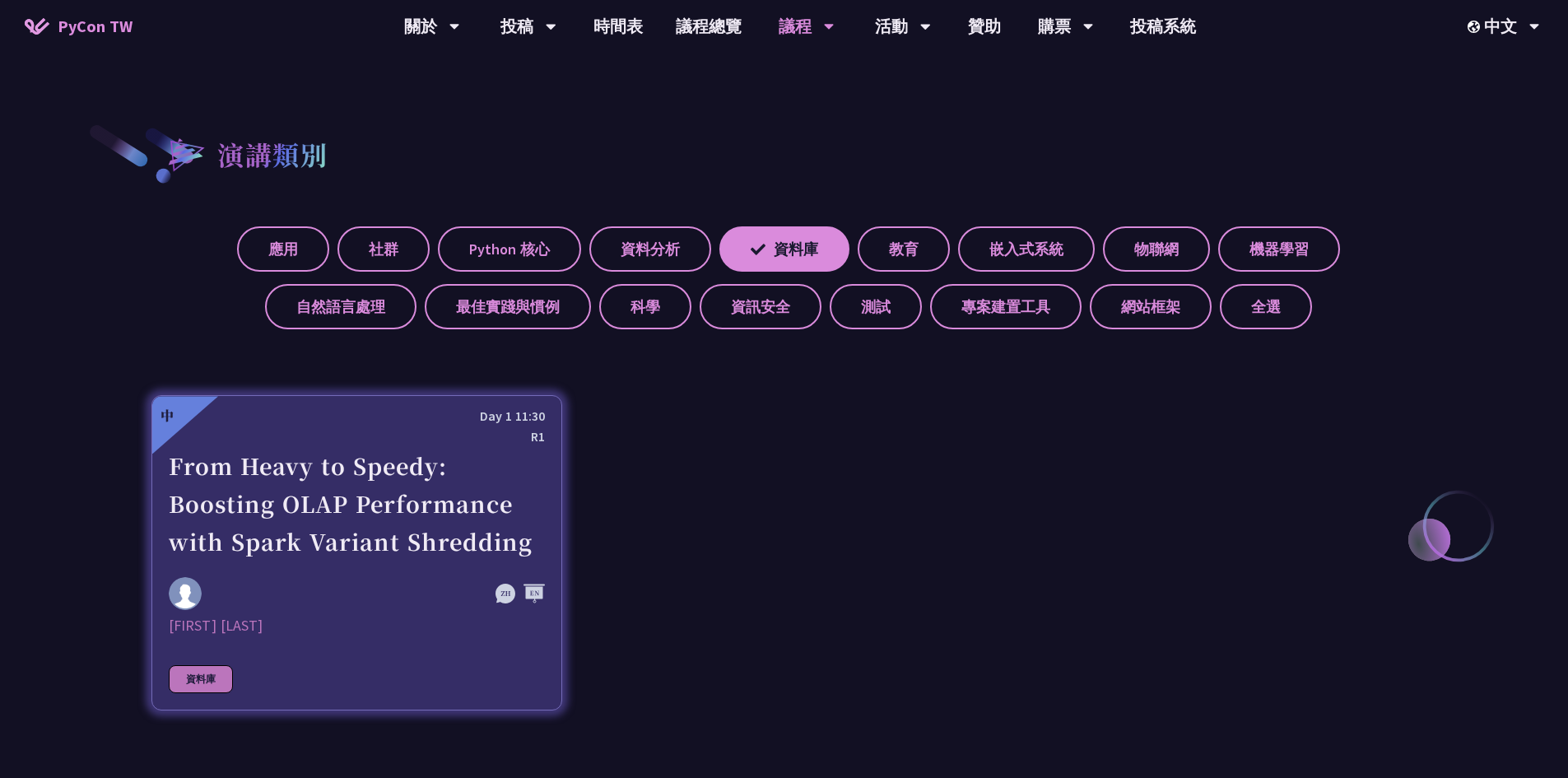 click on "From Heavy to Speedy: Boosting OLAP Performance with Spark Variant Shredding" at bounding box center (356, 504) 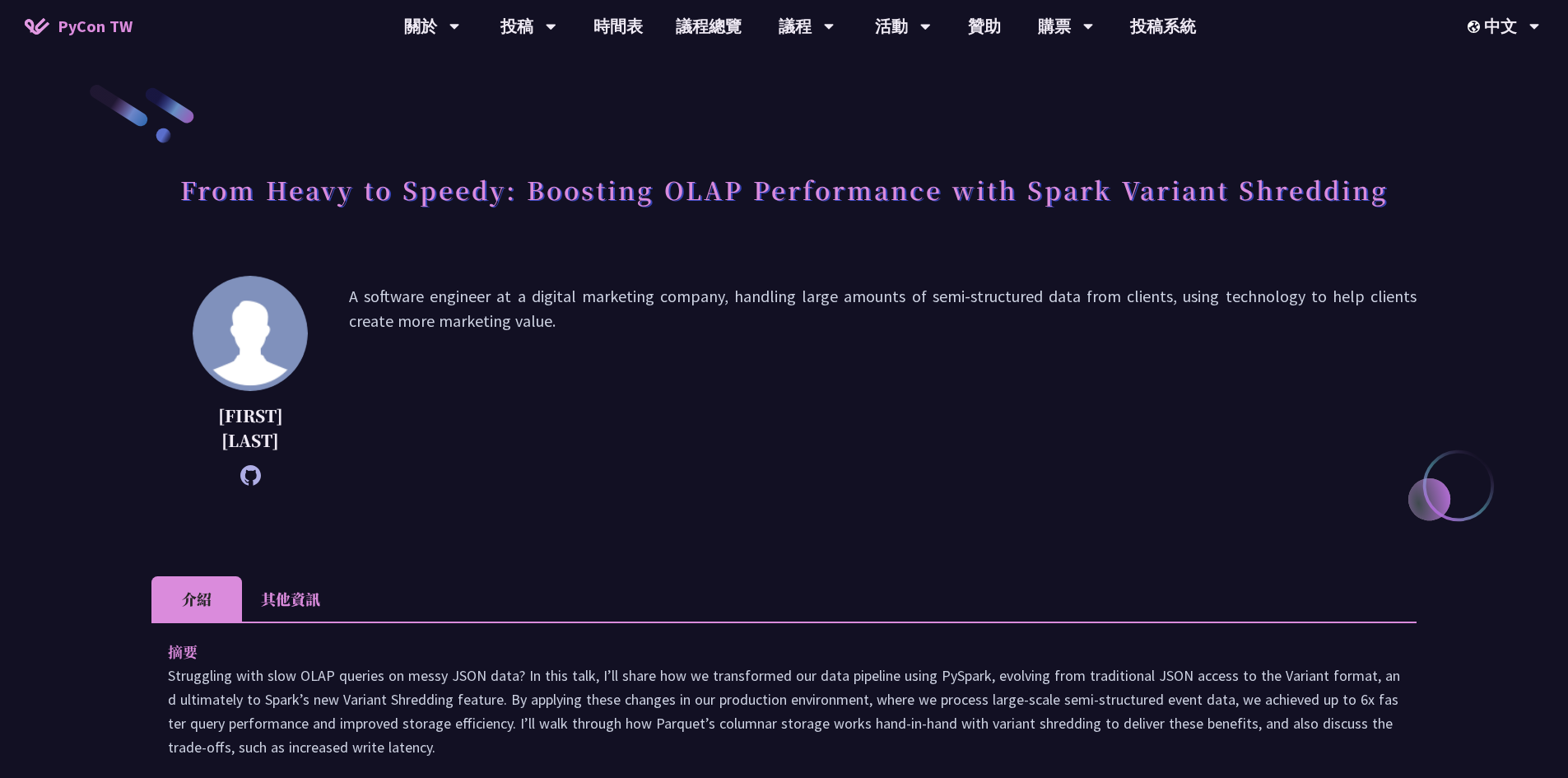 scroll, scrollTop: 247, scrollLeft: 0, axis: vertical 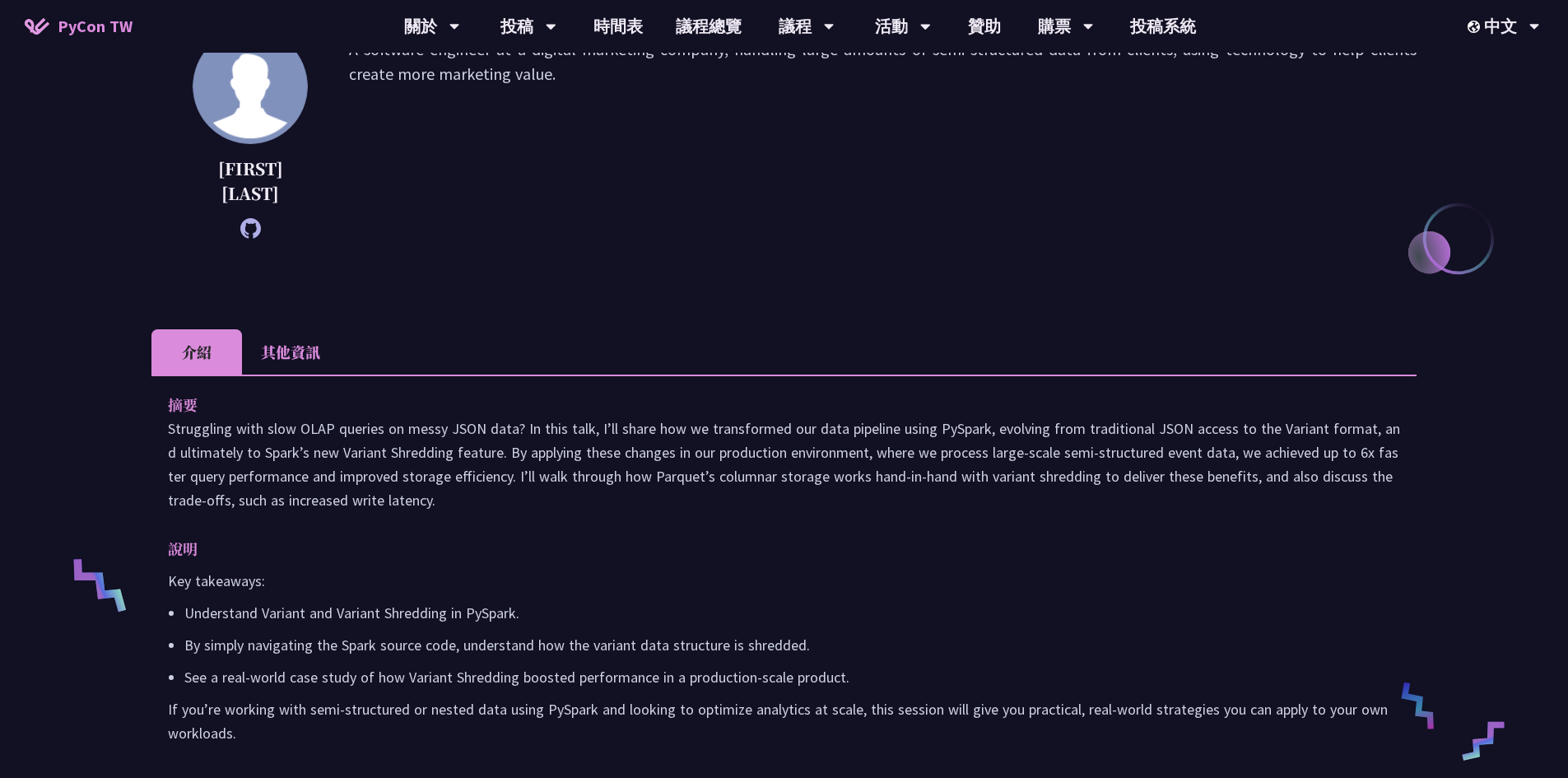 click on "其他資訊" at bounding box center [291, 352] 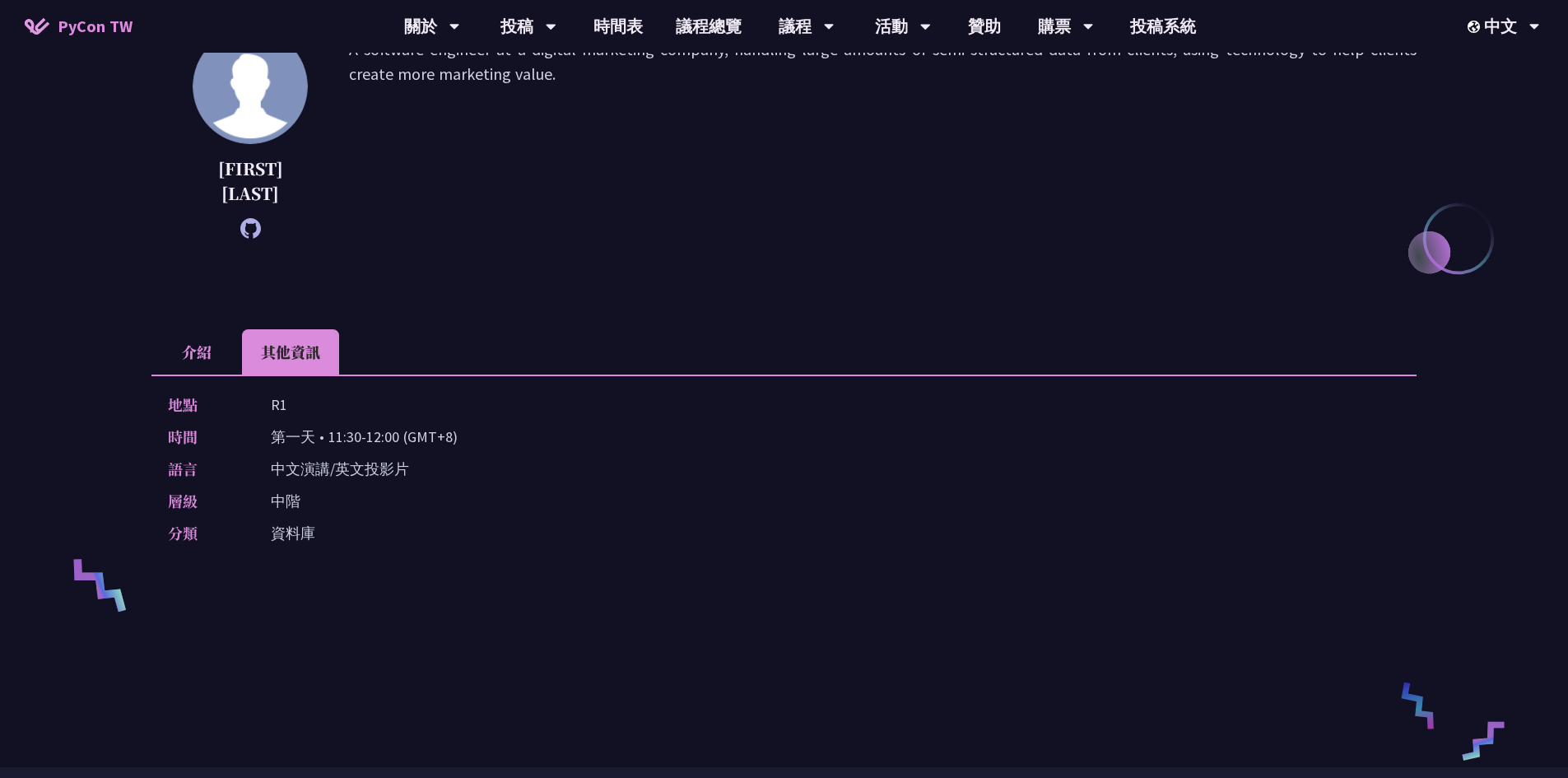 click on "介紹" at bounding box center [197, 352] 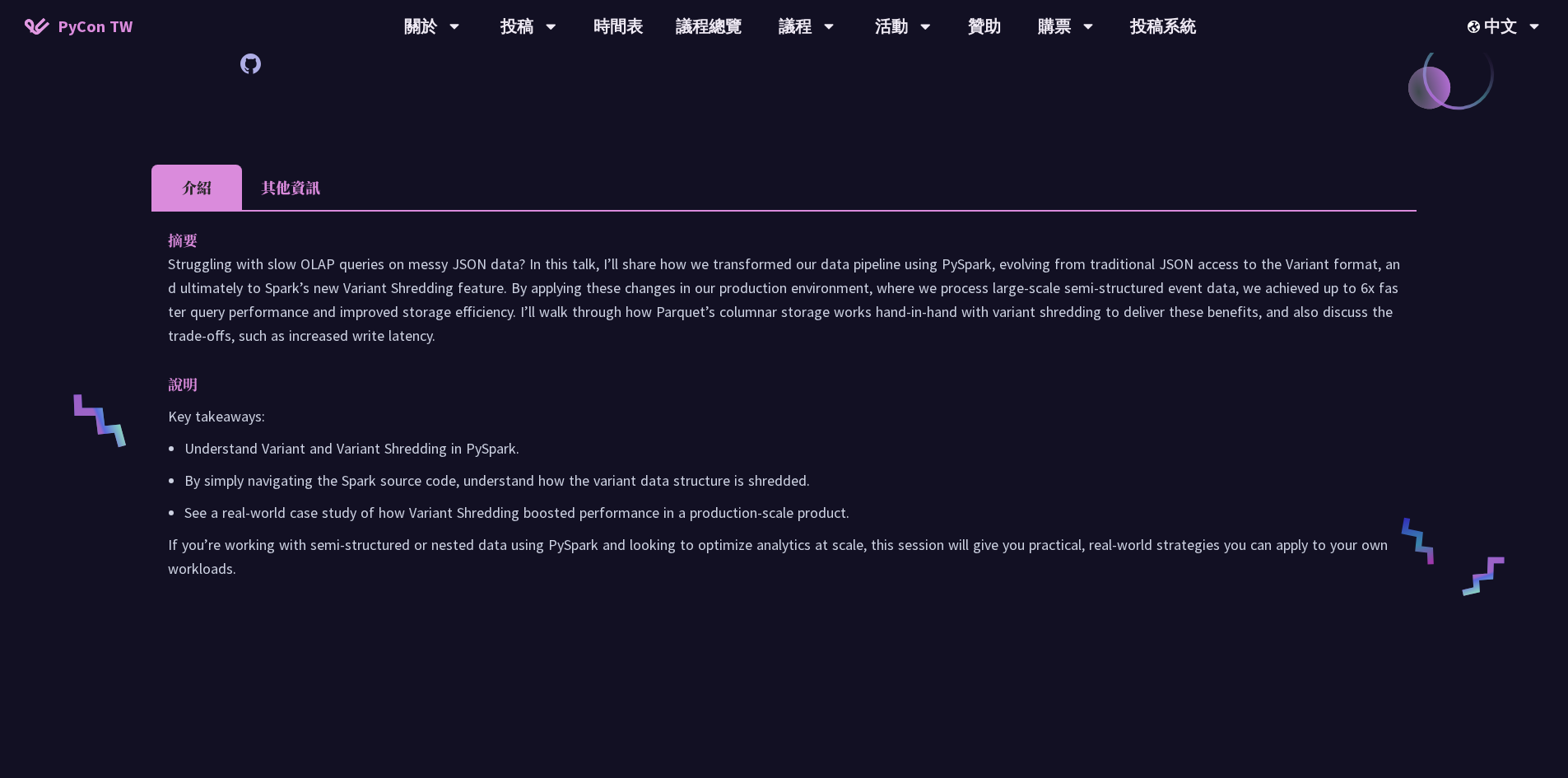 scroll, scrollTop: 494, scrollLeft: 0, axis: vertical 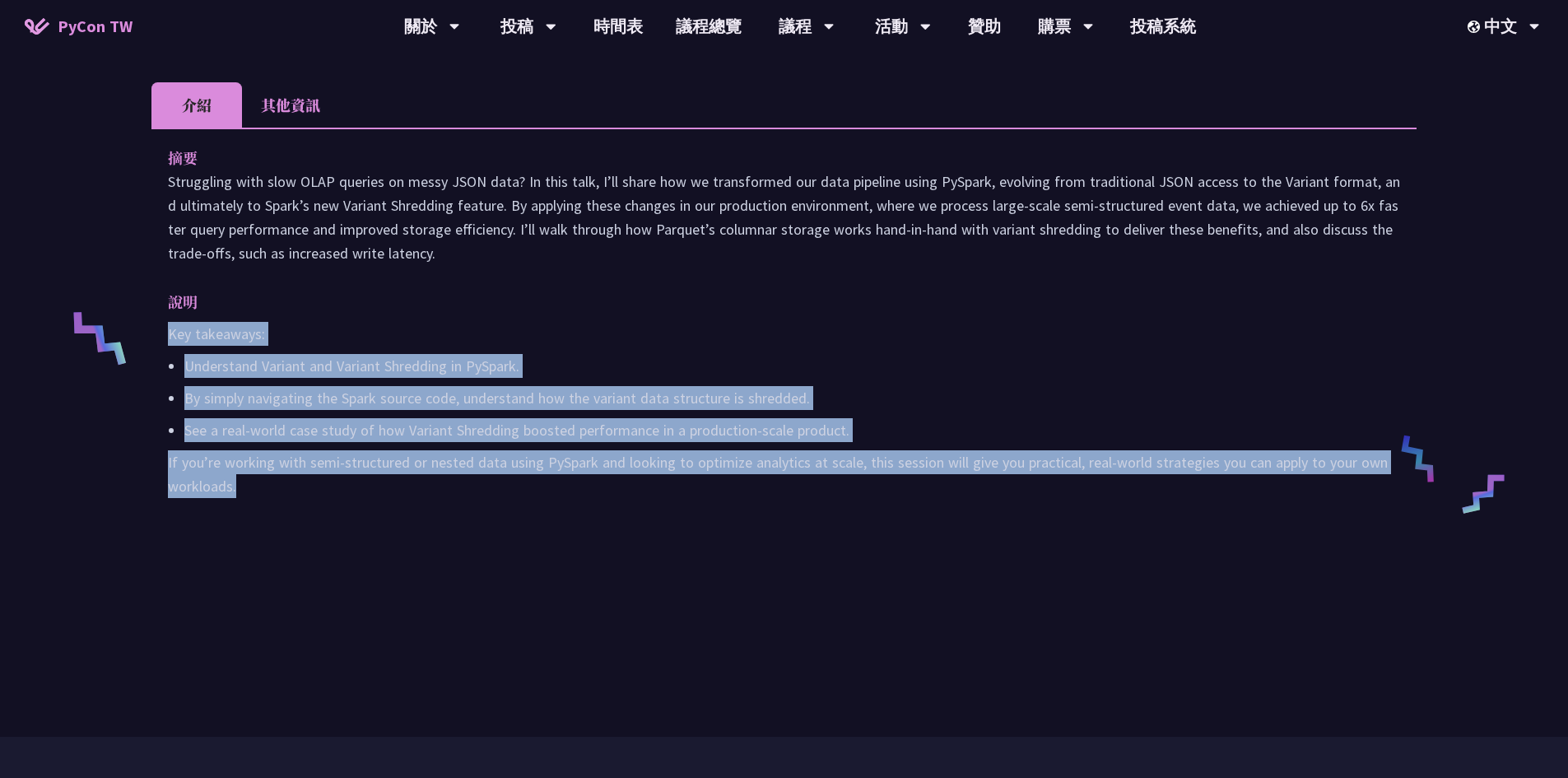 drag, startPoint x: 165, startPoint y: 316, endPoint x: 300, endPoint y: 464, distance: 200.32224 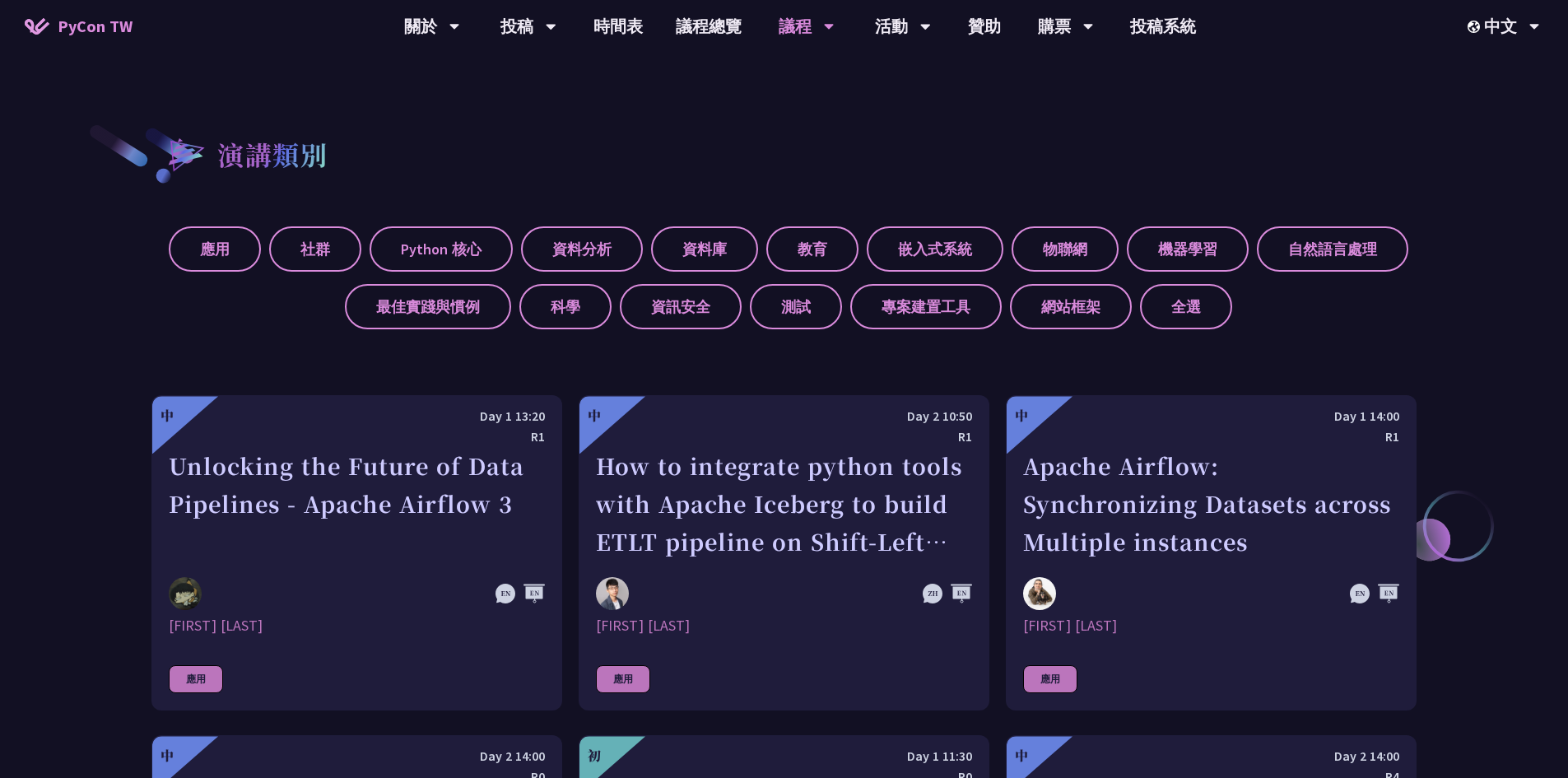 scroll, scrollTop: 655, scrollLeft: 0, axis: vertical 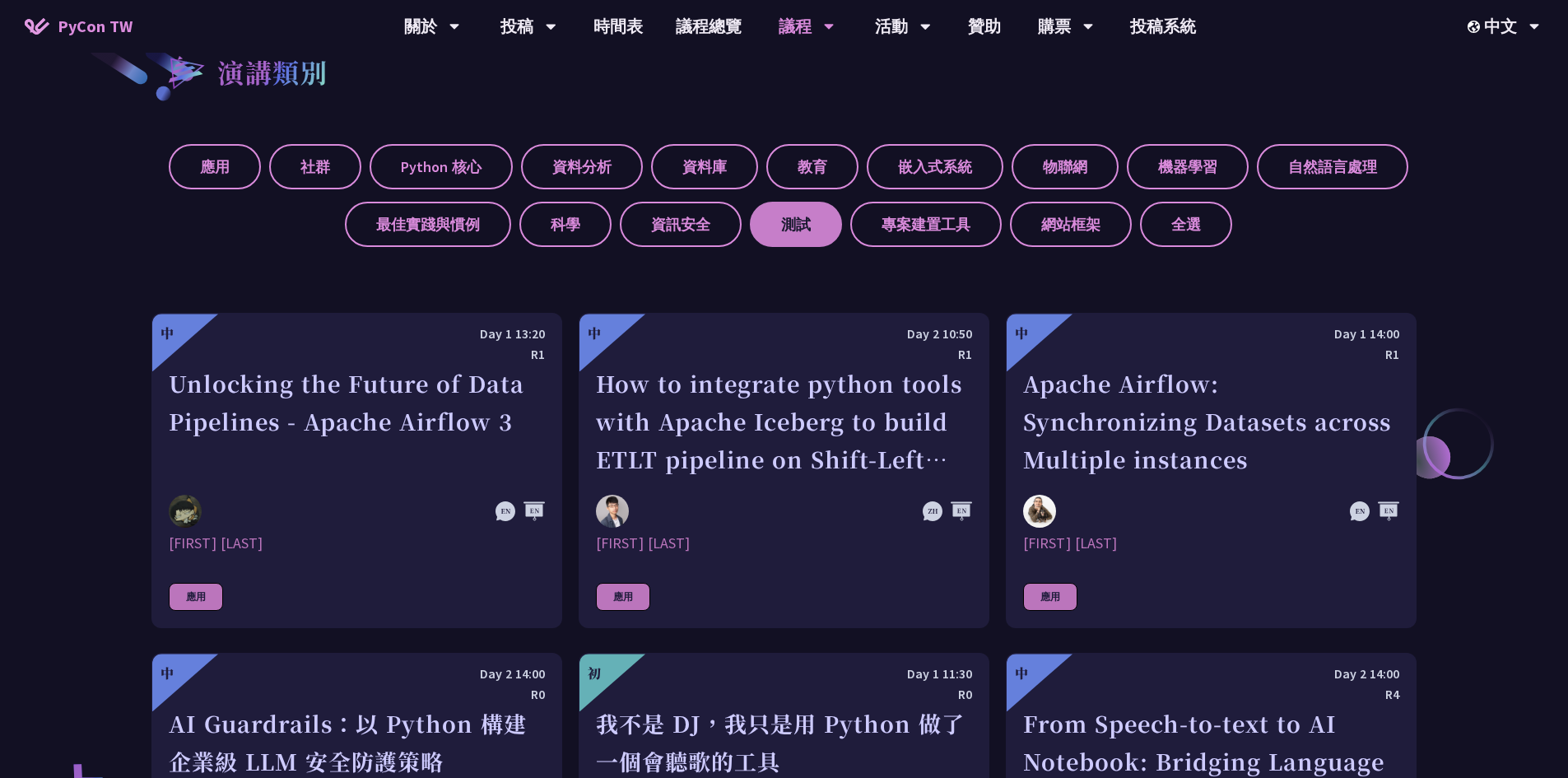click on "測試" at bounding box center [796, 224] 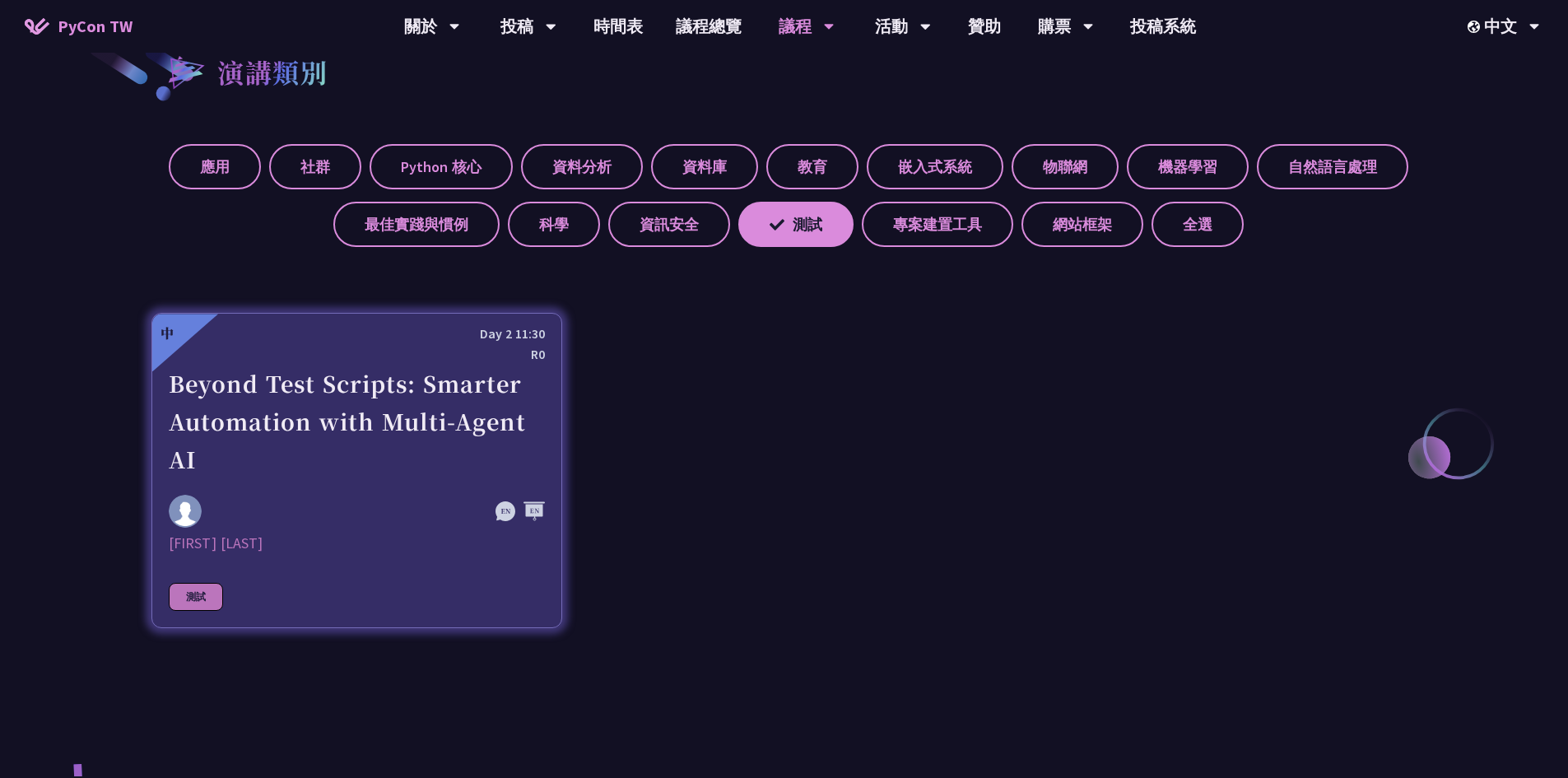 click on "Beyond Test Scripts: Smarter Automation with Multi-Agent AI" at bounding box center (356, 422) 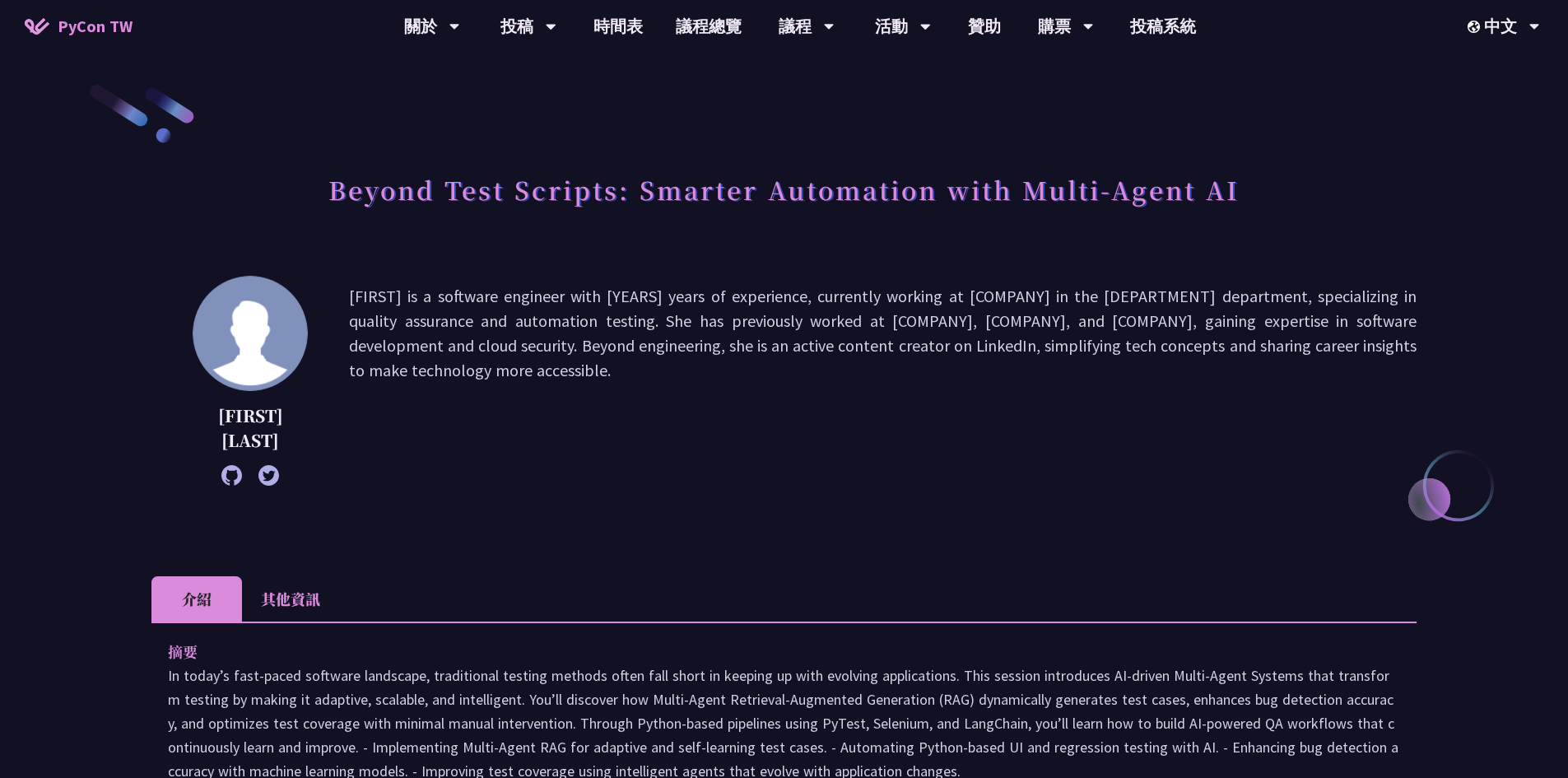 scroll, scrollTop: 247, scrollLeft: 0, axis: vertical 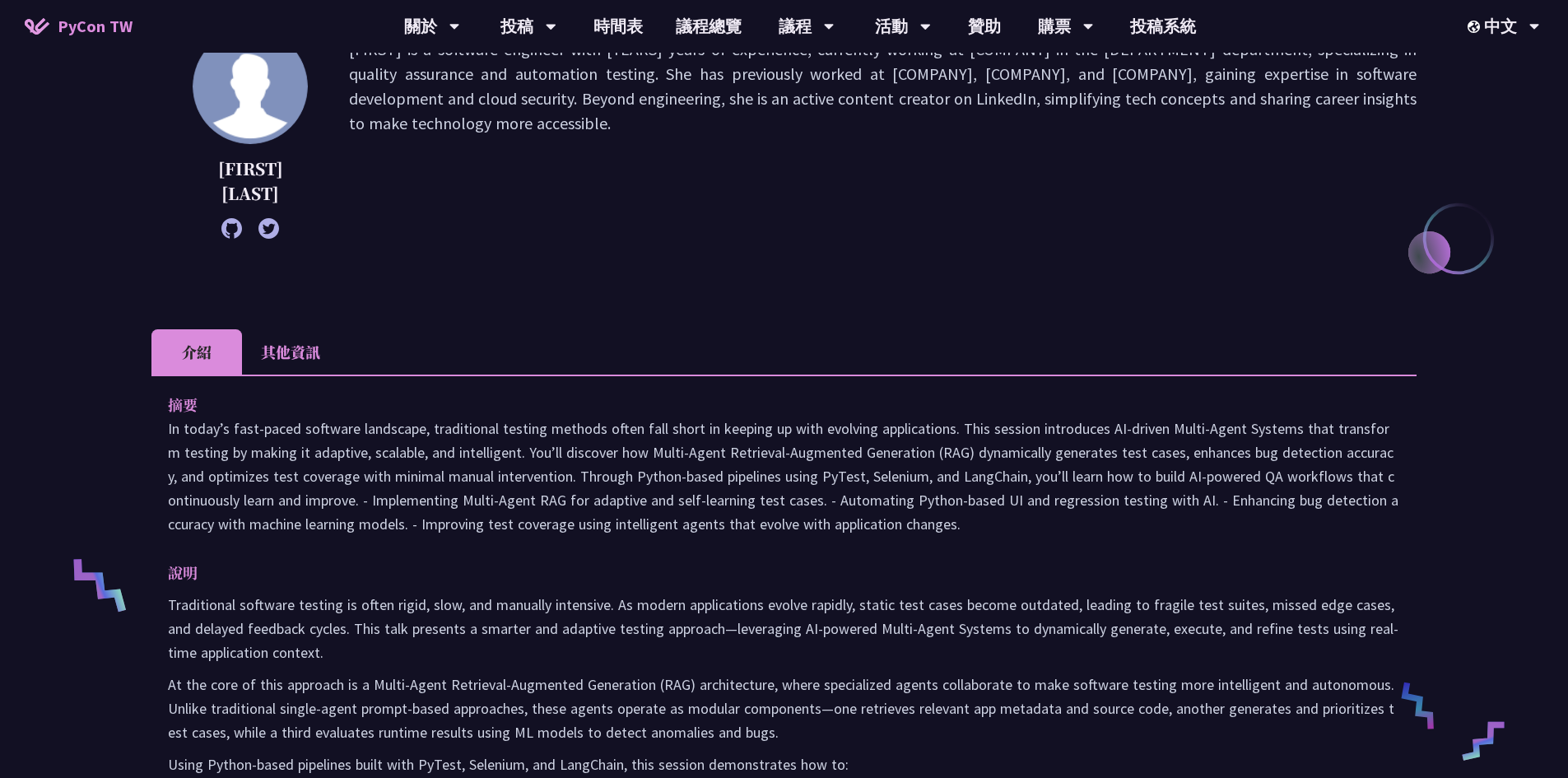 click on "其他資訊" at bounding box center [291, 352] 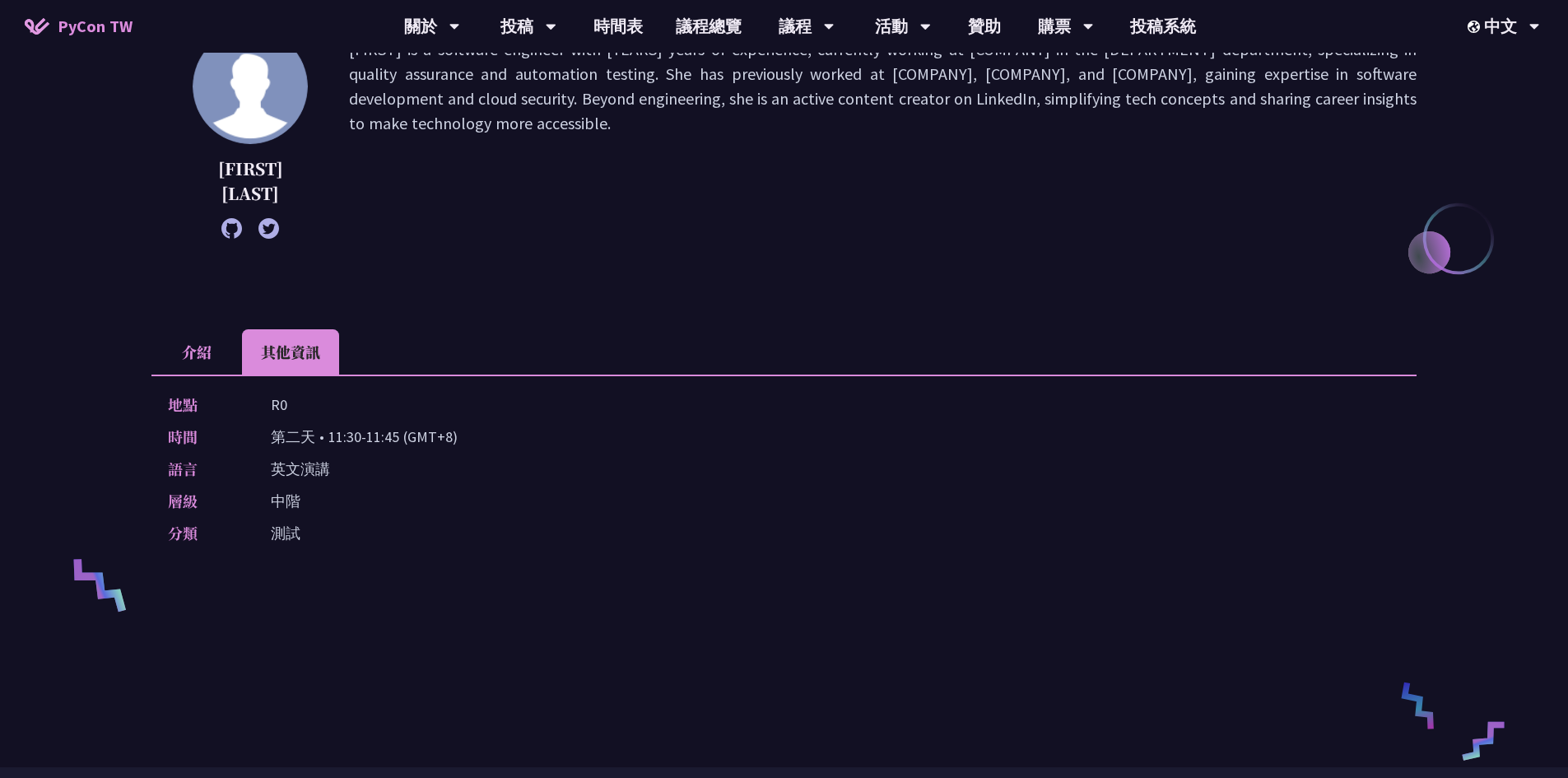 click on "介紹" at bounding box center [197, 352] 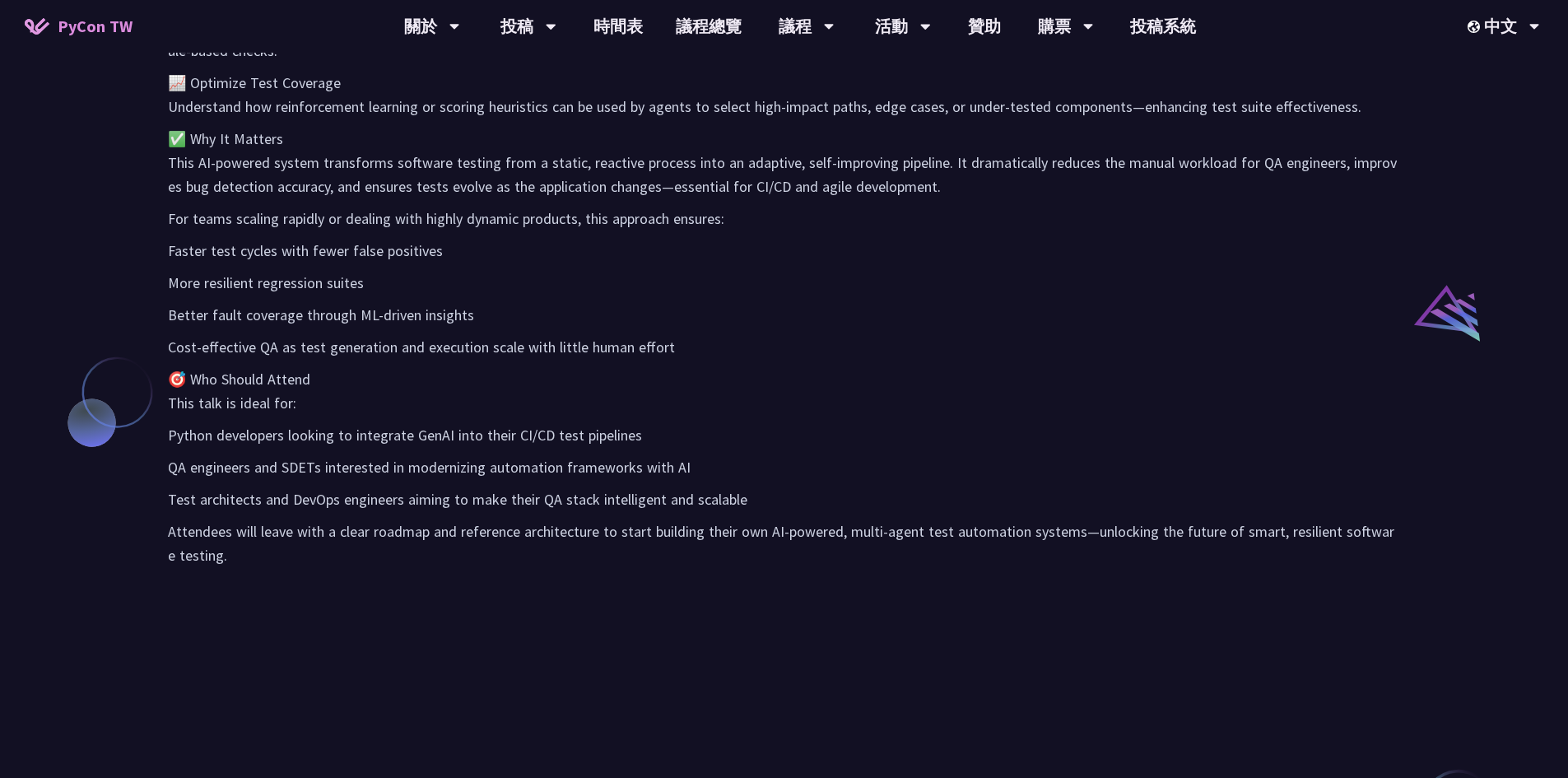 scroll, scrollTop: 1400, scrollLeft: 0, axis: vertical 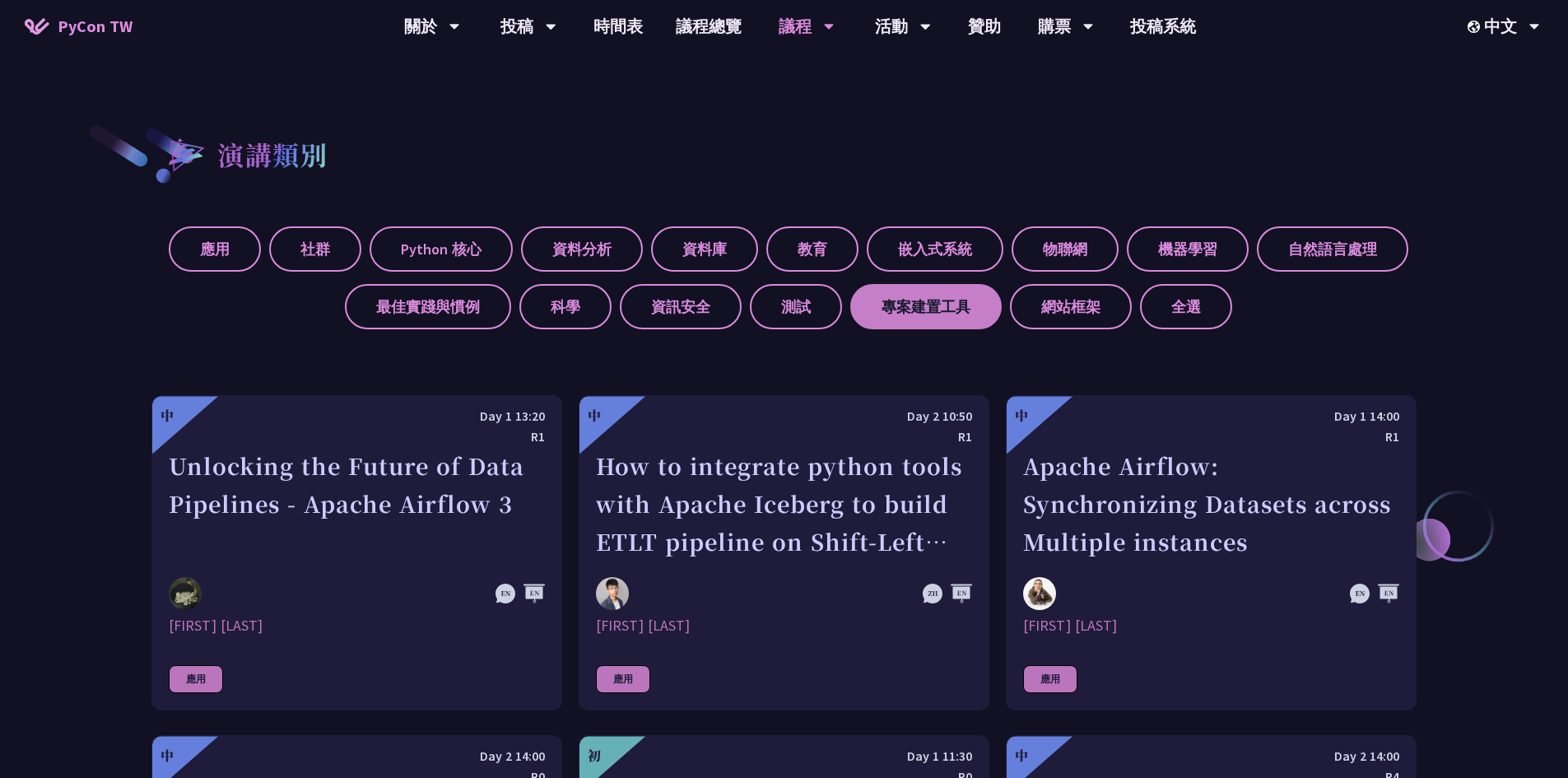 click on "專案建置工具" at bounding box center [926, 306] 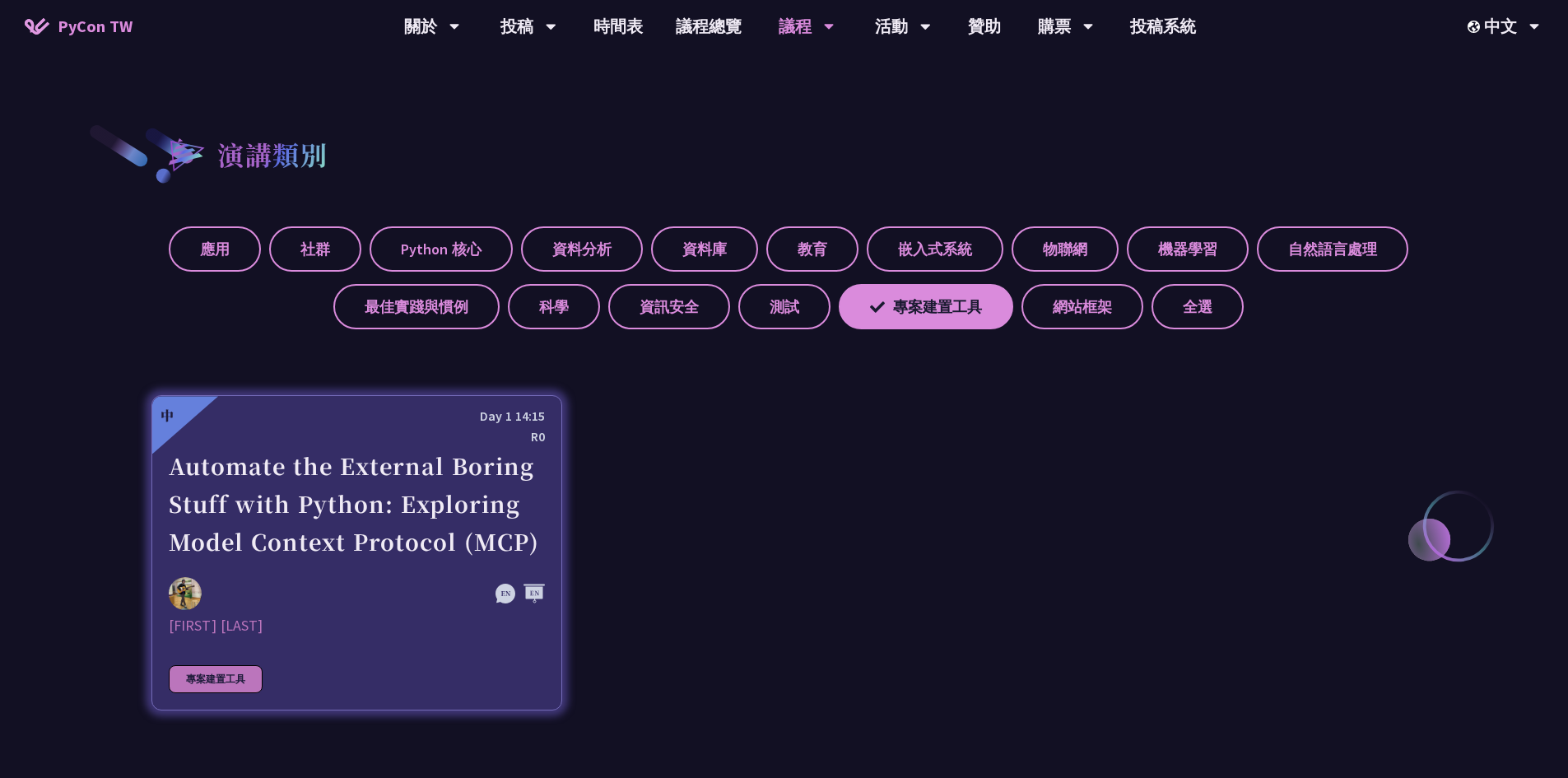 click on "Automate the External Boring Stuff with Python: Exploring Model Context Protocol (MCP)" at bounding box center (356, 504) 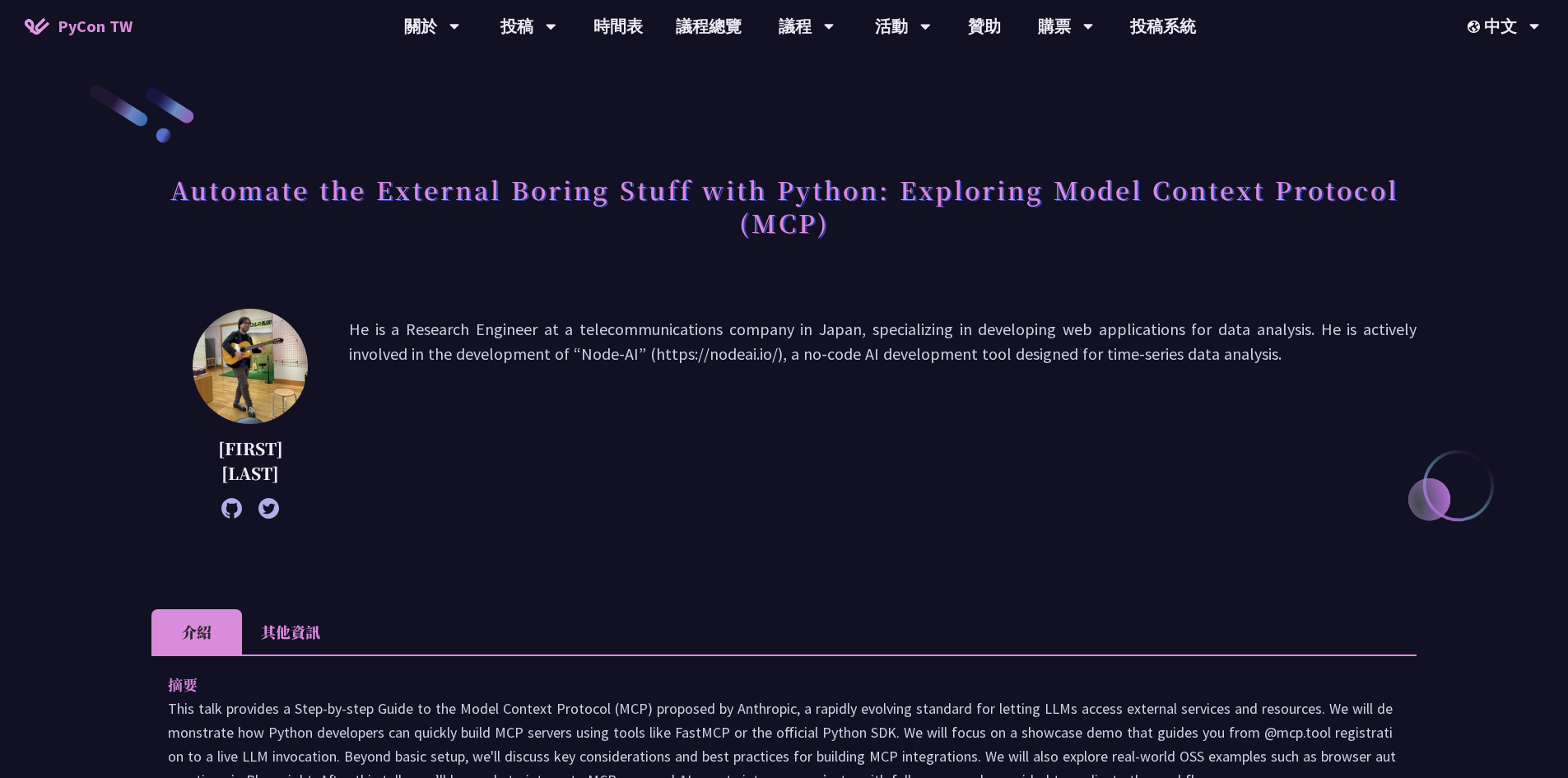 scroll, scrollTop: 165, scrollLeft: 0, axis: vertical 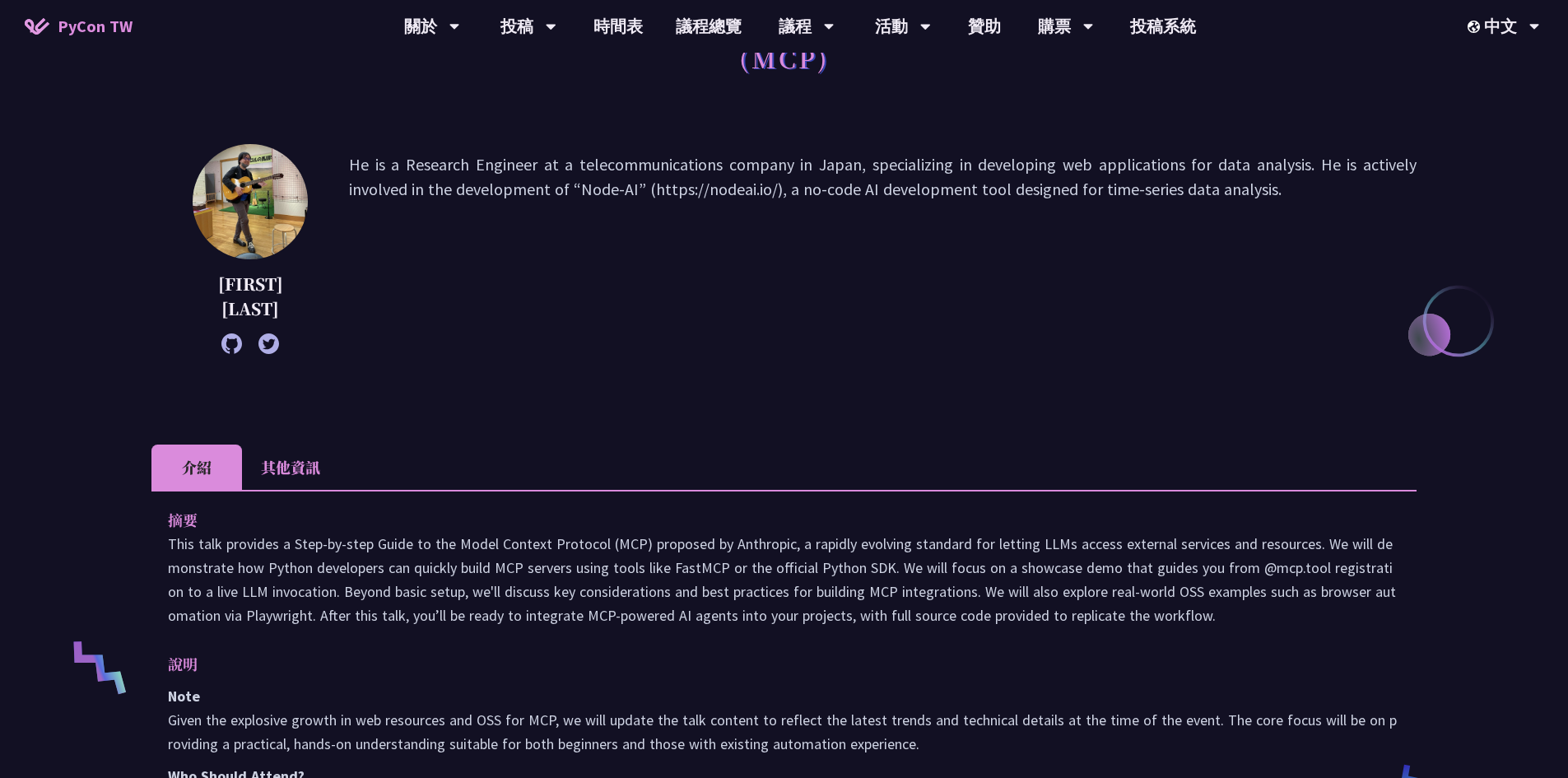 click on "其他資訊" at bounding box center [291, 467] 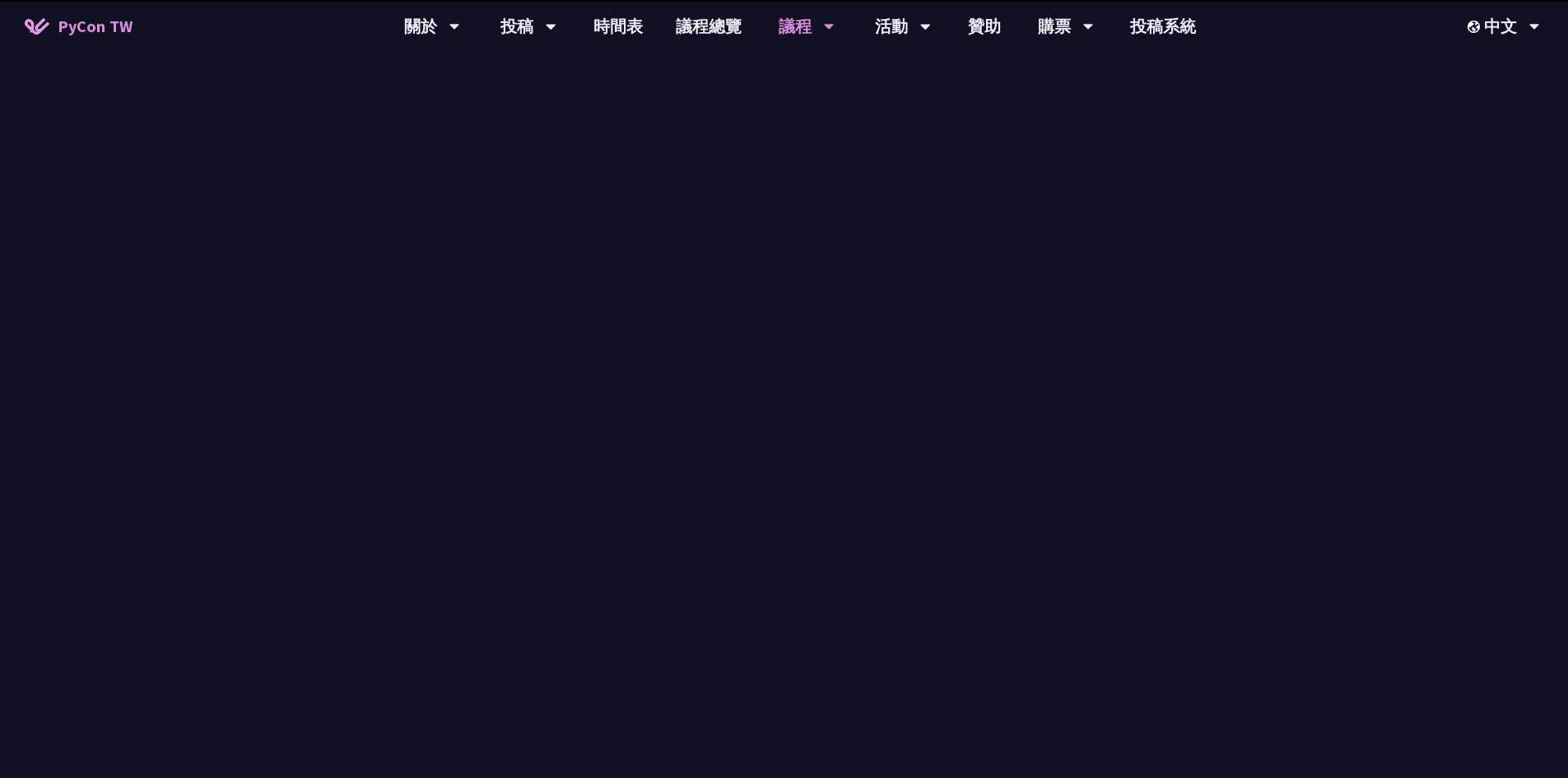 scroll, scrollTop: 573, scrollLeft: 0, axis: vertical 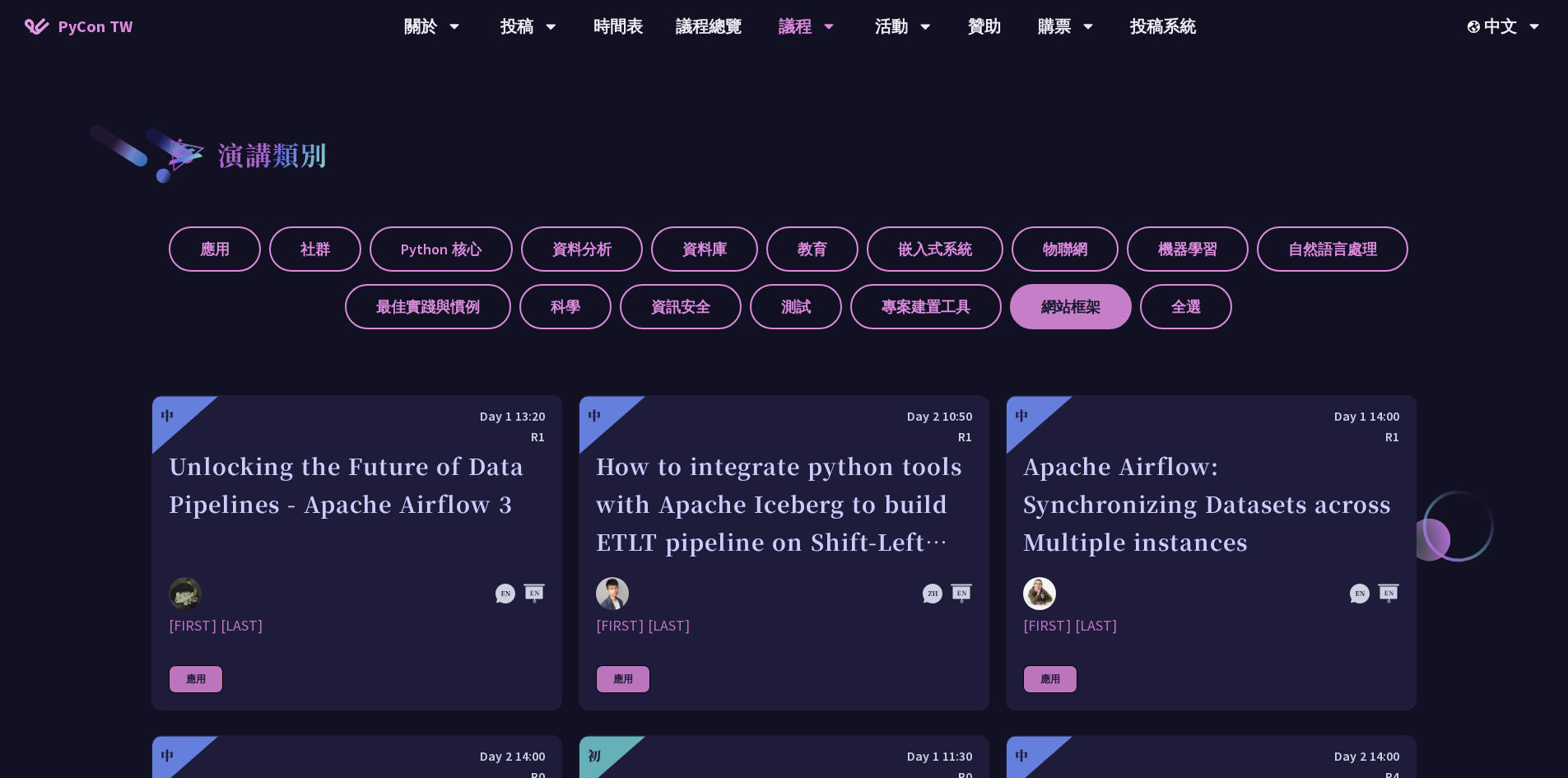 click on "網站框架" at bounding box center [1071, 306] 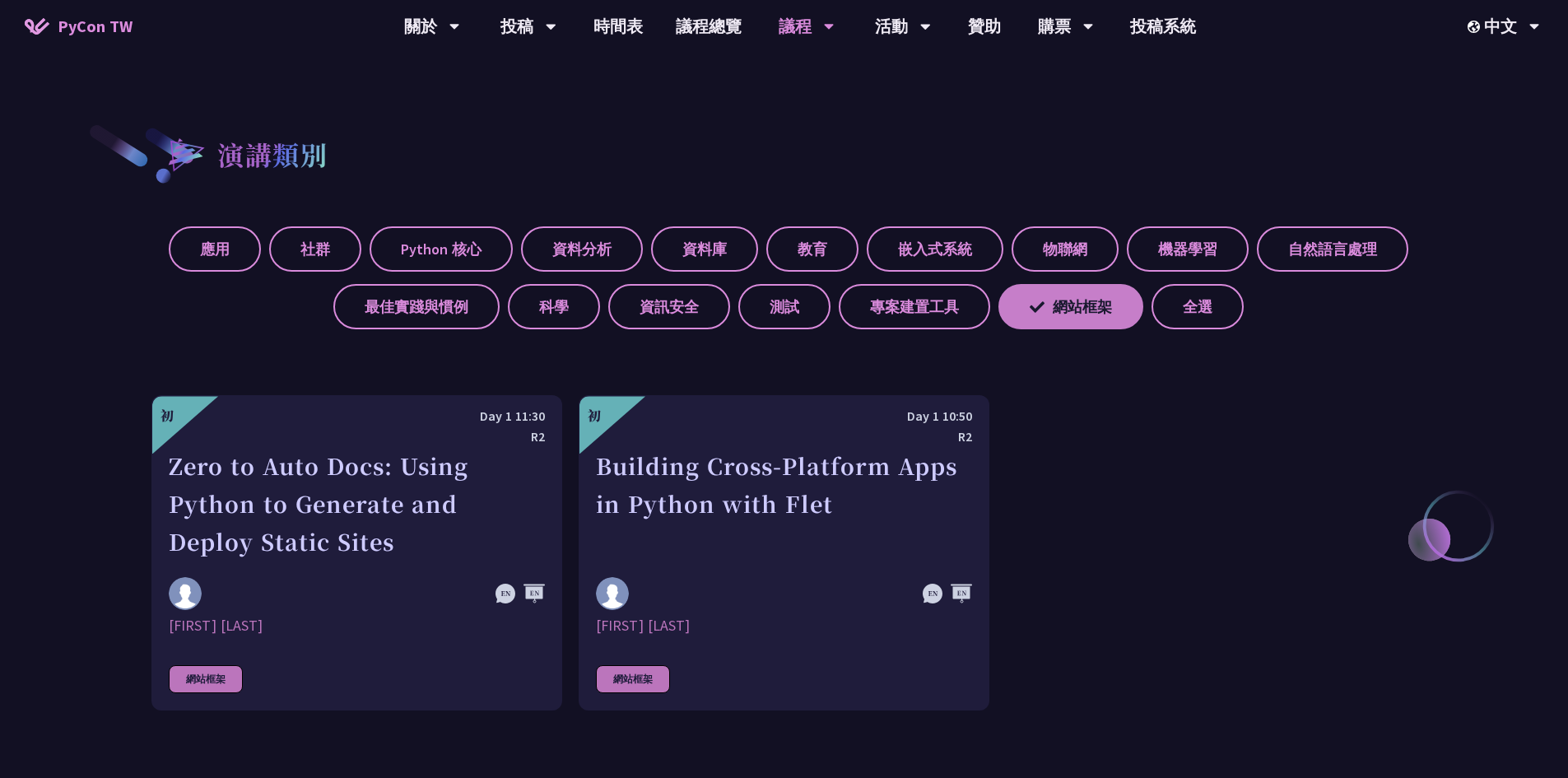 drag, startPoint x: 1071, startPoint y: 311, endPoint x: 1108, endPoint y: 327, distance: 40.3113 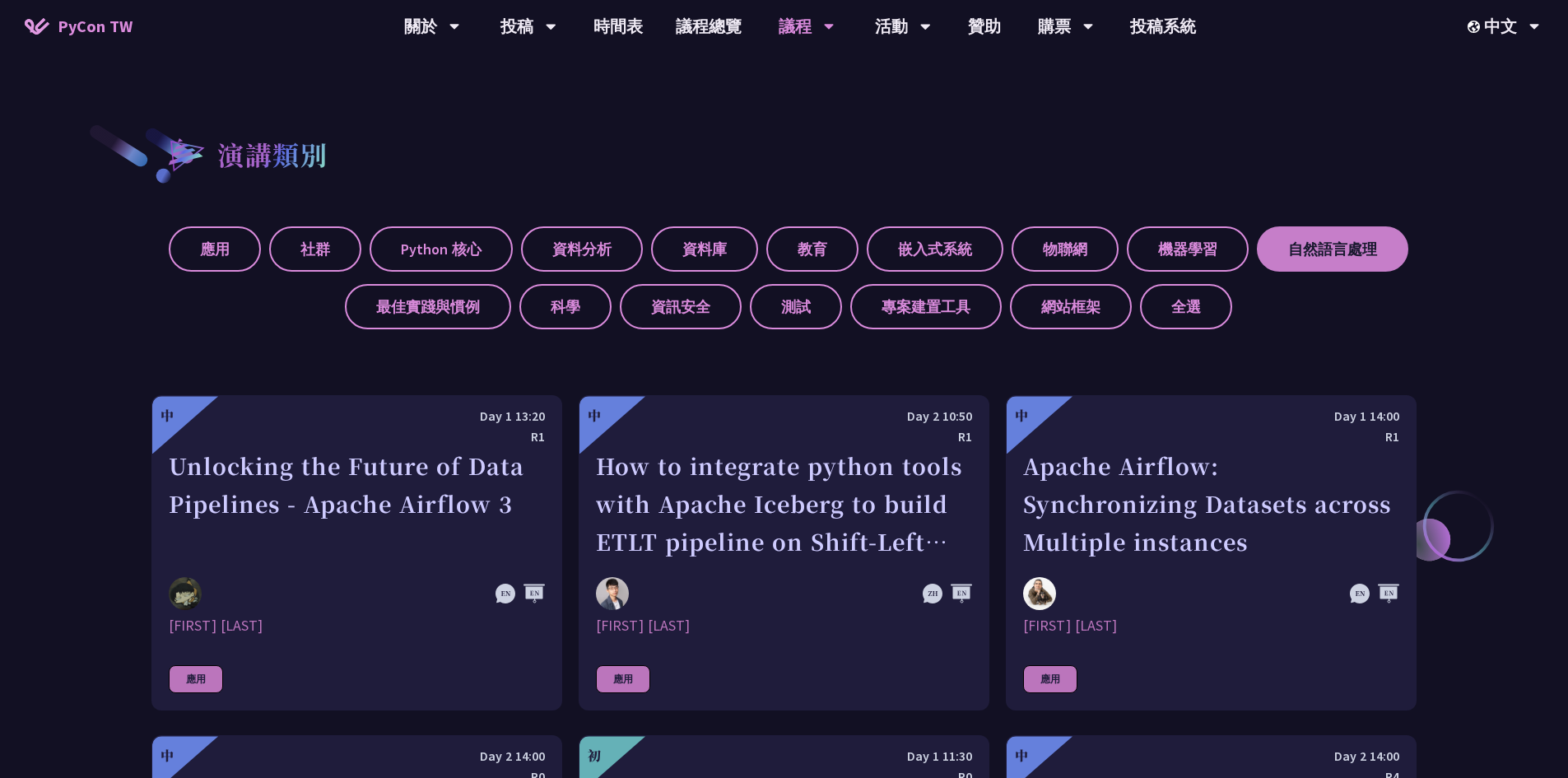 click on "自然語言處理" at bounding box center (1333, 249) 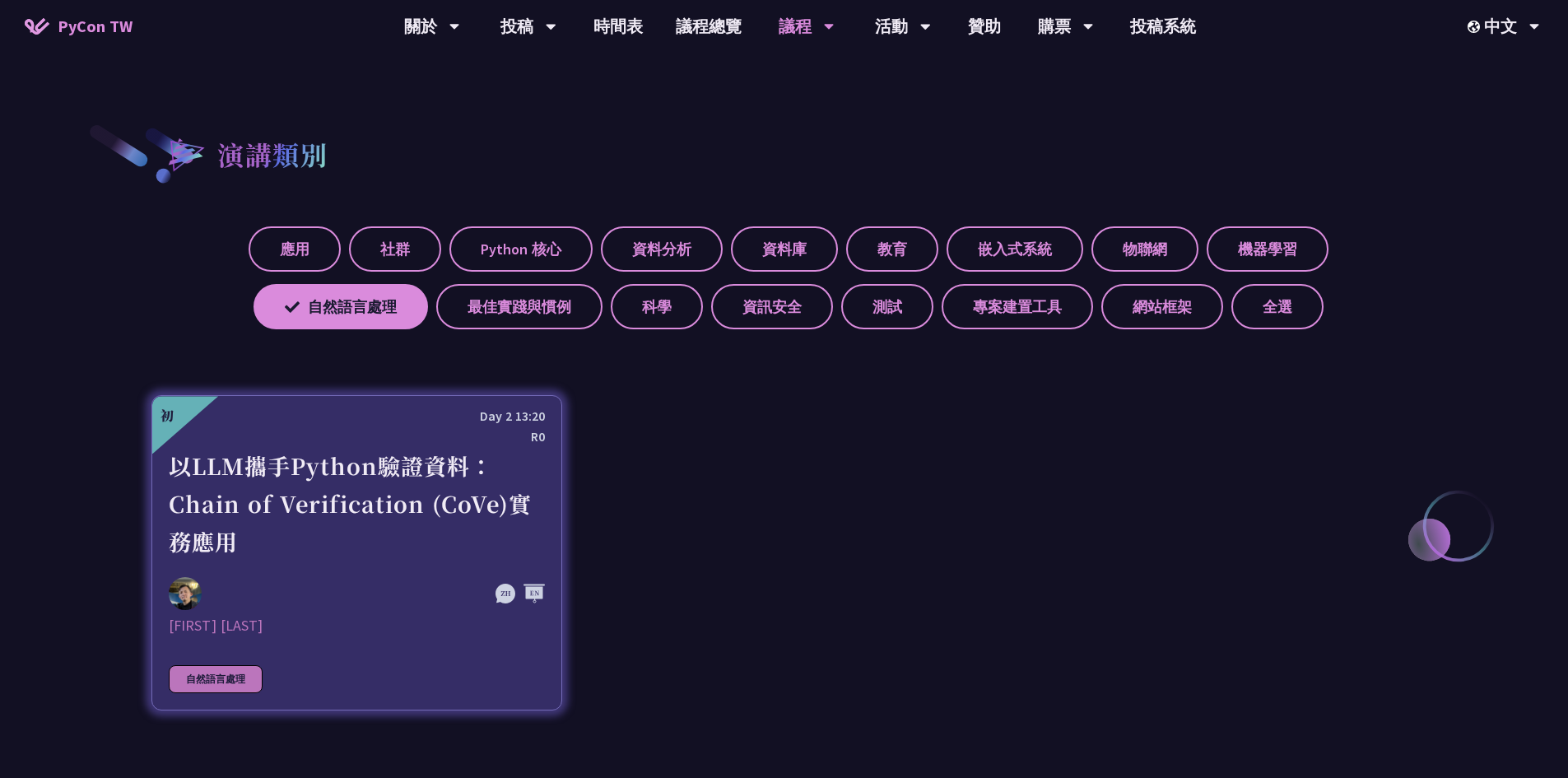 click on "以LLM攜手Python驗證資料：Chain of Verification (CoVe)實務應用" at bounding box center (356, 504) 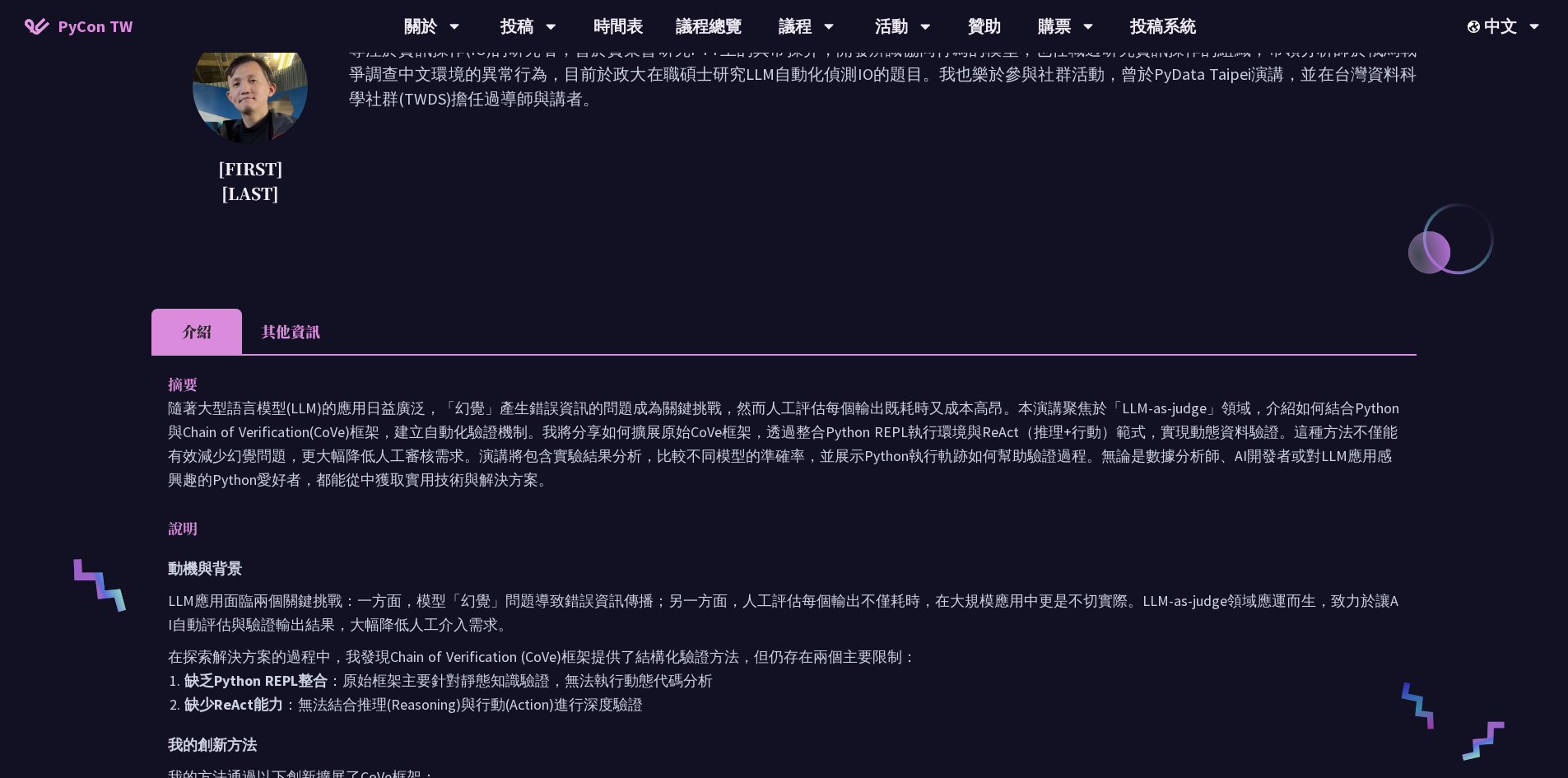 scroll, scrollTop: 329, scrollLeft: 0, axis: vertical 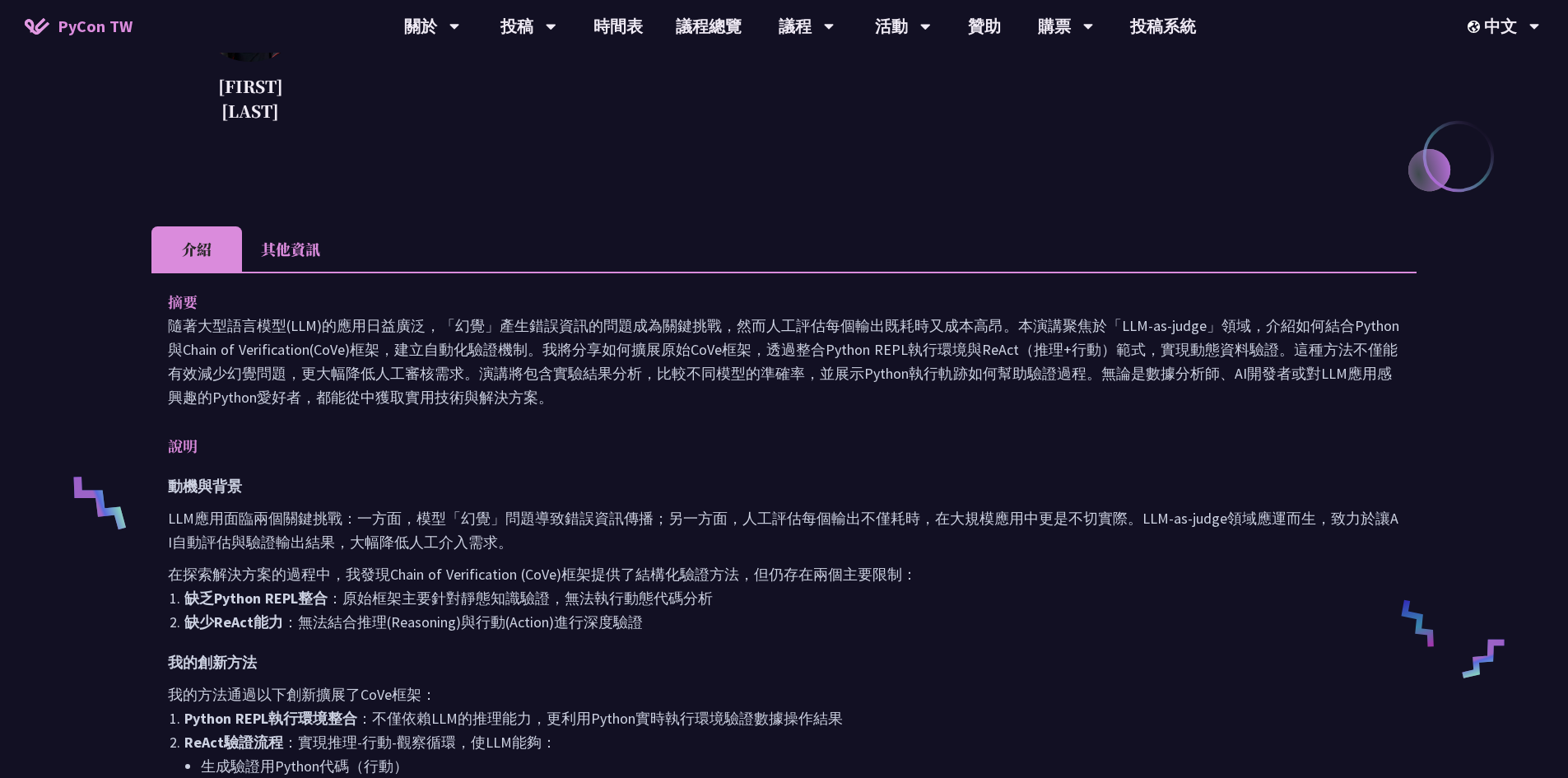 click on "其他資訊" at bounding box center (291, 249) 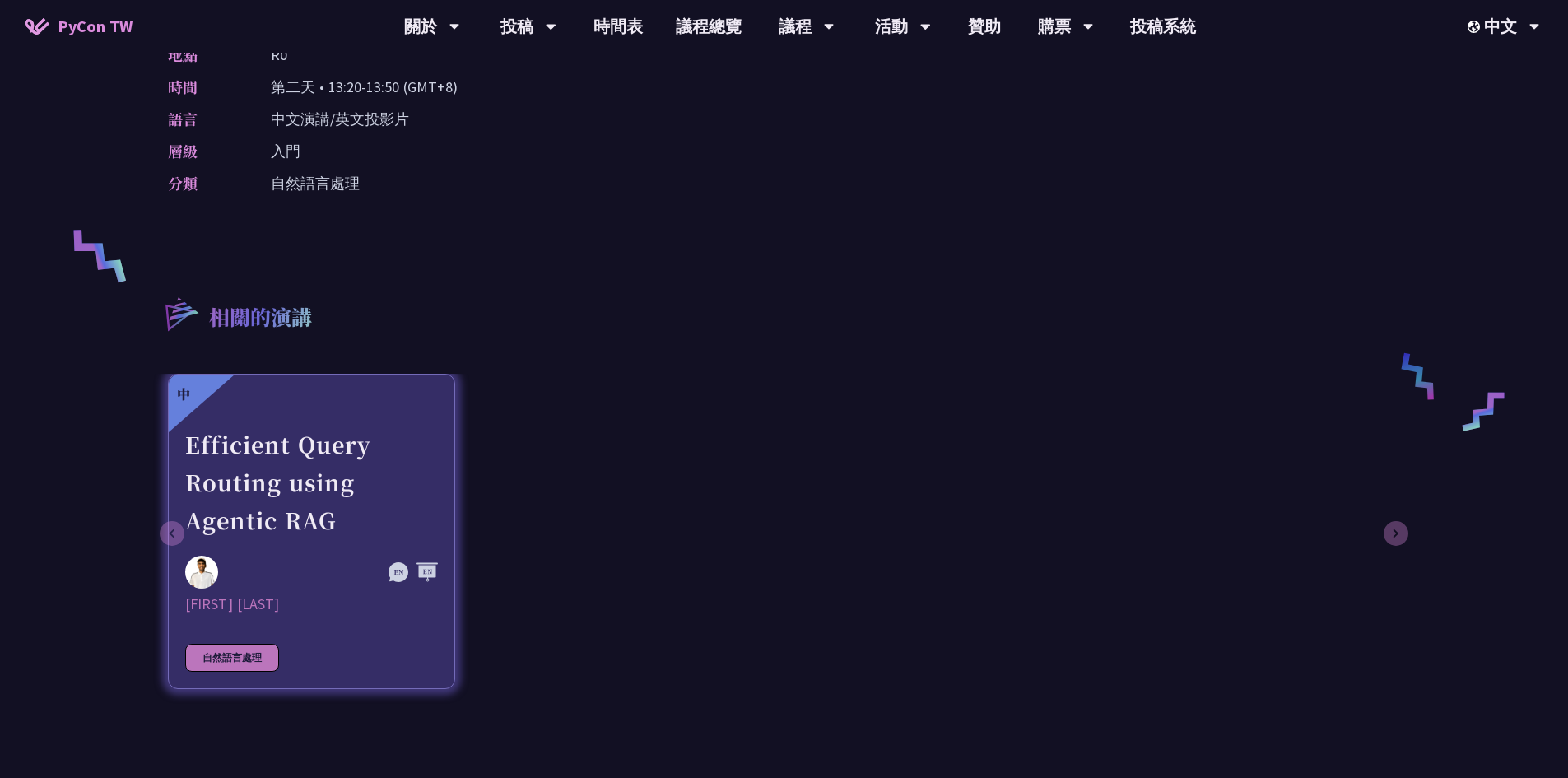 scroll, scrollTop: 494, scrollLeft: 0, axis: vertical 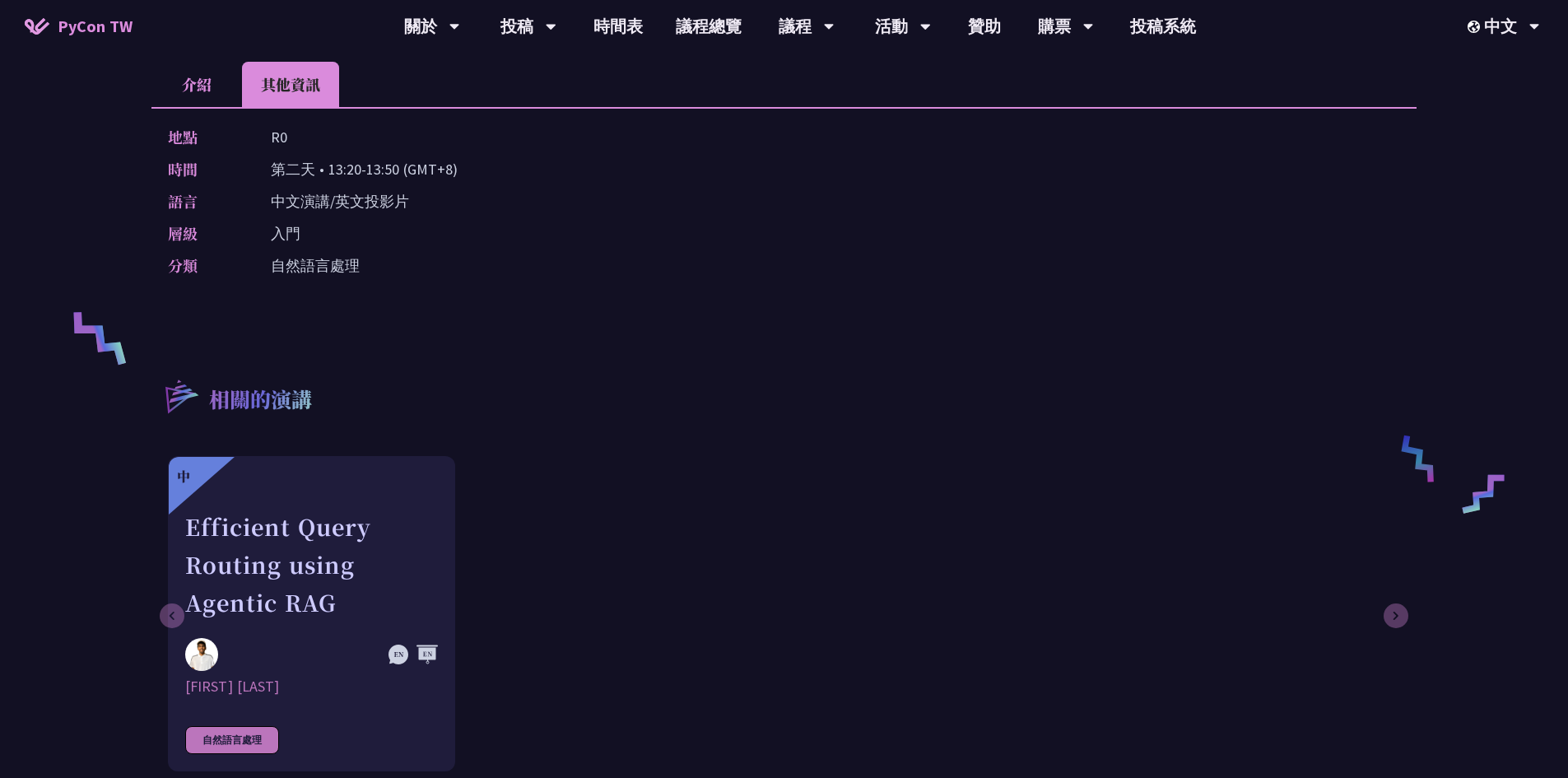 click on "介紹" at bounding box center (197, 84) 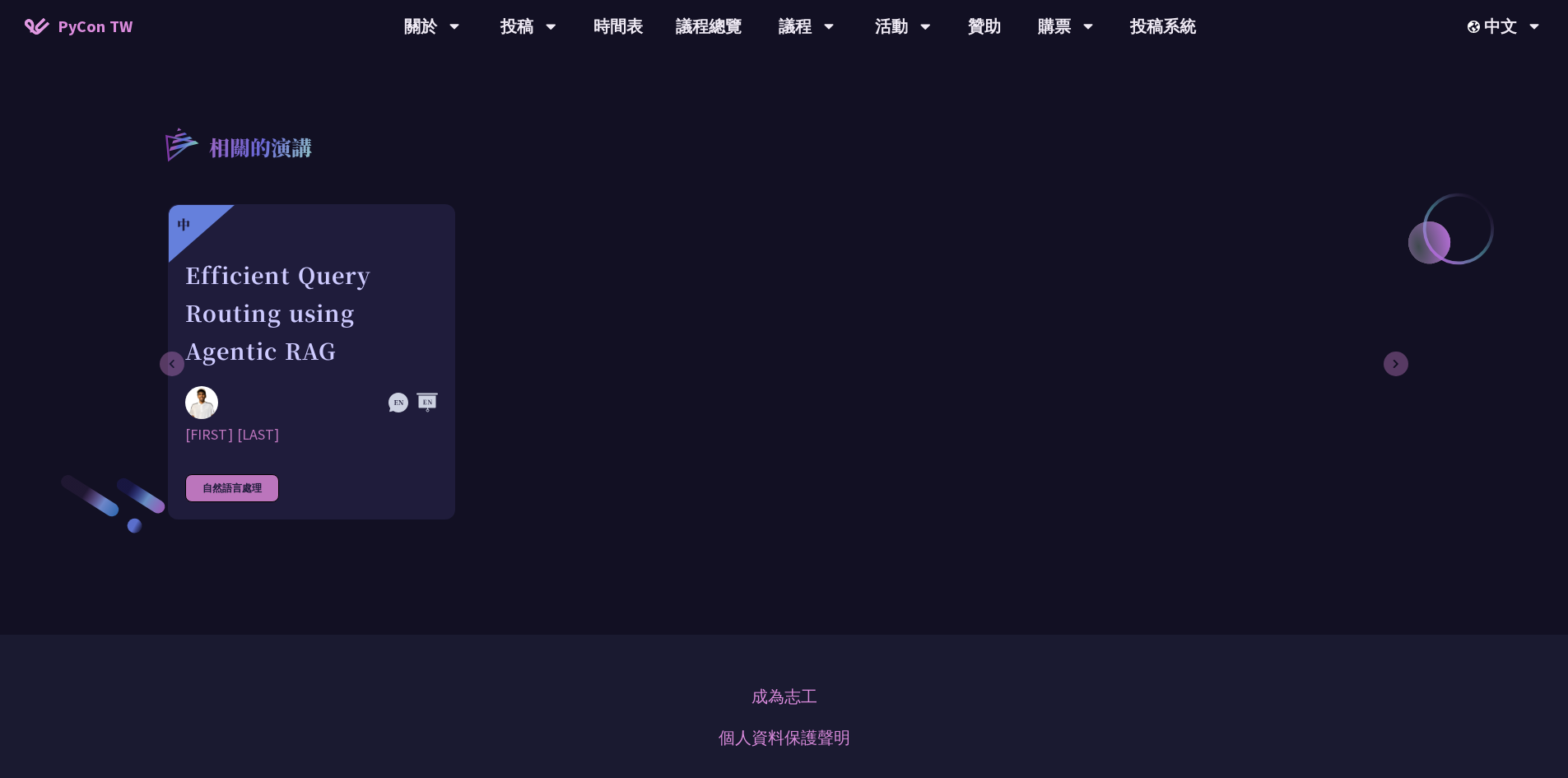scroll, scrollTop: 1317, scrollLeft: 0, axis: vertical 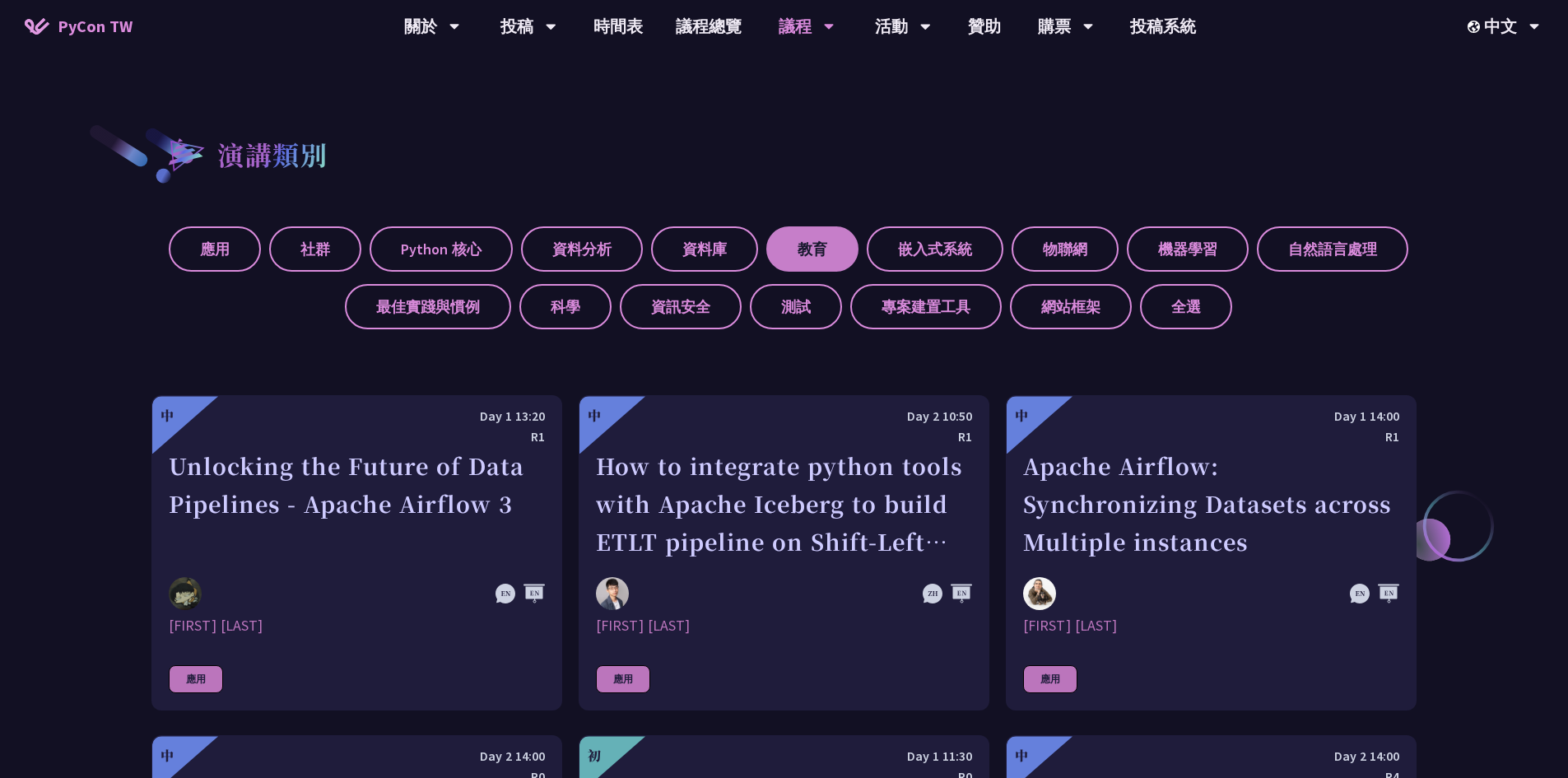 click on "教育" at bounding box center (812, 249) 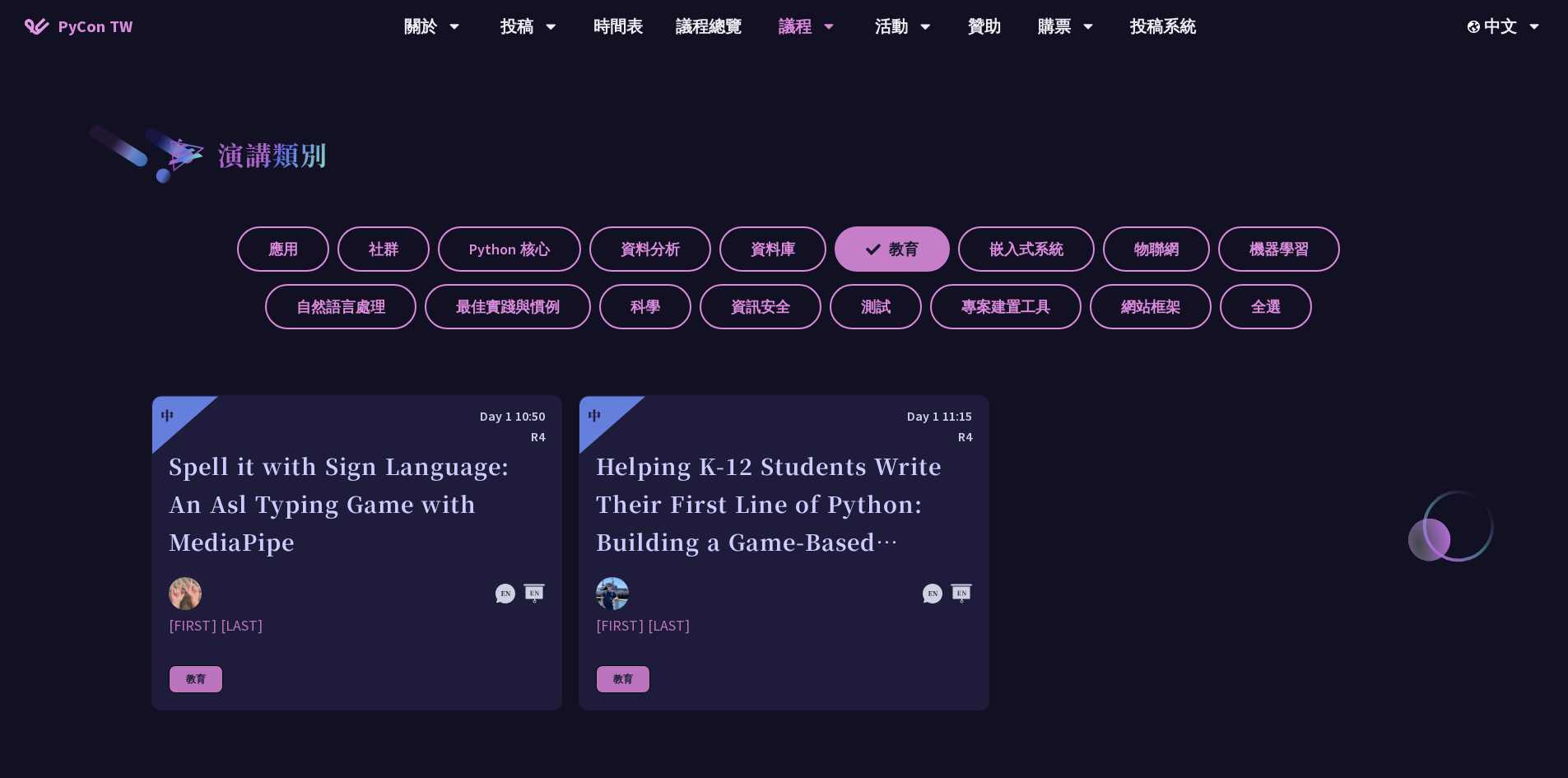 click on "教育" at bounding box center [892, 249] 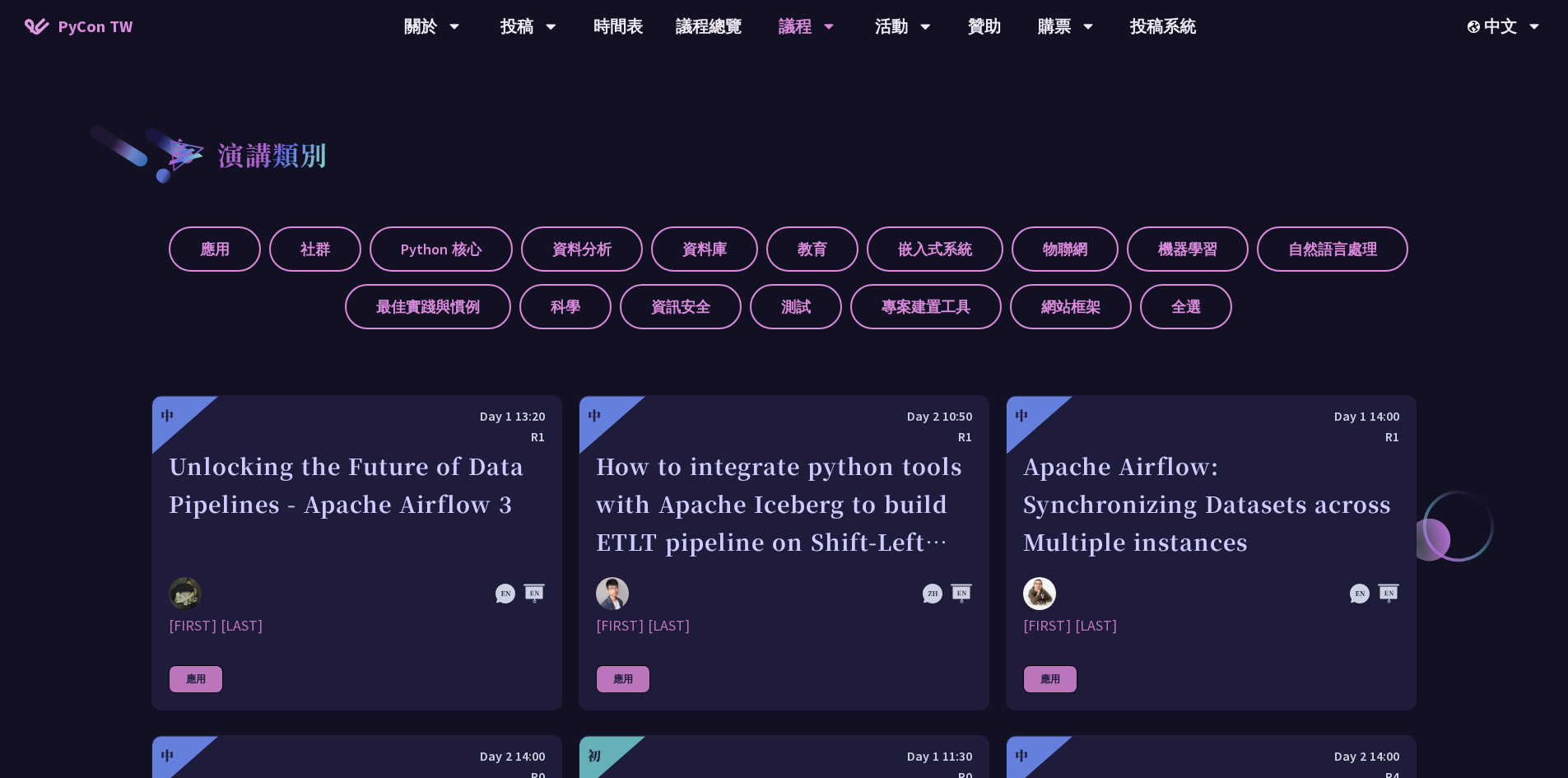 drag, startPoint x: 460, startPoint y: 248, endPoint x: 500, endPoint y: 208, distance: 56.569 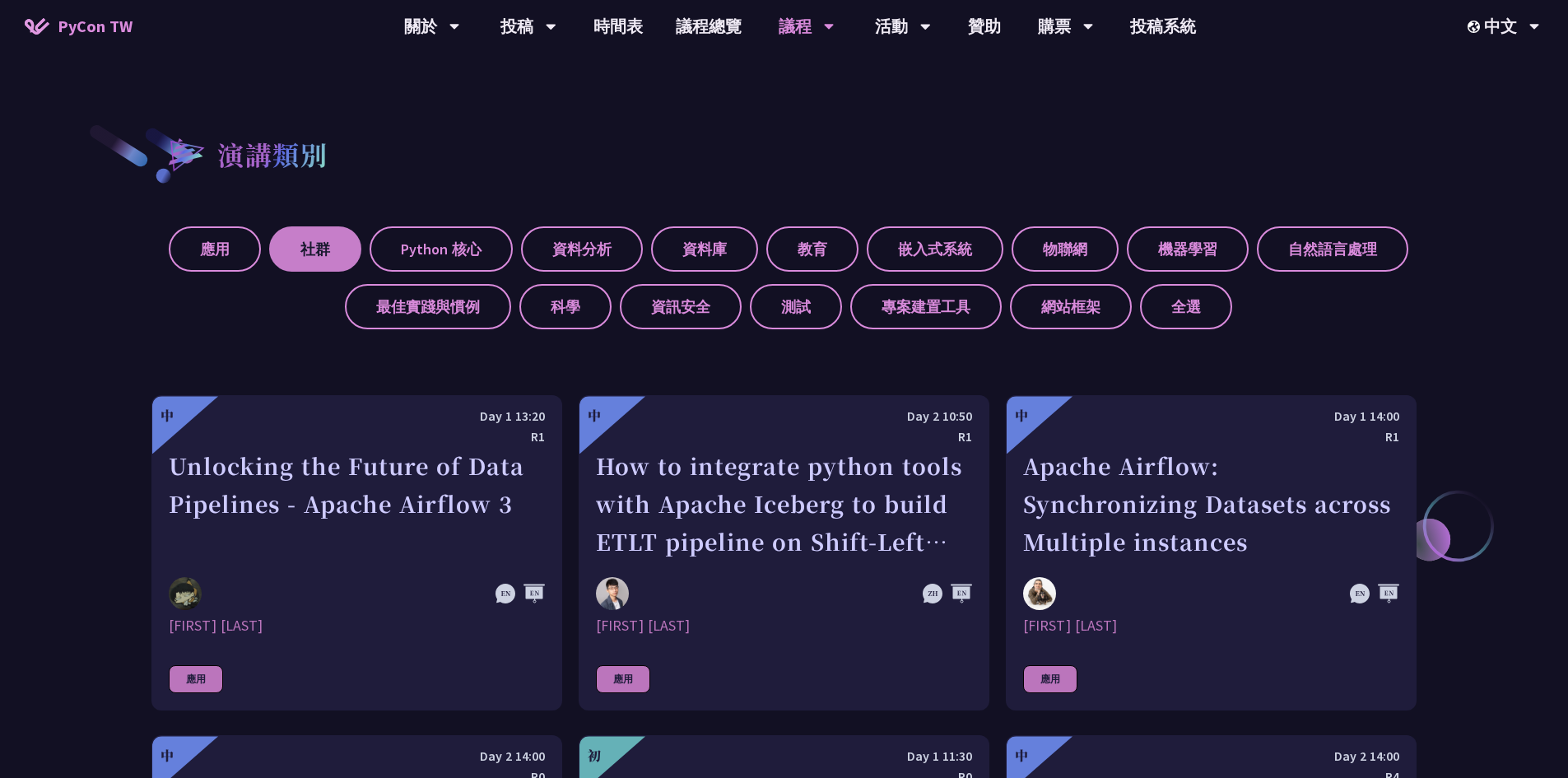 click on "社群" at bounding box center (315, 249) 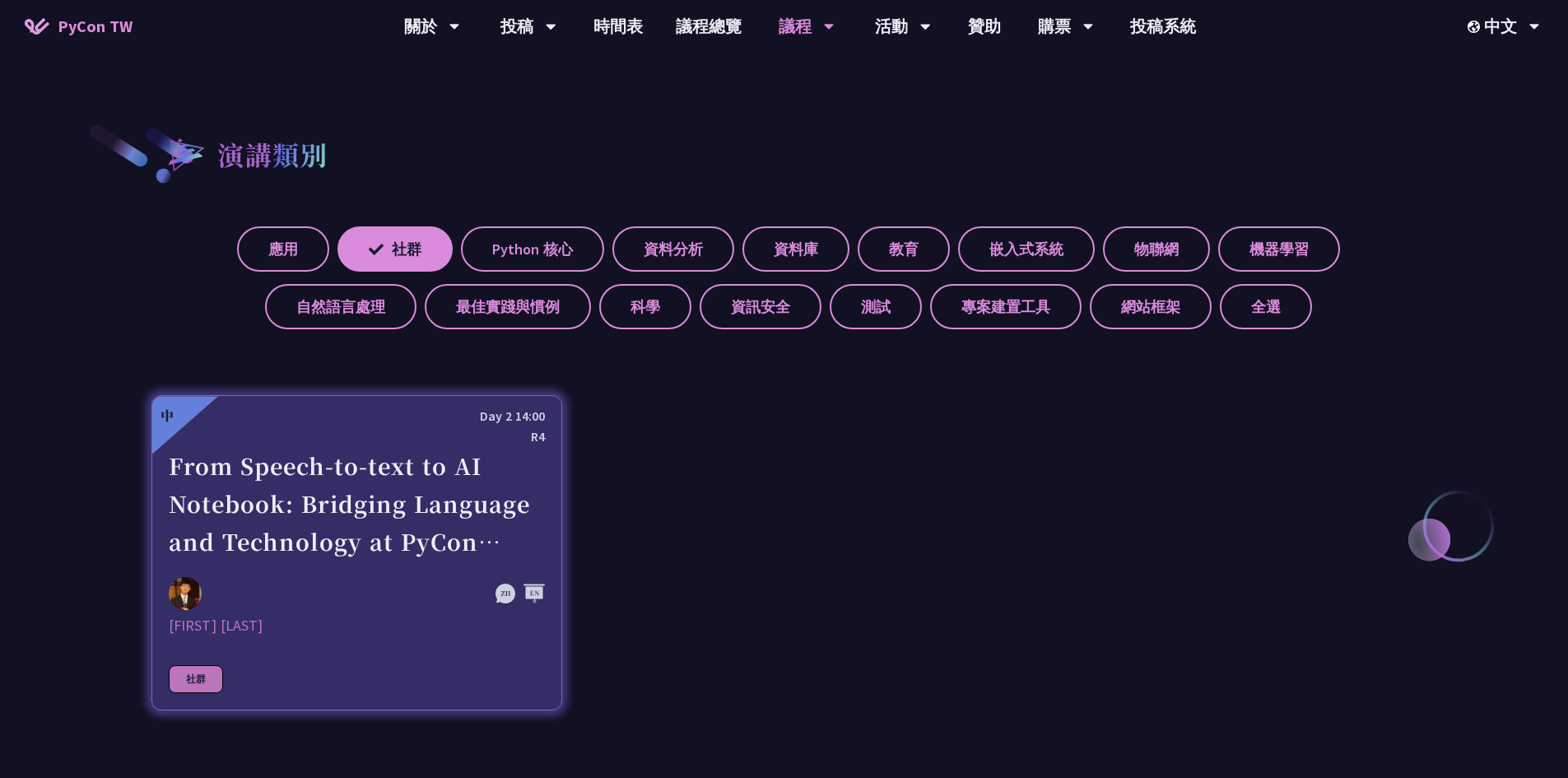 click on "R4" at bounding box center [356, 436] 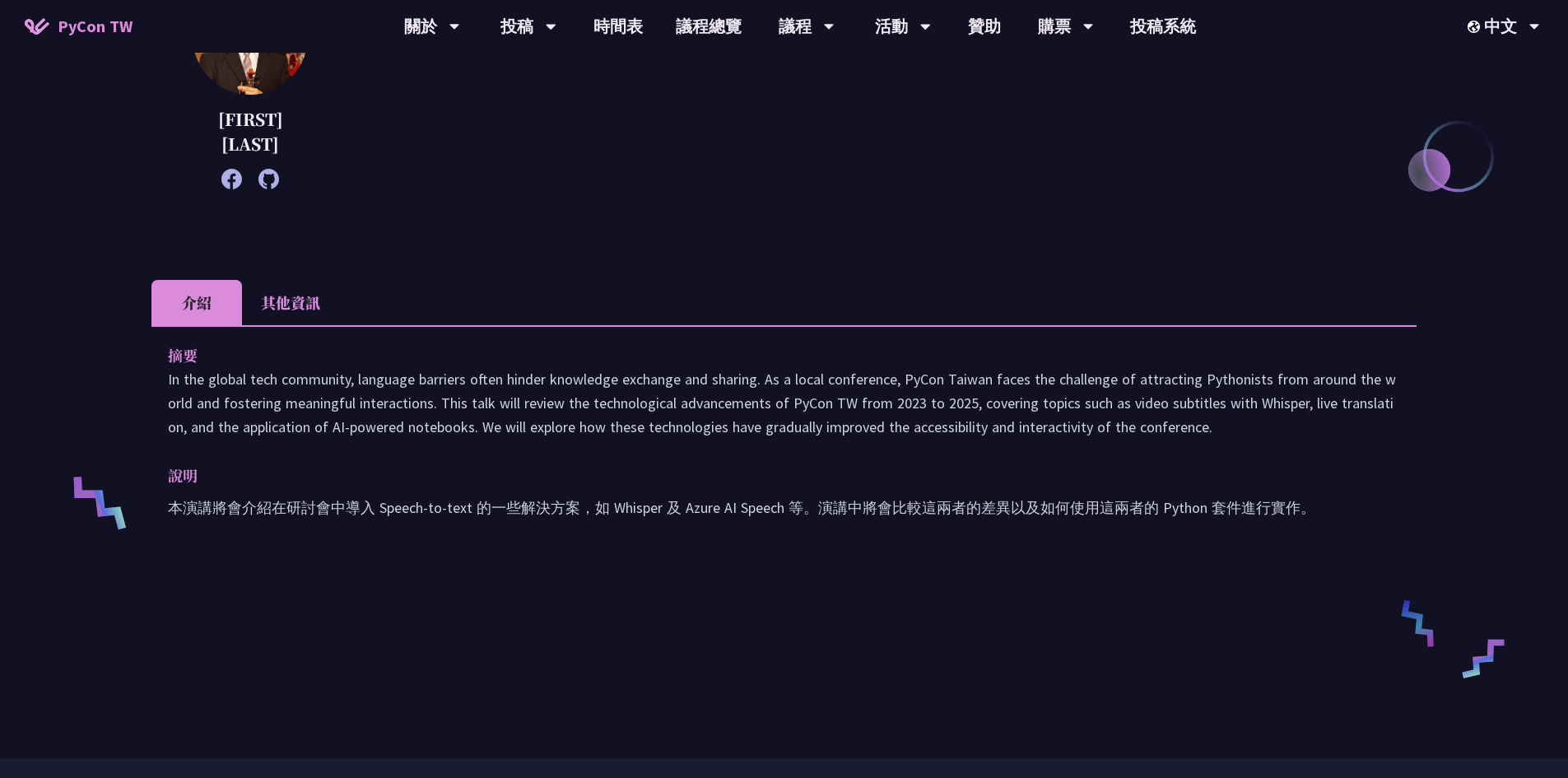 scroll, scrollTop: 412, scrollLeft: 0, axis: vertical 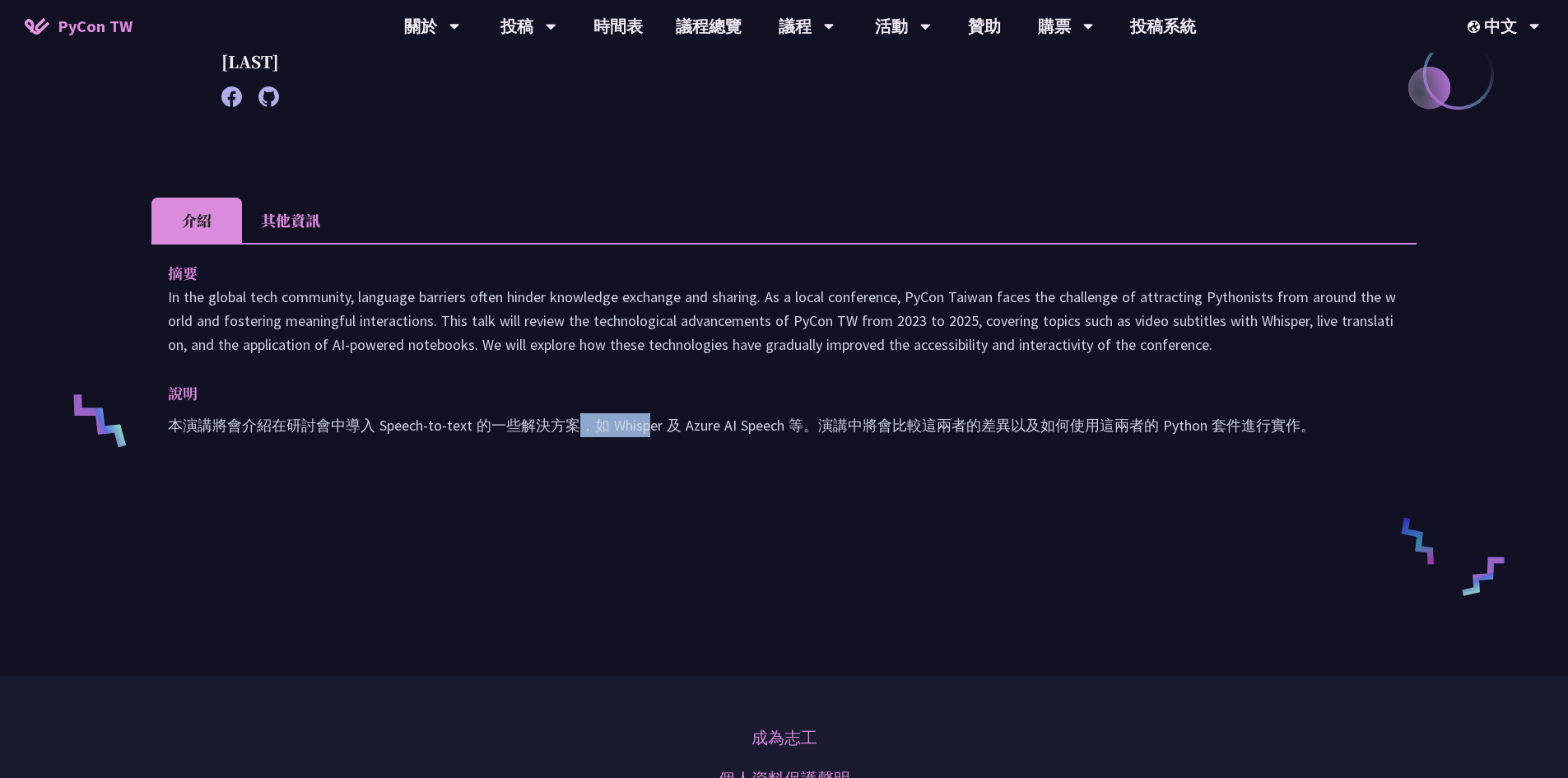 drag, startPoint x: 586, startPoint y: 425, endPoint x: 655, endPoint y: 424, distance: 69.00725 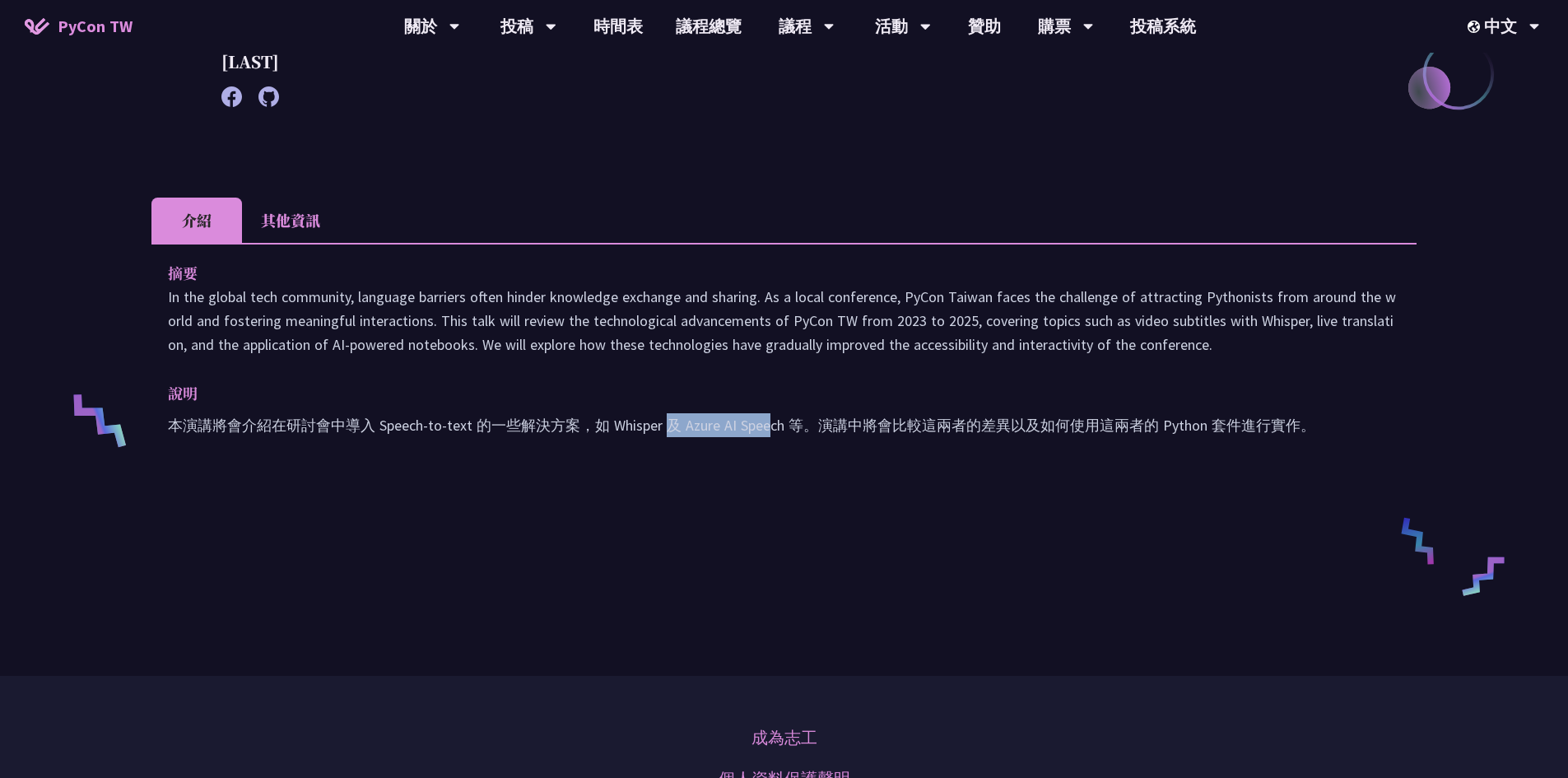 drag, startPoint x: 674, startPoint y: 427, endPoint x: 777, endPoint y: 428, distance: 103.005 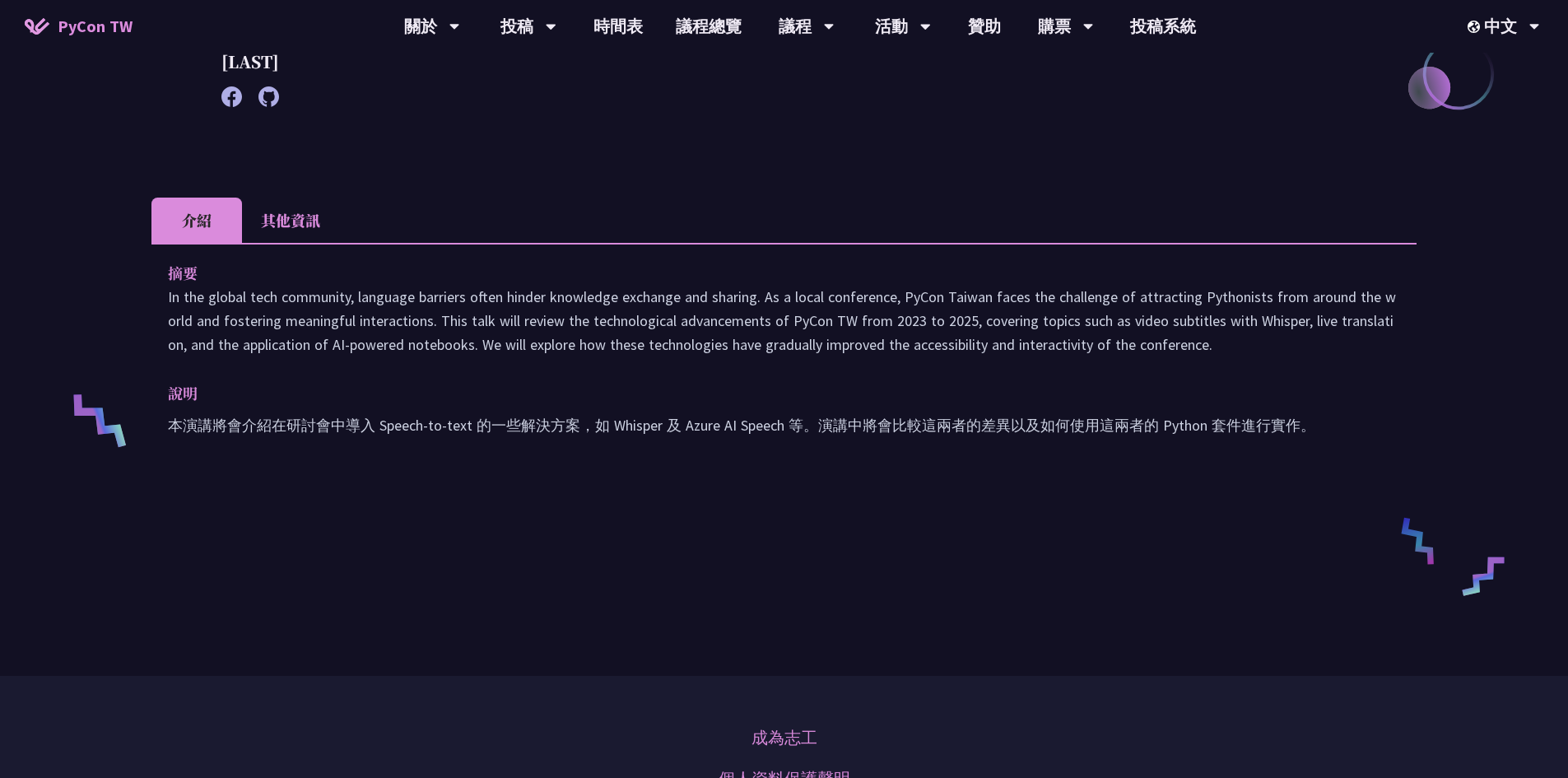 click on "摘要
In the global tech community, language barriers often hinder knowledge exchange and sharing. As a local conference, PyCon Taiwan faces the challenge of attracting Pythonists from around the world and fostering meaningful interactions. This talk will review the technological advancements of PyCon TW from 2023 to 2025, covering topics such as video subtitles with Whisper, live translation, and the application of AI-powered notebooks. We will explore how these technologies have gradually improved the accessibility and interactivity of the conference.
說明
本演講將會介紹在研討會中導入 Speech-to-text 的一些解決方案，如 Whisper 及 Azure AI Speech 等。演講中將會比較這兩者的差異以及如何使用這兩者的 Python 套件進行實作。
Slides" at bounding box center [784, 361] 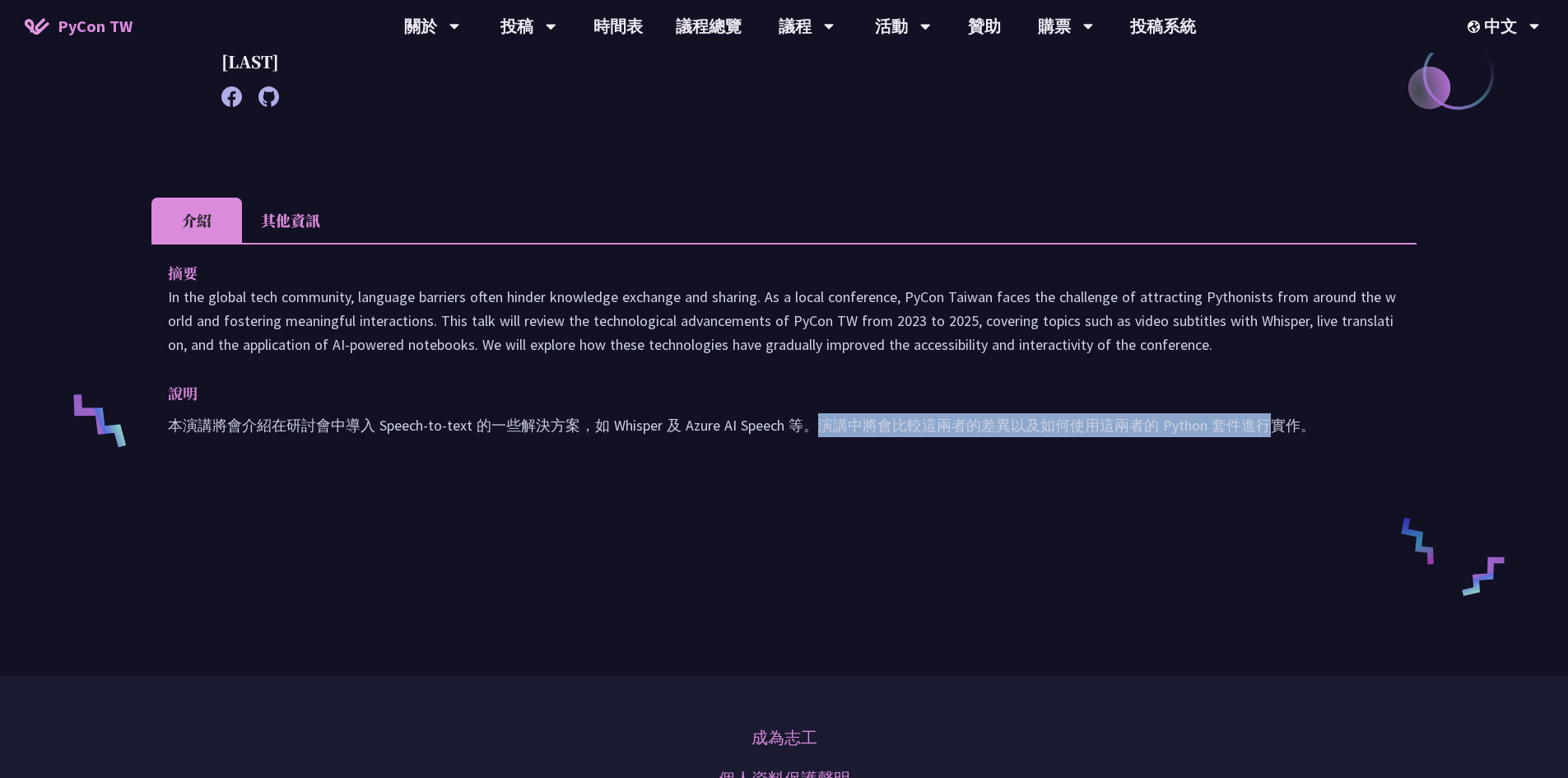 drag, startPoint x: 821, startPoint y: 427, endPoint x: 1279, endPoint y: 433, distance: 458.039 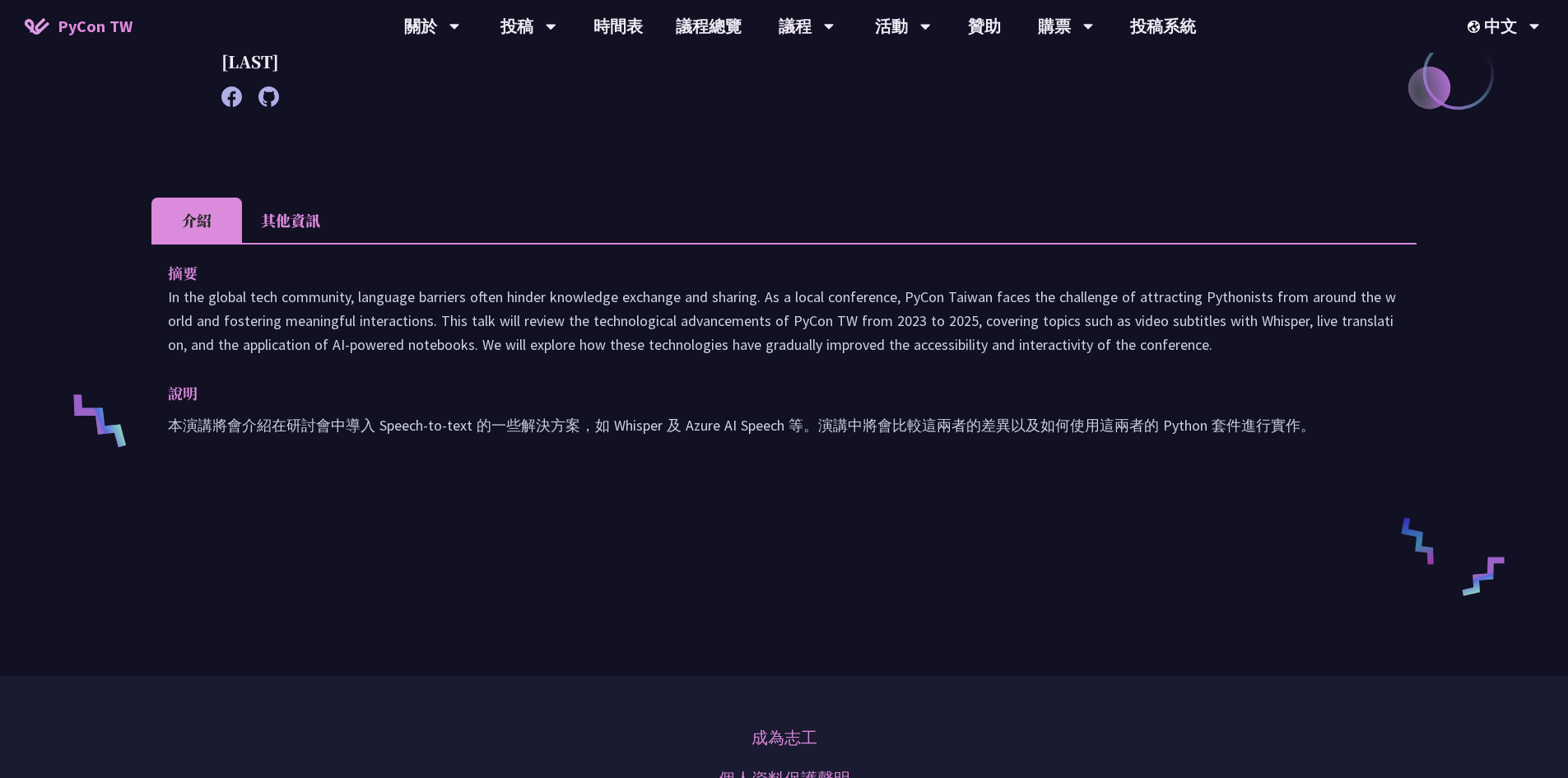 click on "其他資訊" at bounding box center [291, 220] 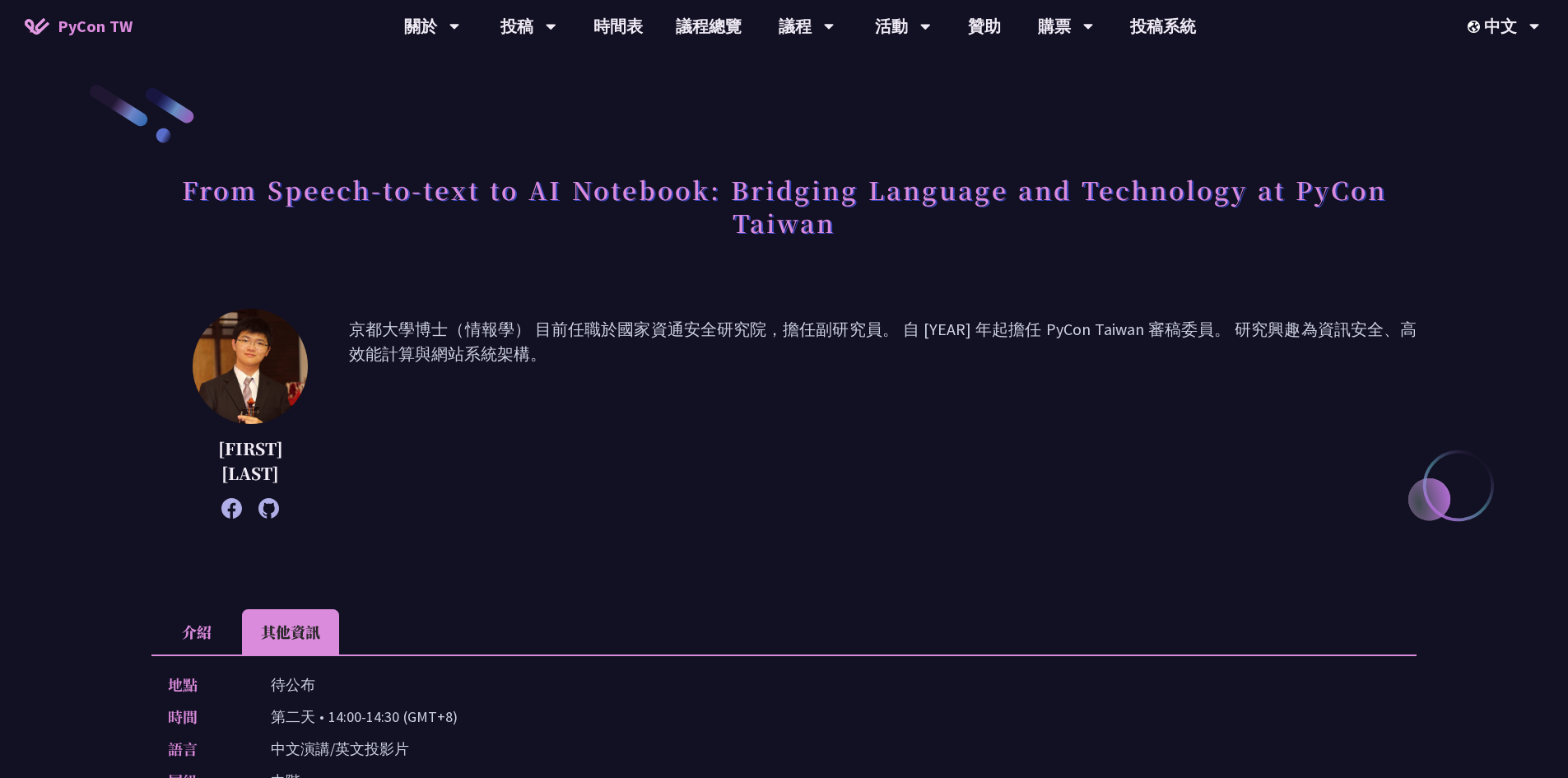 scroll, scrollTop: 329, scrollLeft: 0, axis: vertical 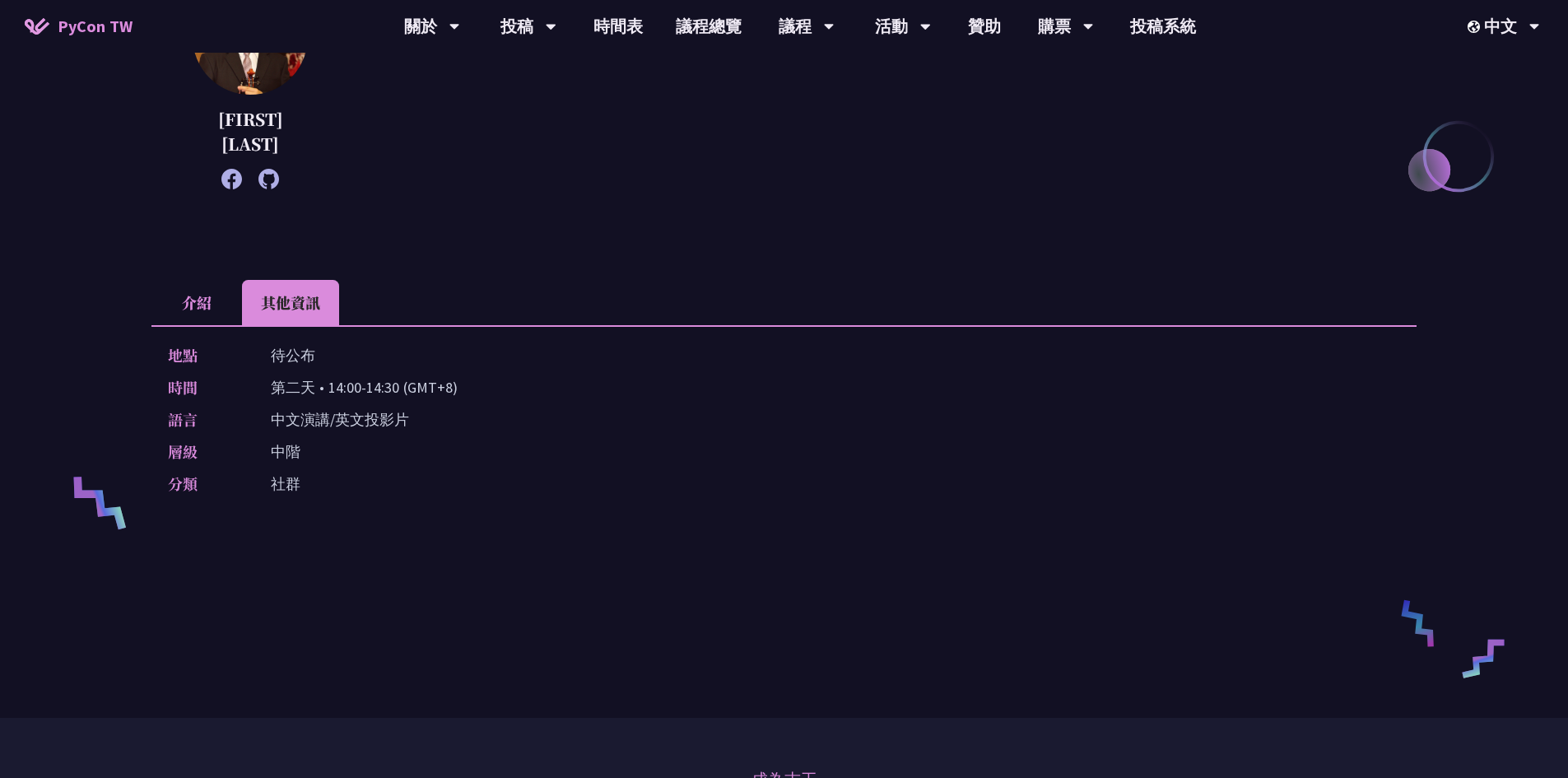 click on "介紹" at bounding box center [197, 302] 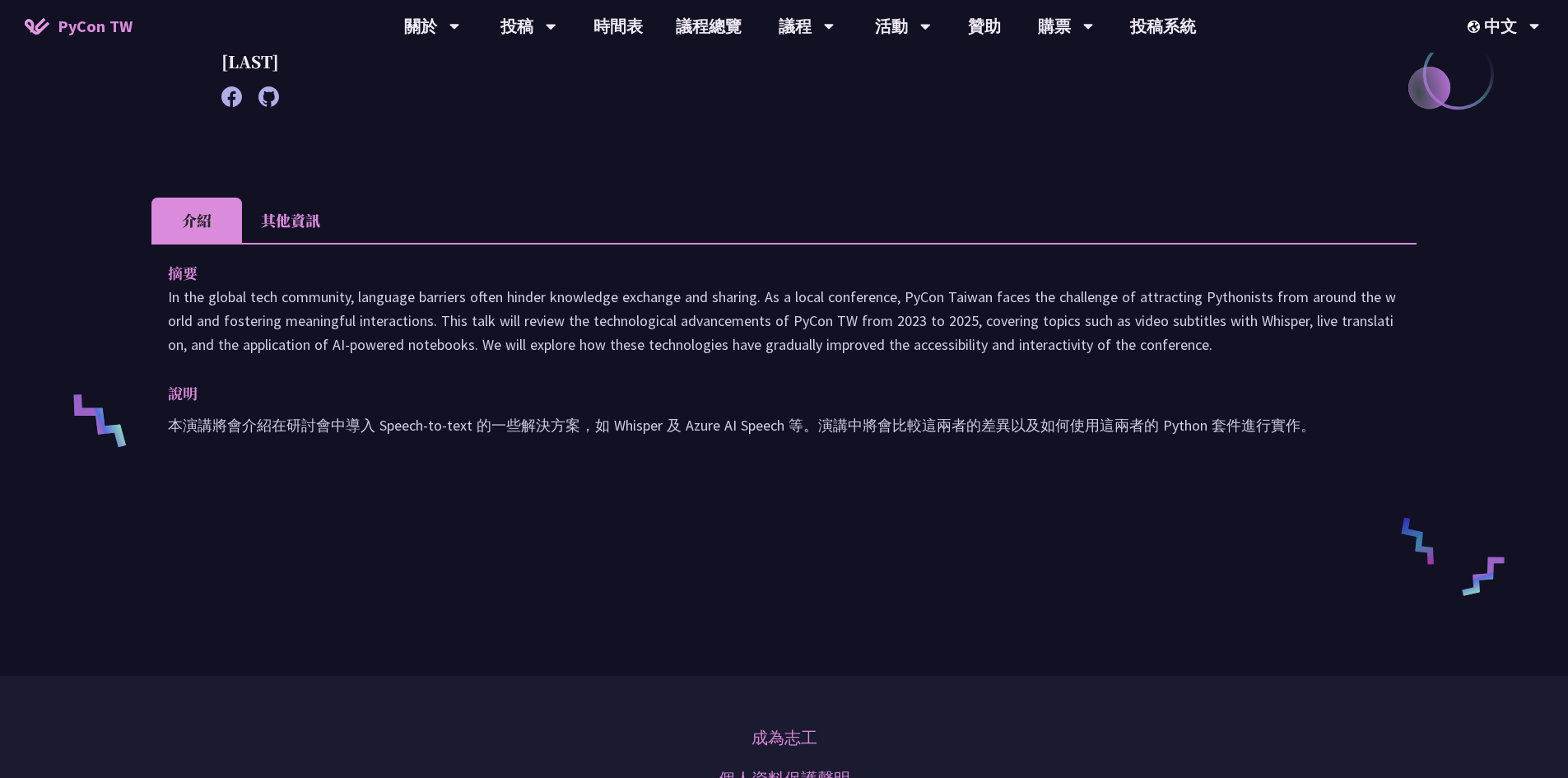 scroll, scrollTop: 82, scrollLeft: 0, axis: vertical 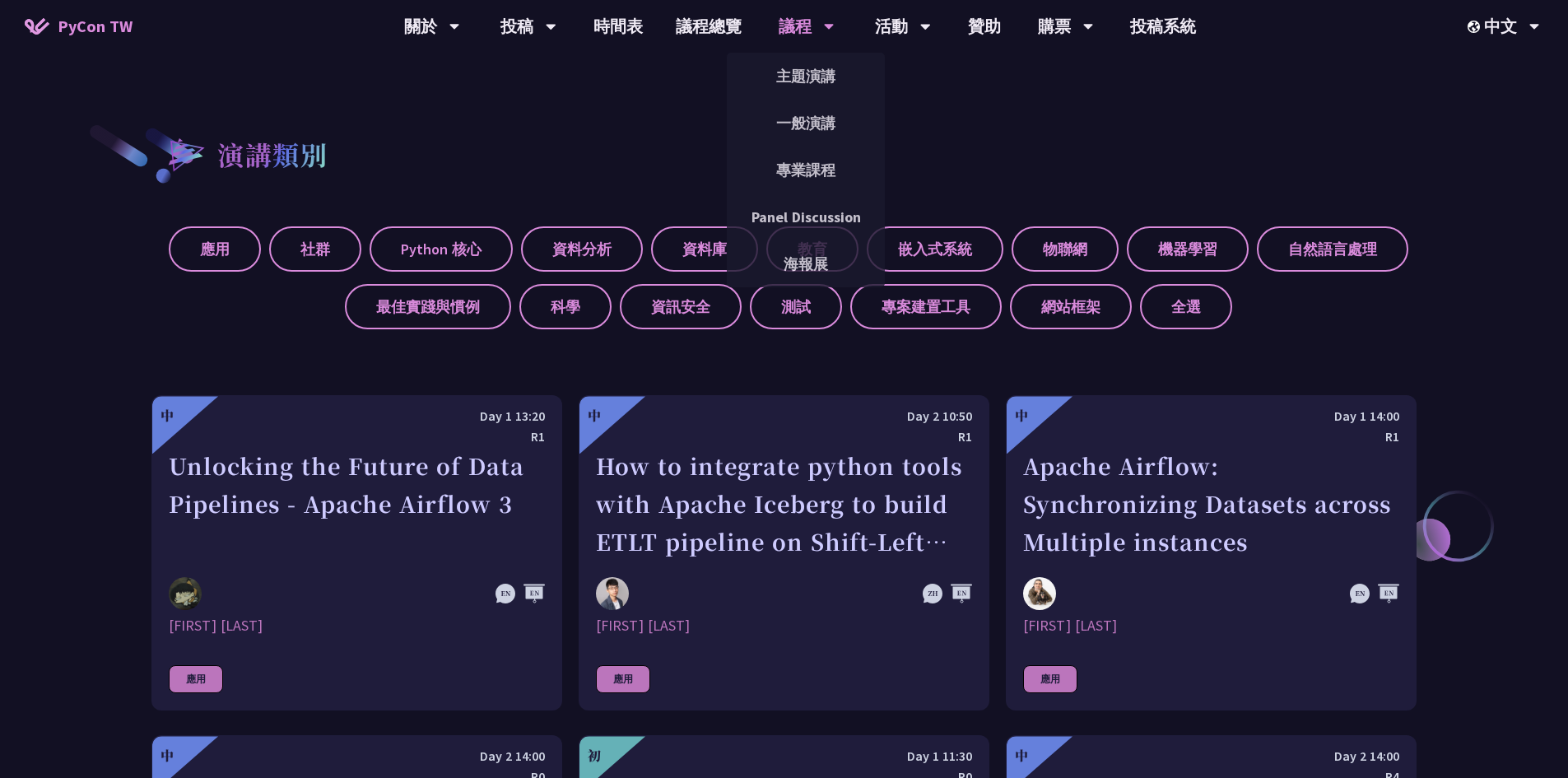 click on "議程" at bounding box center (807, 26) 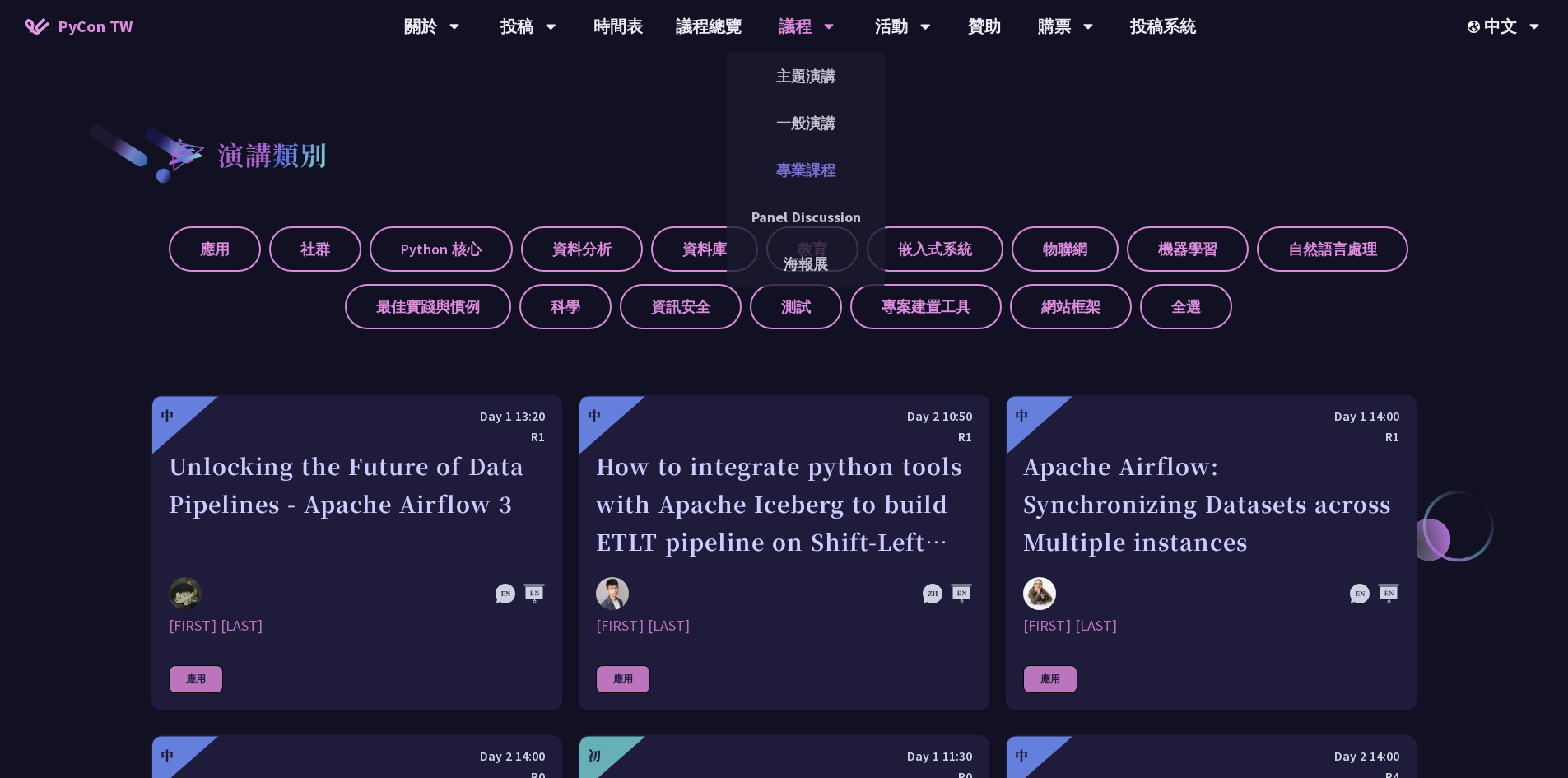 click on "專業課程" at bounding box center (806, 170) 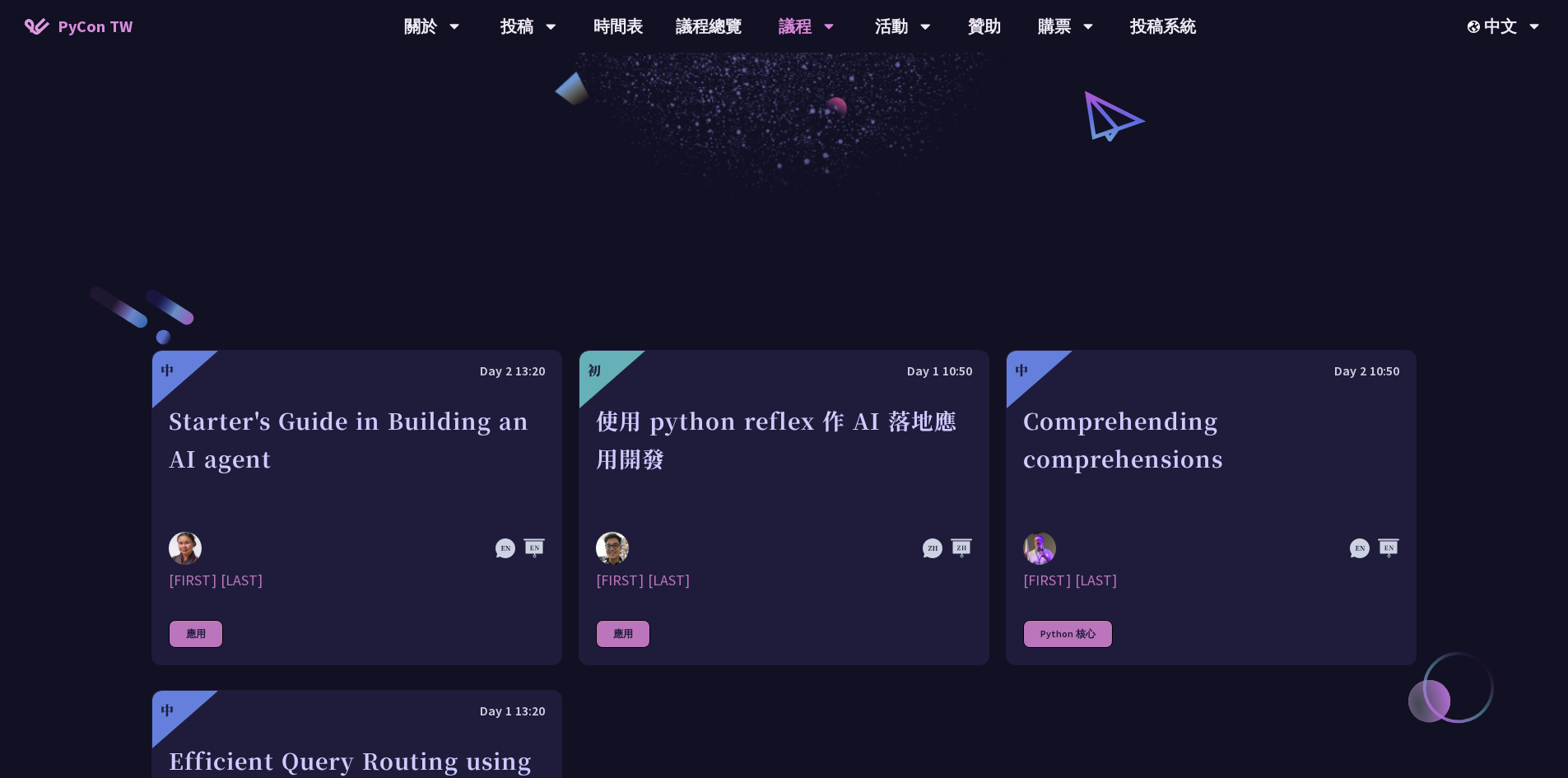 scroll, scrollTop: 659, scrollLeft: 0, axis: vertical 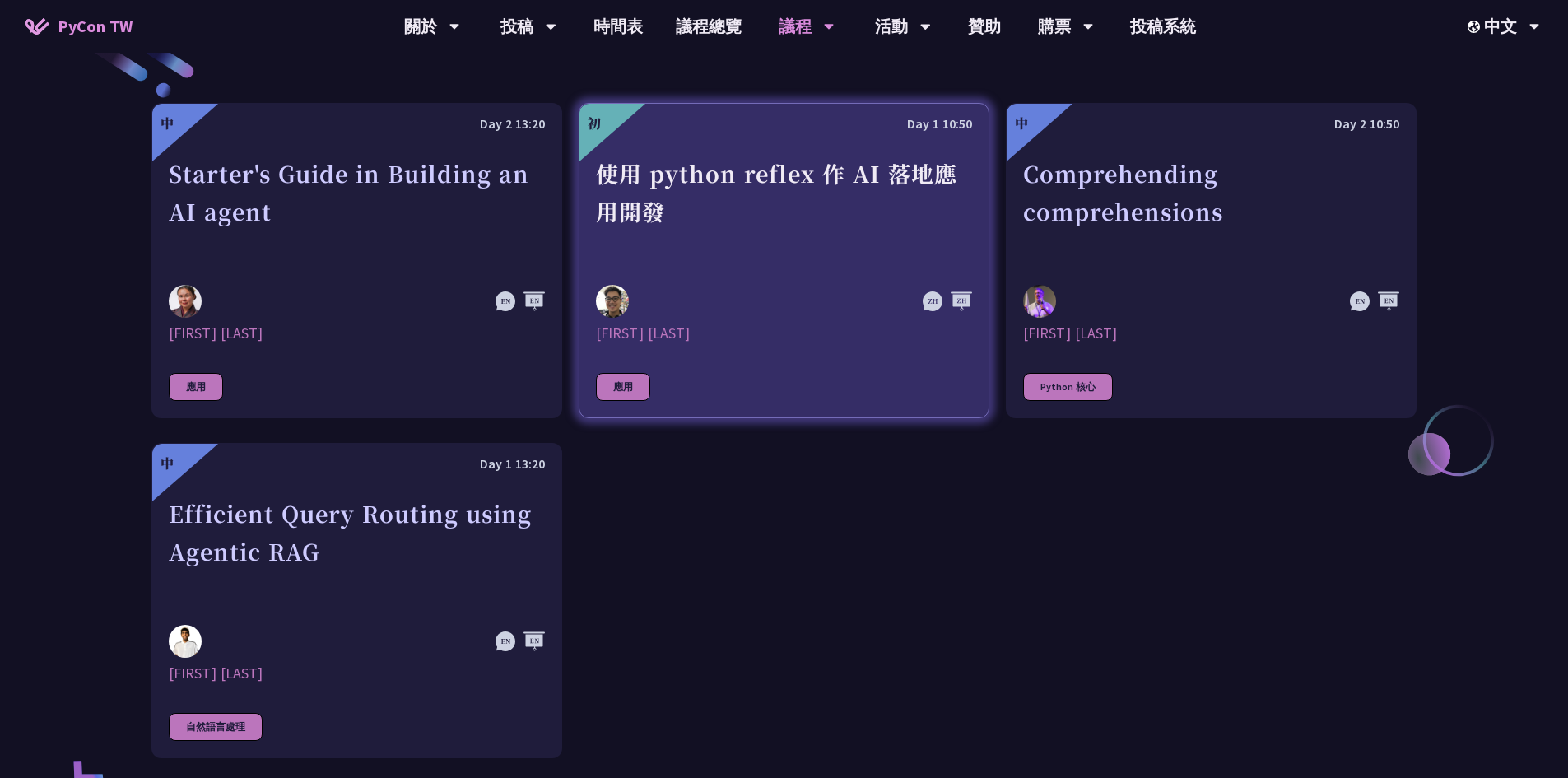 click on "使用 python reflex 作 AI 落地應用開發" at bounding box center [784, 212] 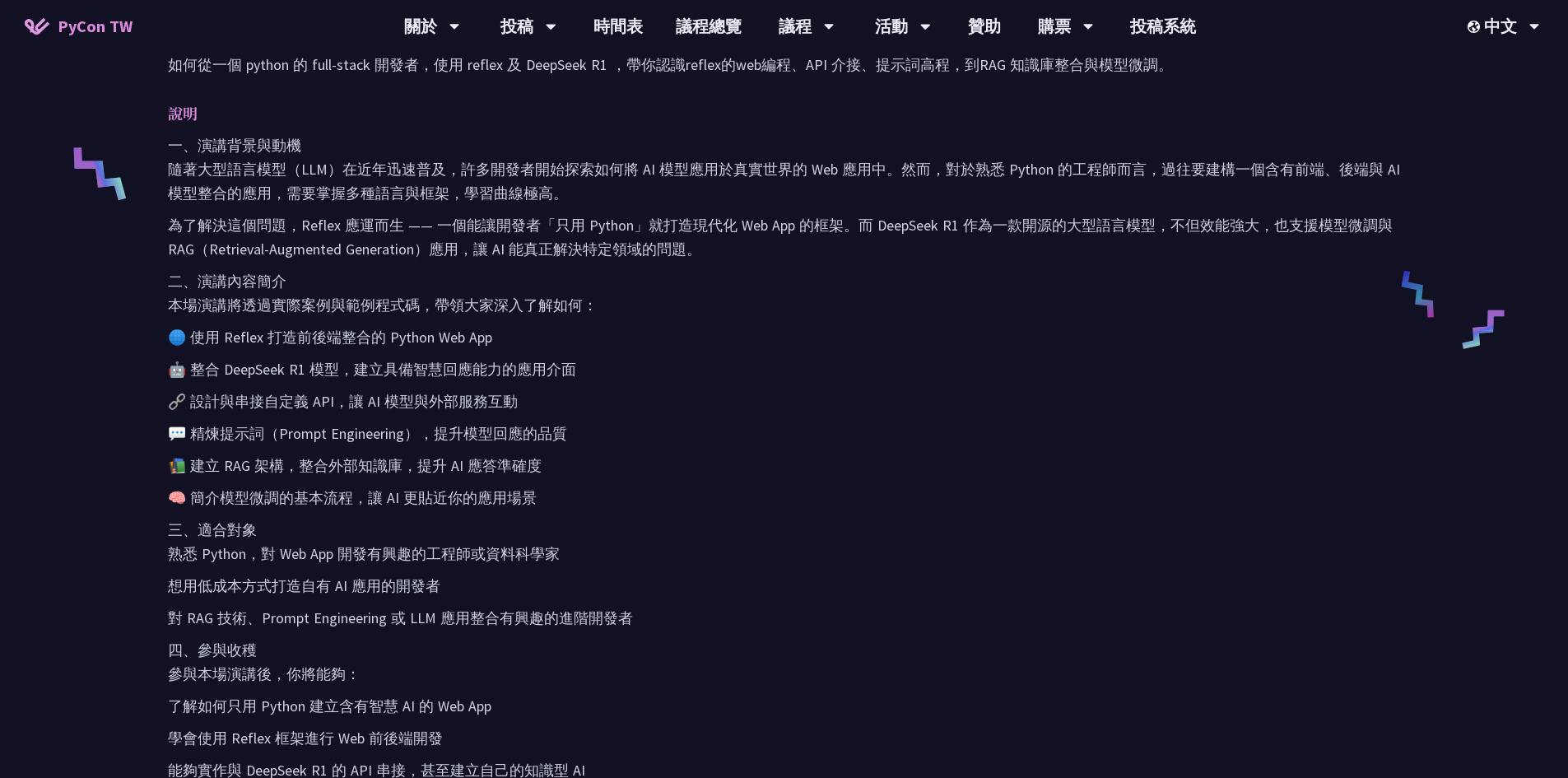 scroll, scrollTop: 741, scrollLeft: 0, axis: vertical 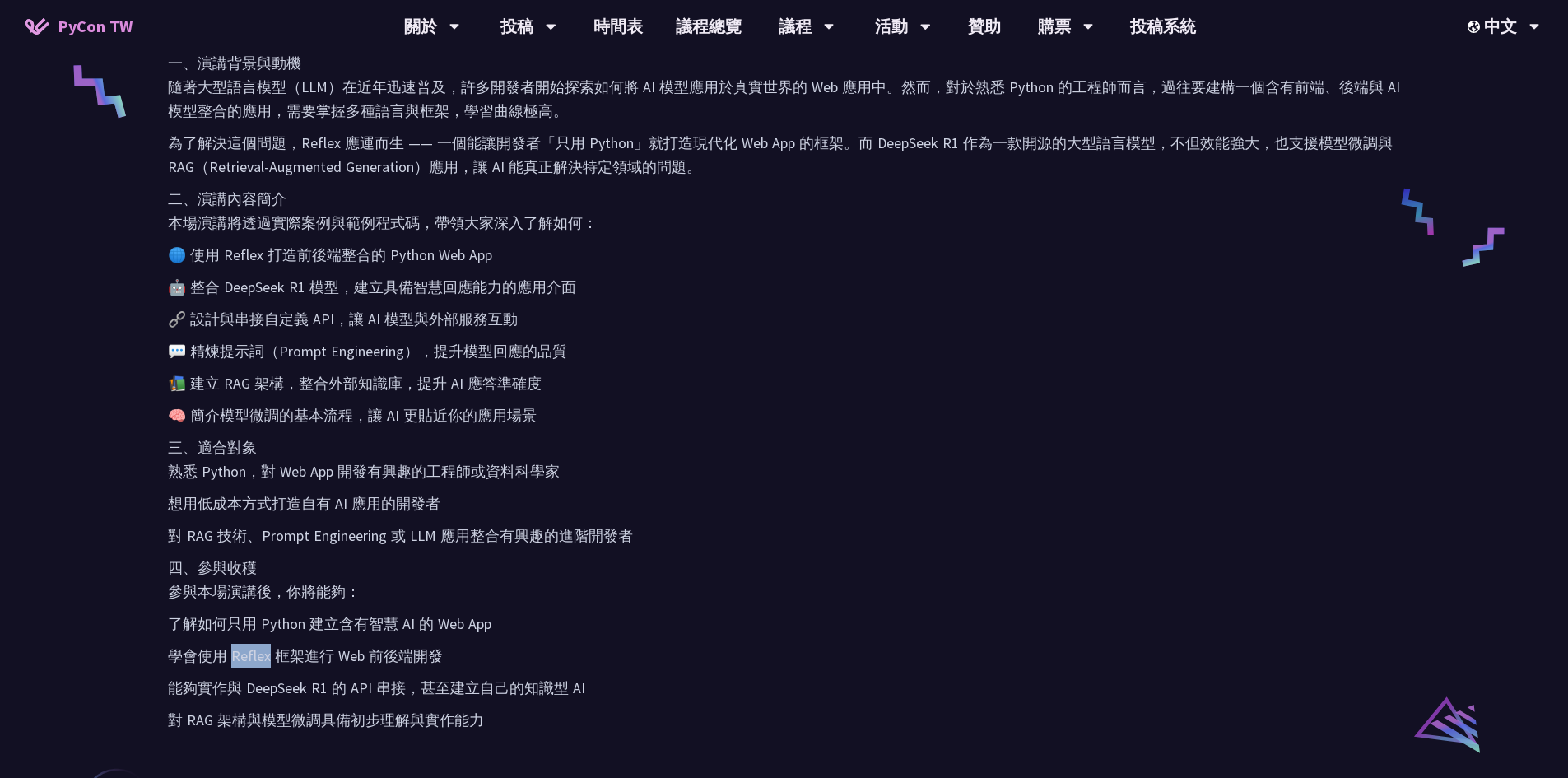 drag, startPoint x: 234, startPoint y: 634, endPoint x: 268, endPoint y: 635, distance: 34.0147 